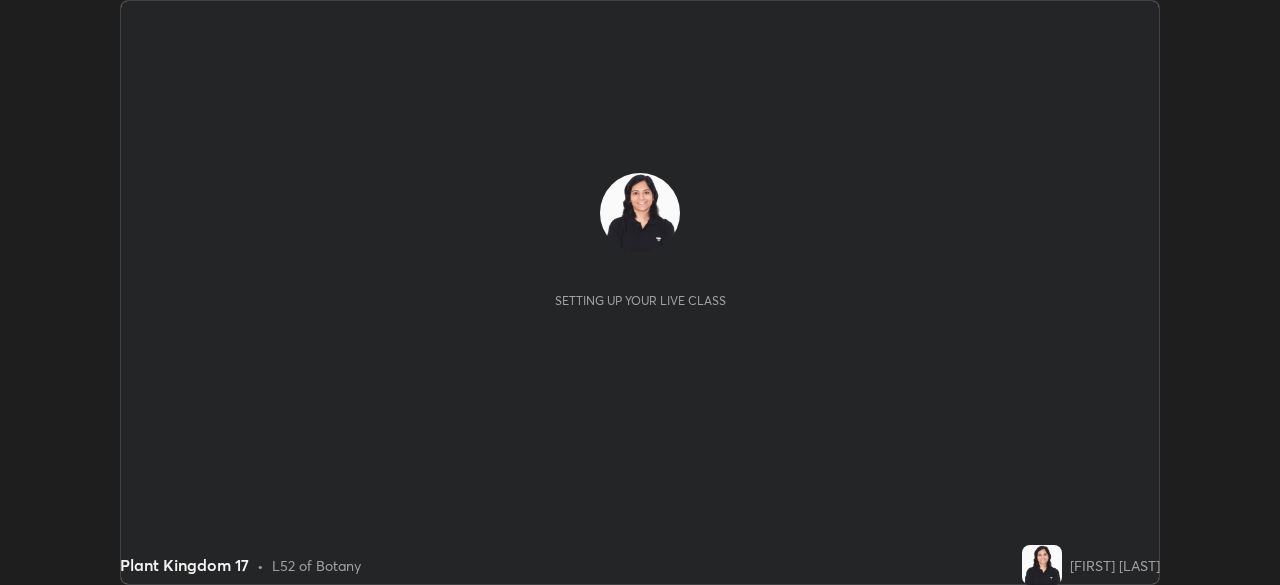 scroll, scrollTop: 0, scrollLeft: 0, axis: both 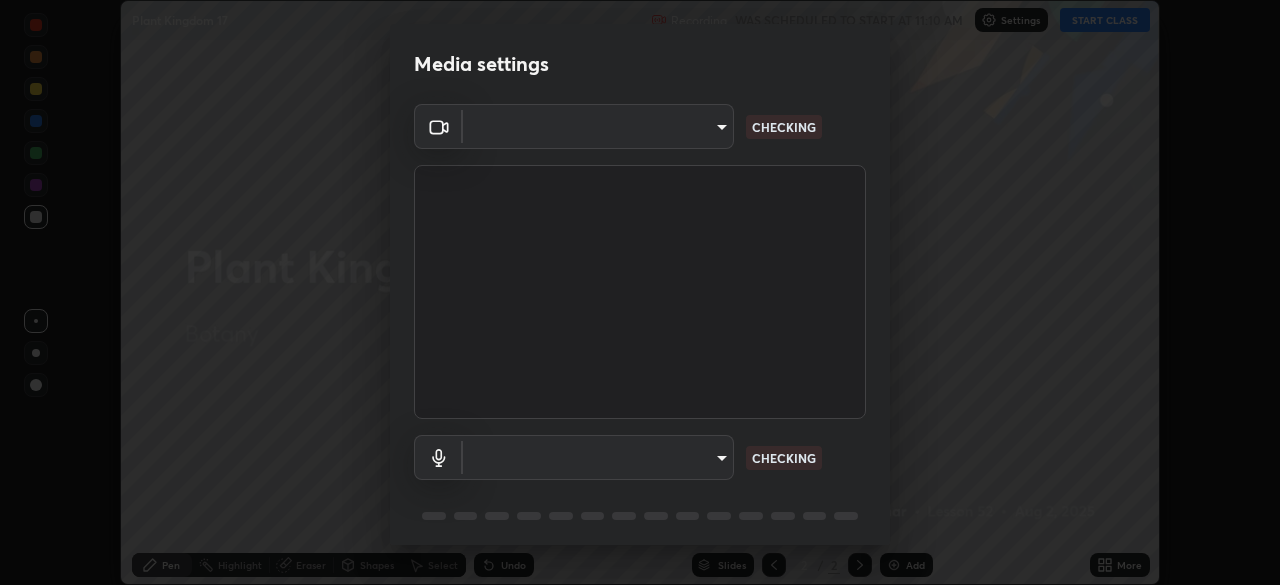 click on "Erase all Plant Kingdom 17 Recording WAS SCHEDULED TO START AT  11:10 AM Settings START CLASS Setting up your live class Plant Kingdom 17 • L52 of Botany [FIRST] [LAST] Pen Highlight Eraser Shapes Select Undo Slides 2 / 2 Add More No doubts shared Encourage your learners to ask a doubt for better clarity Report an issue Reason for reporting Buffering Chat not working Audio - Video sync issue Educator video quality low ​ Attach an image Report Media settings ​ CHECKING ​ CHECKING 1 / 5 Next" at bounding box center (640, 292) 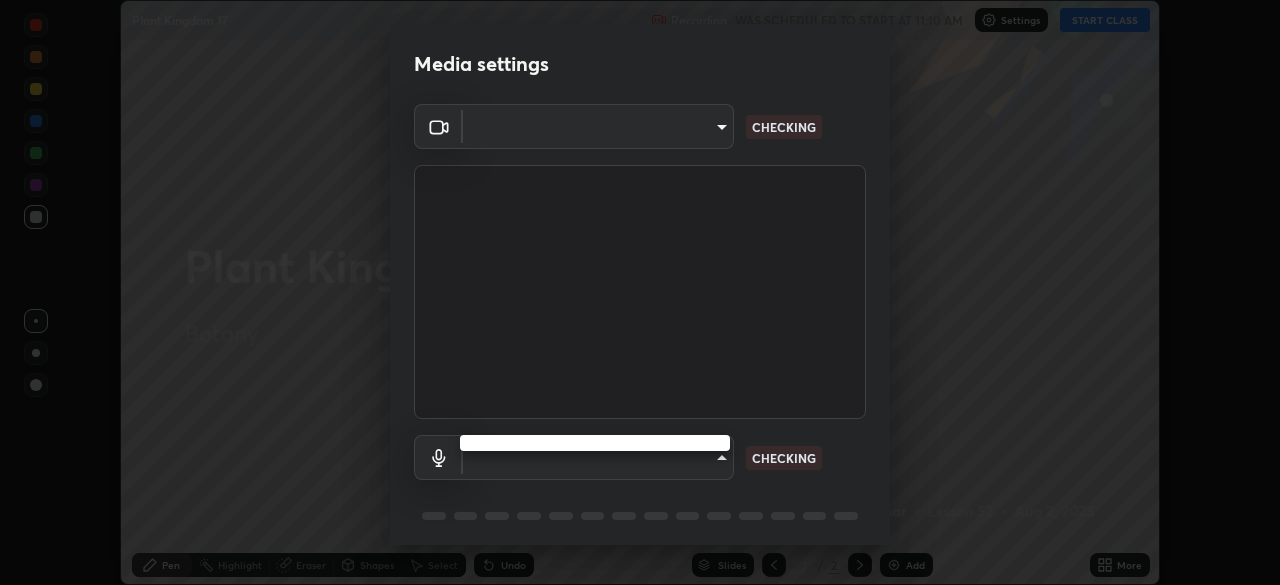 type on "[HASH]" 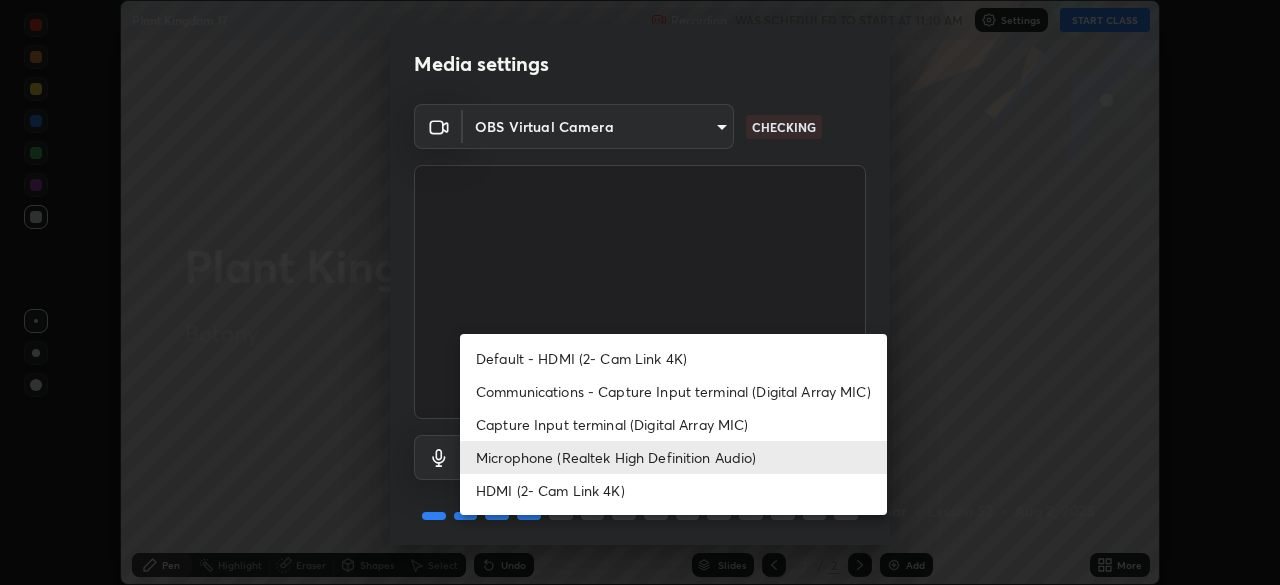 click on "Communications - Capture Input terminal (Digital Array MIC)" at bounding box center [673, 391] 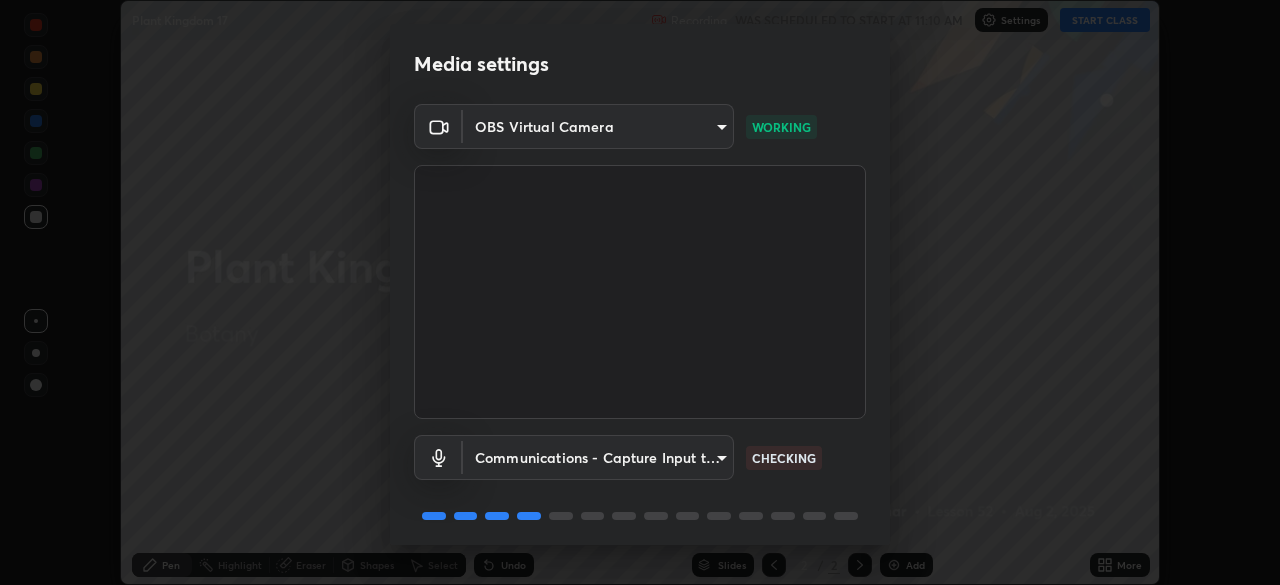 scroll, scrollTop: 71, scrollLeft: 0, axis: vertical 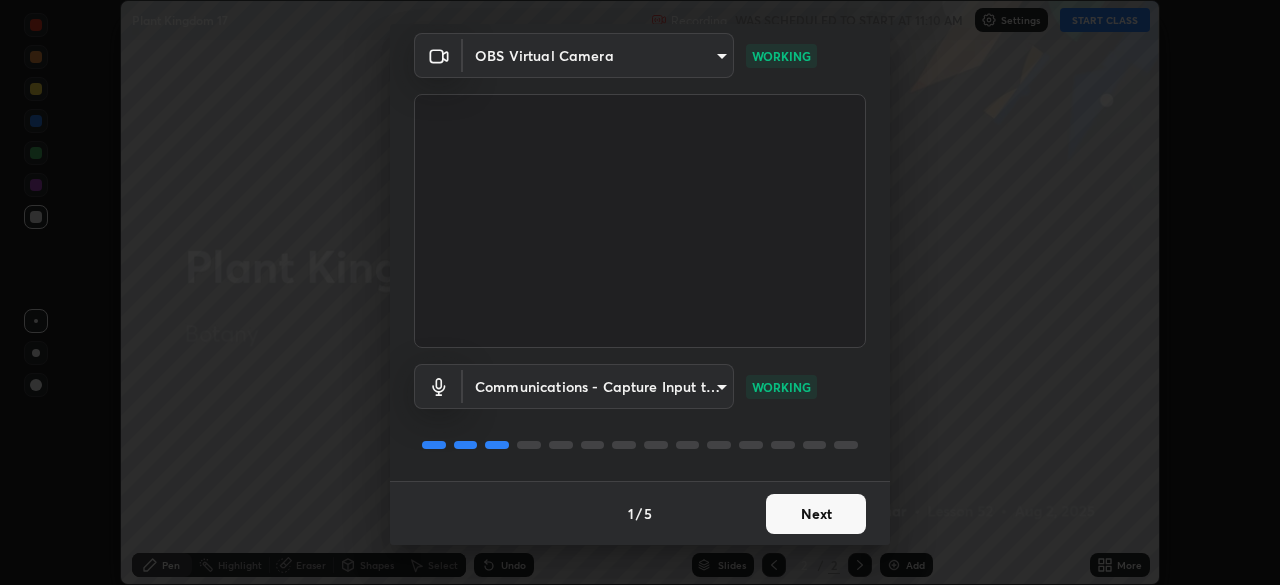 click on "Next" at bounding box center (816, 514) 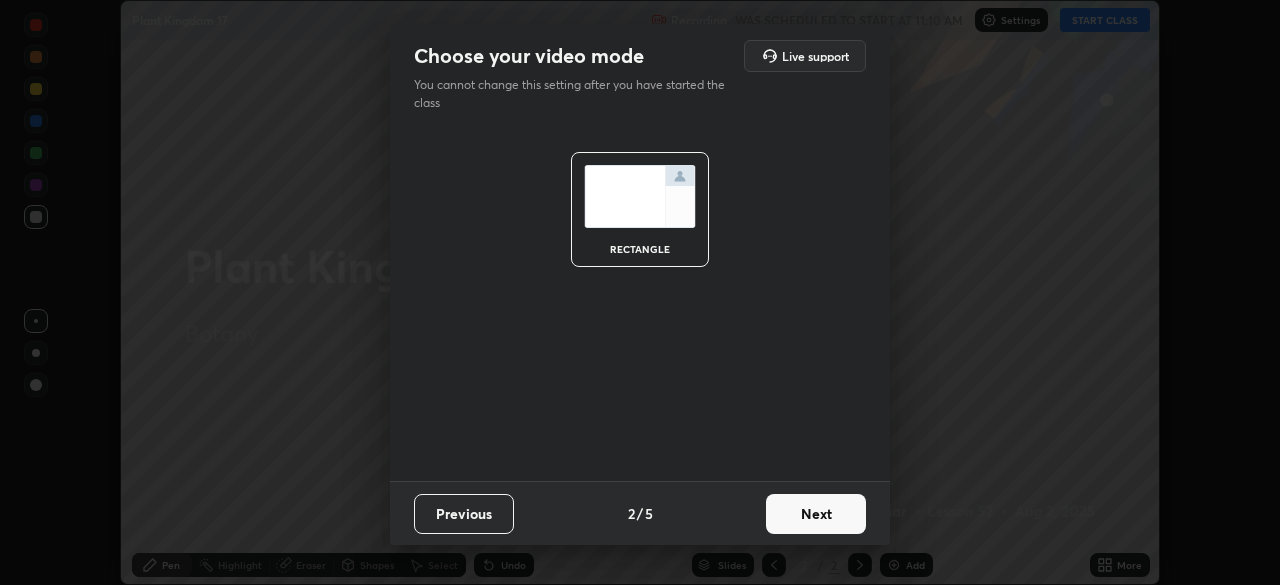 scroll, scrollTop: 0, scrollLeft: 0, axis: both 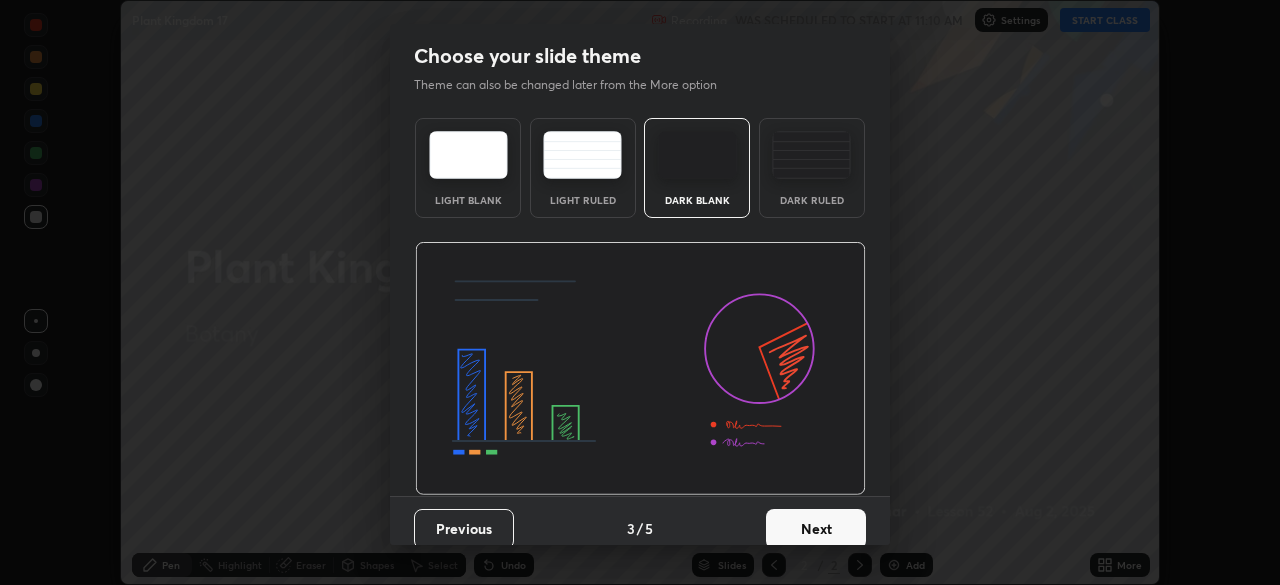 click on "Next" at bounding box center [816, 529] 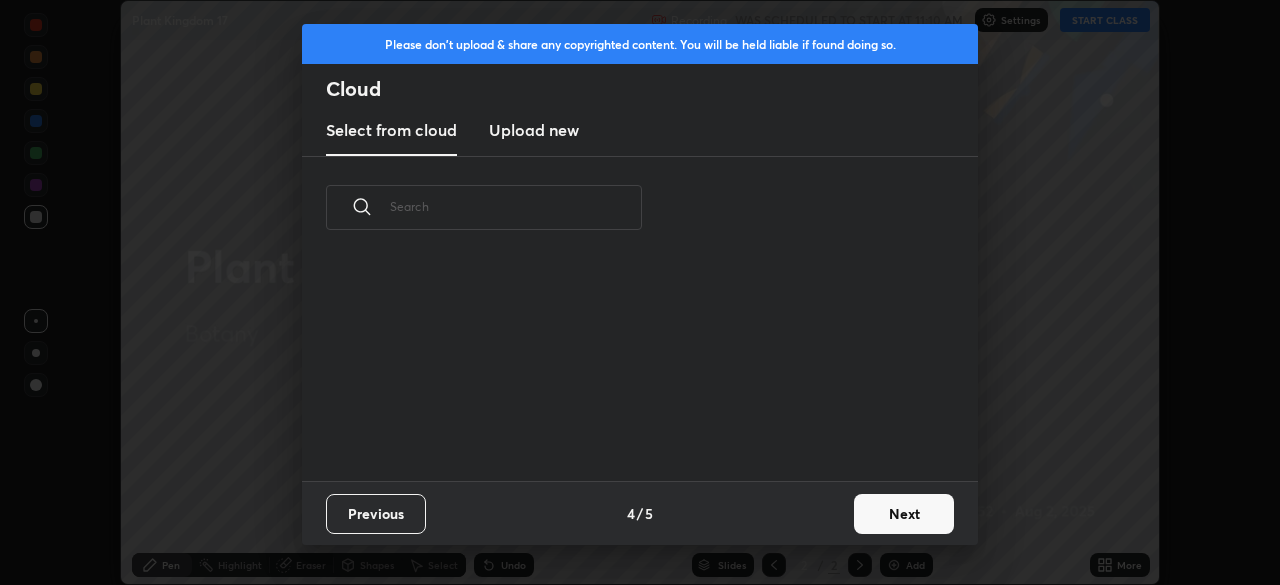 click on "Next" at bounding box center [904, 514] 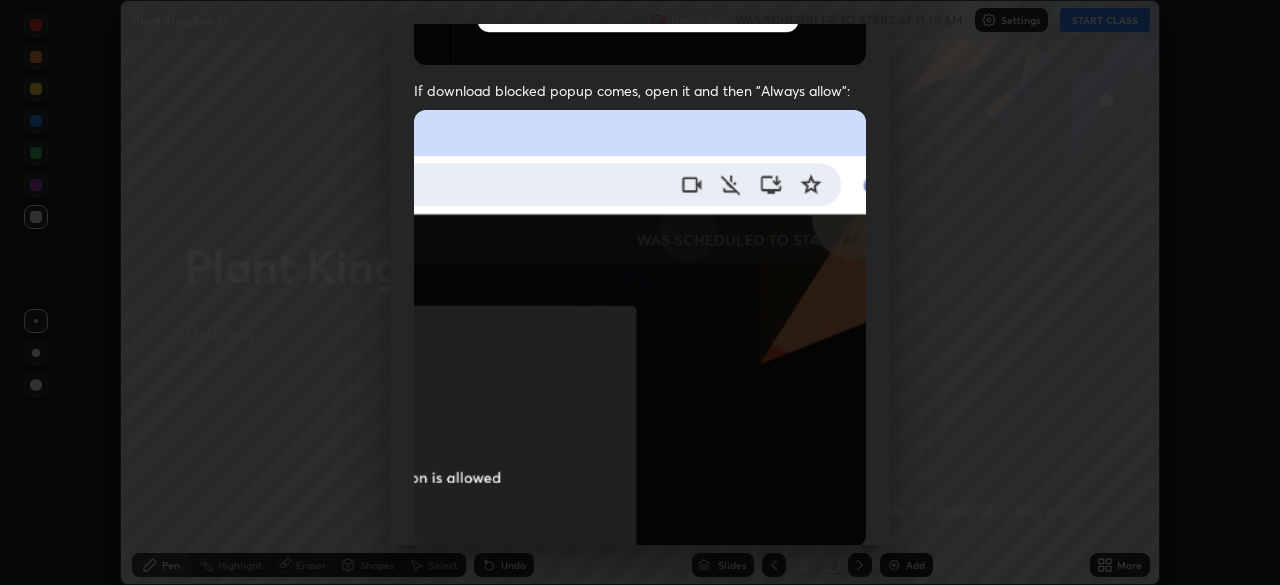 scroll, scrollTop: 385, scrollLeft: 0, axis: vertical 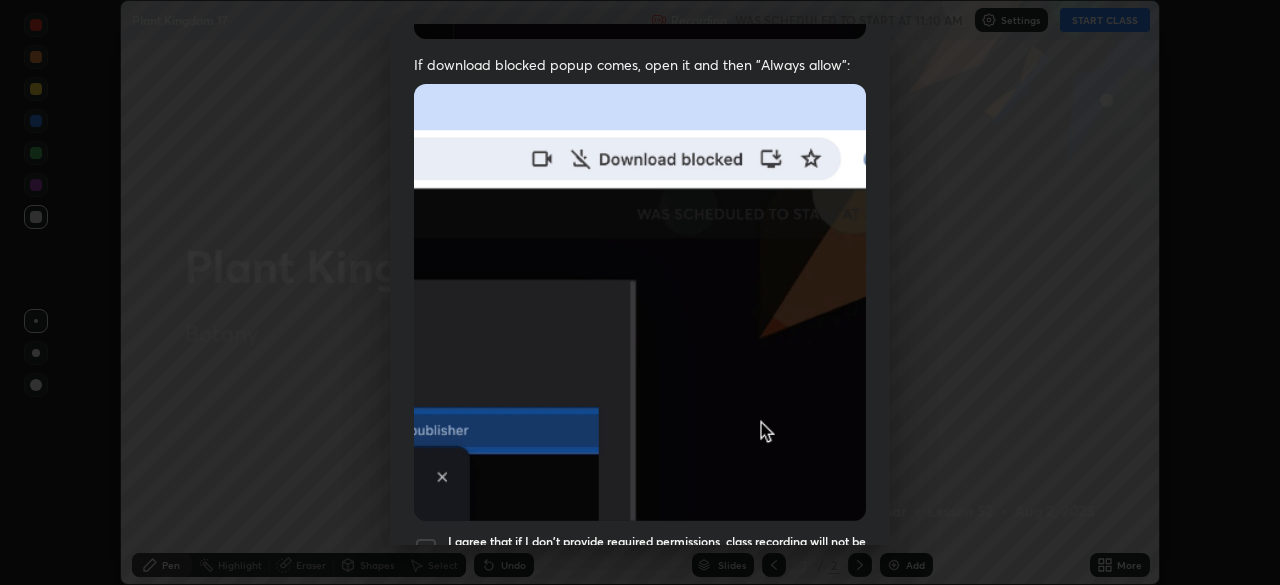click on "I agree that if I don't provide required permissions, class recording will not be generated" at bounding box center (657, 549) 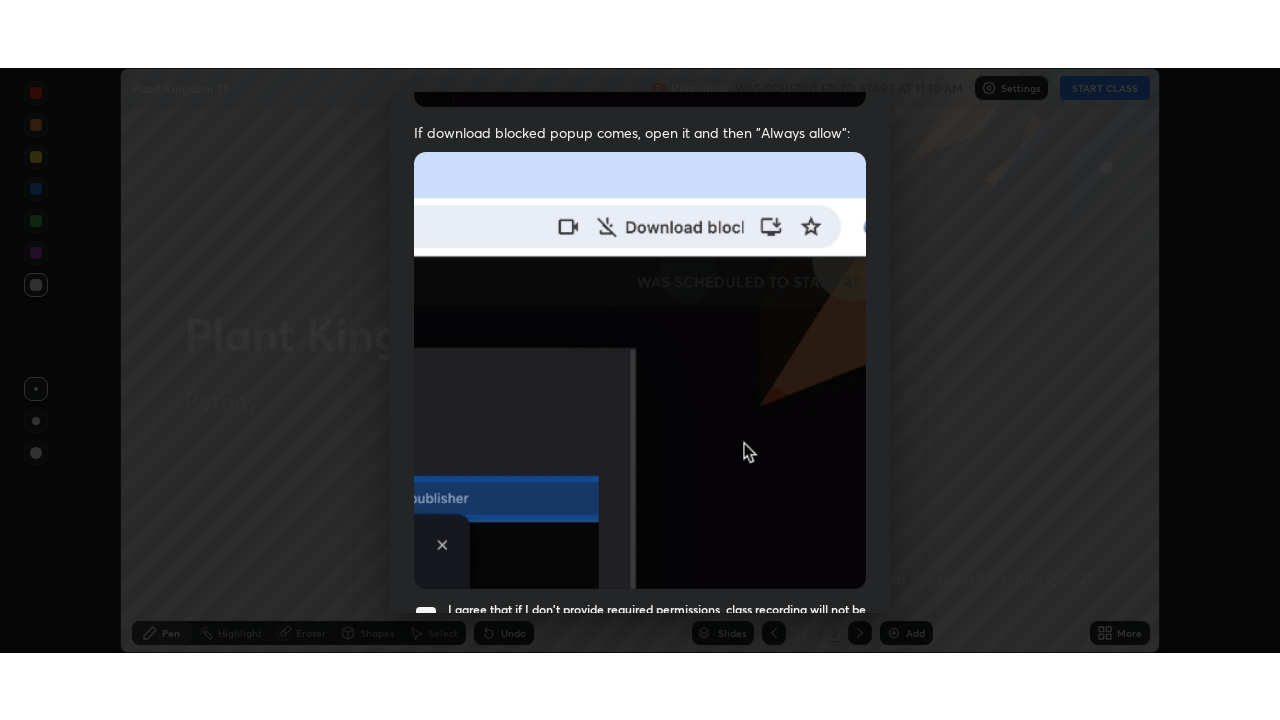 scroll, scrollTop: 479, scrollLeft: 0, axis: vertical 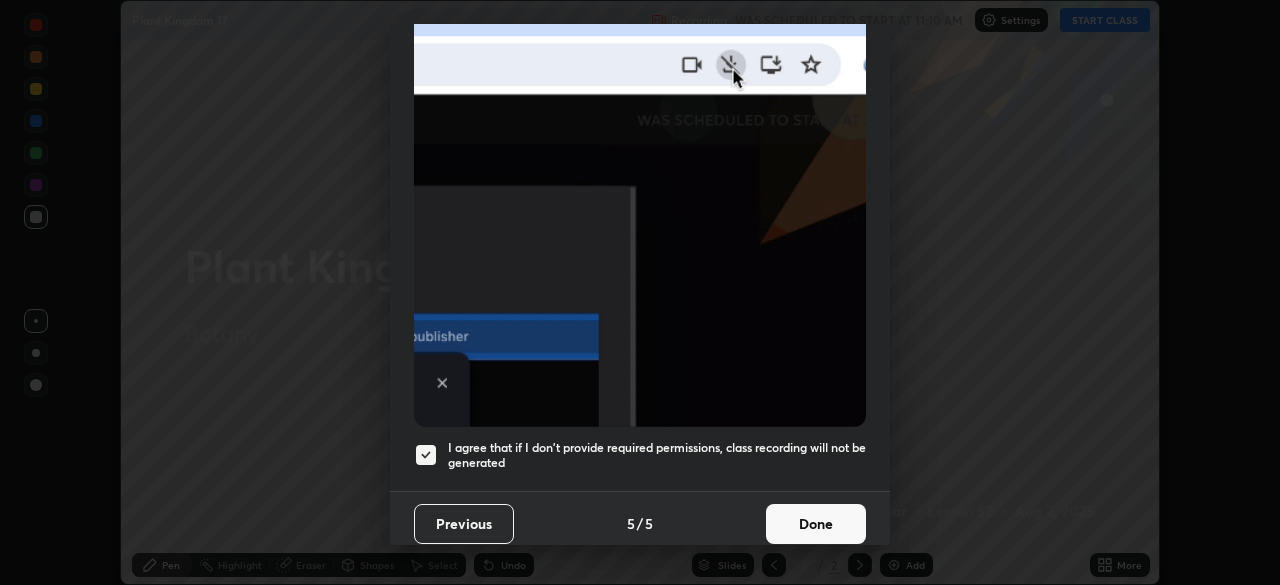 click on "Done" at bounding box center (816, 524) 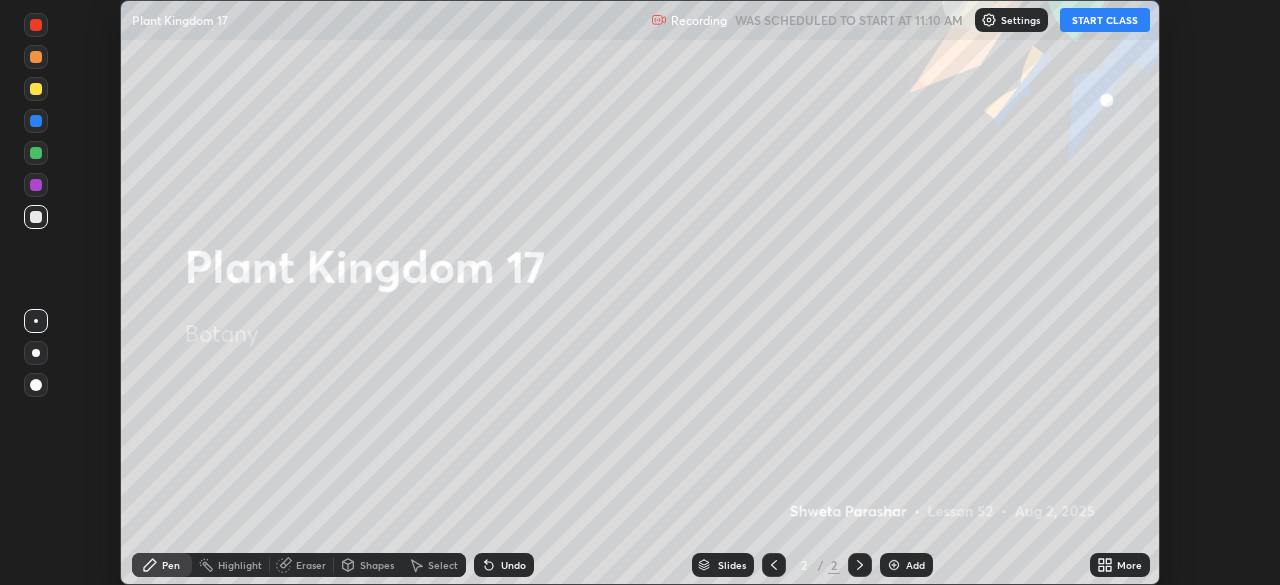 click on "START CLASS" at bounding box center (1105, 20) 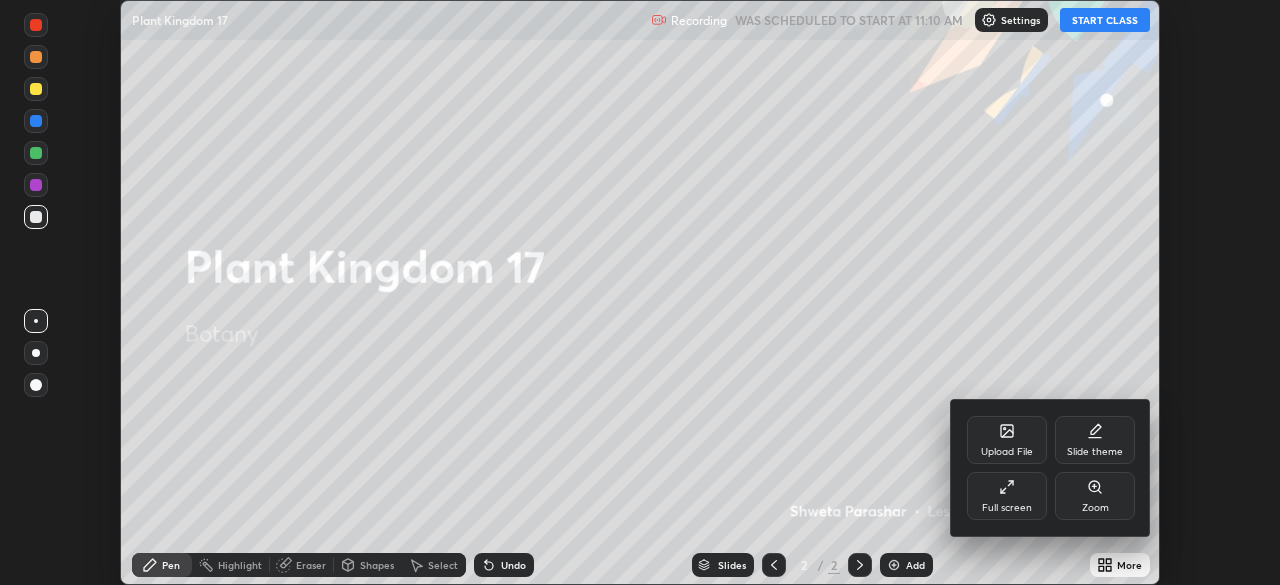 click on "Full screen" at bounding box center [1007, 496] 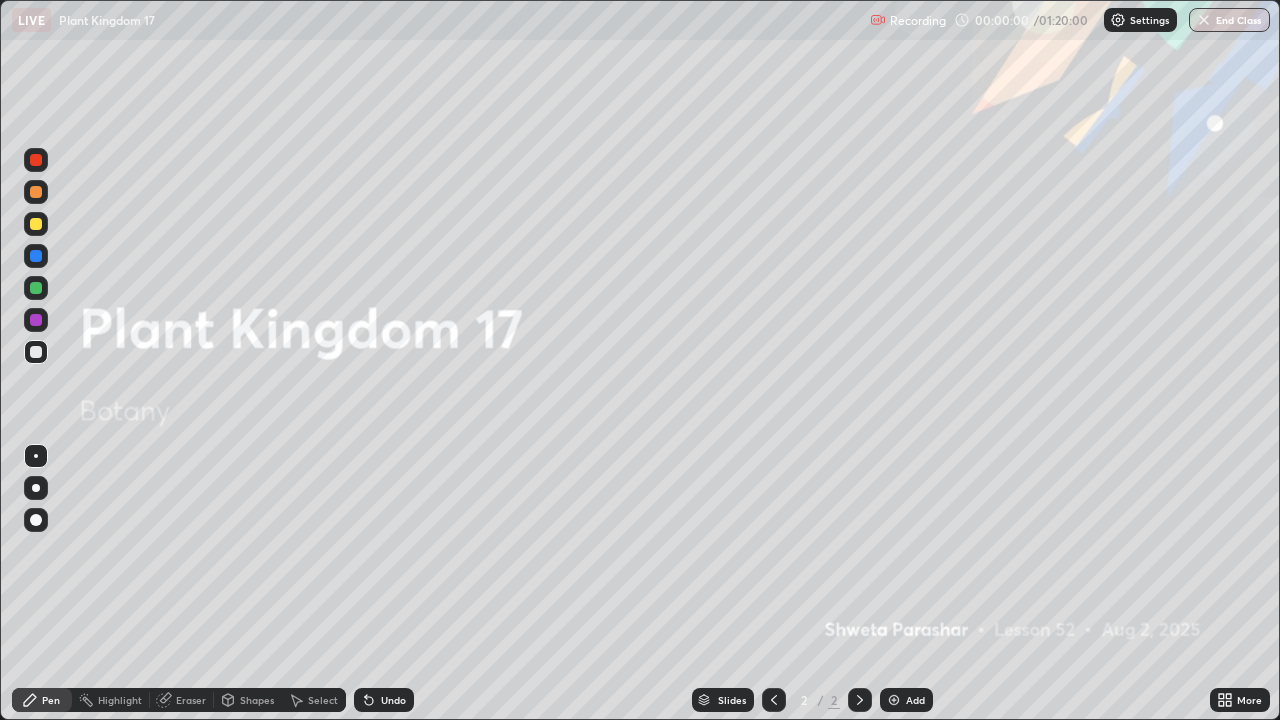 scroll, scrollTop: 99280, scrollLeft: 98720, axis: both 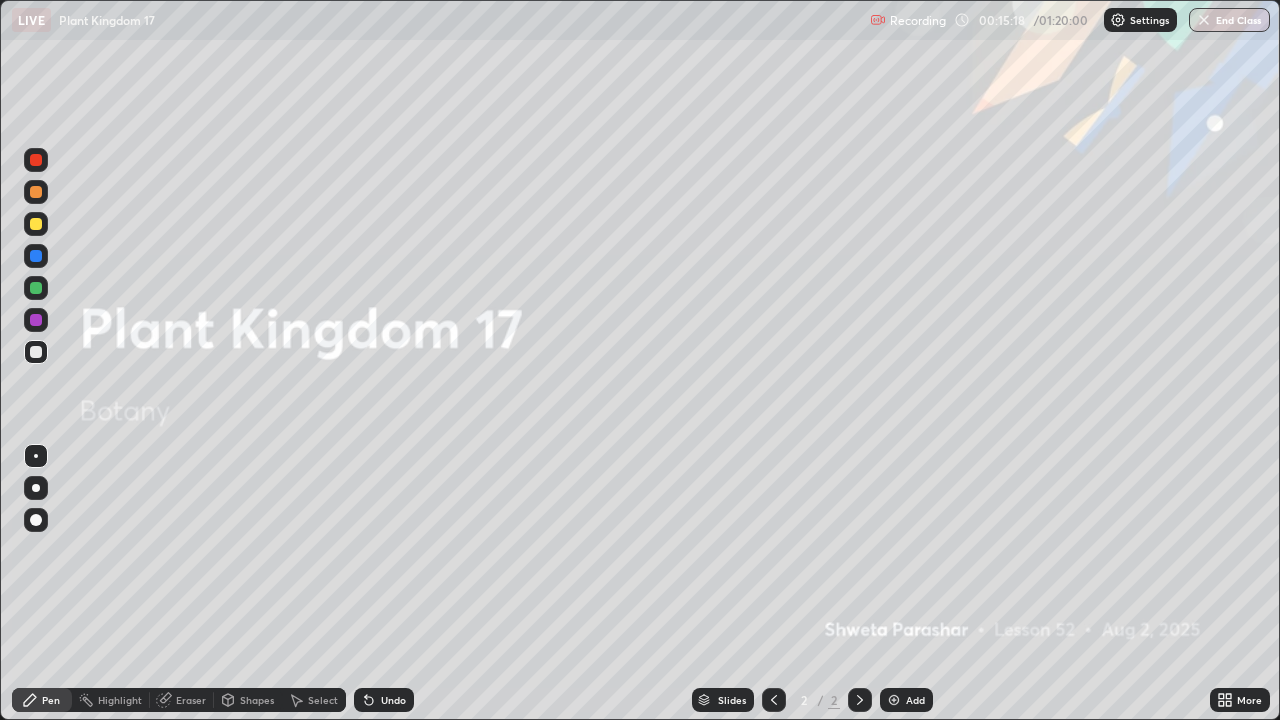 click on "Add" at bounding box center [915, 700] 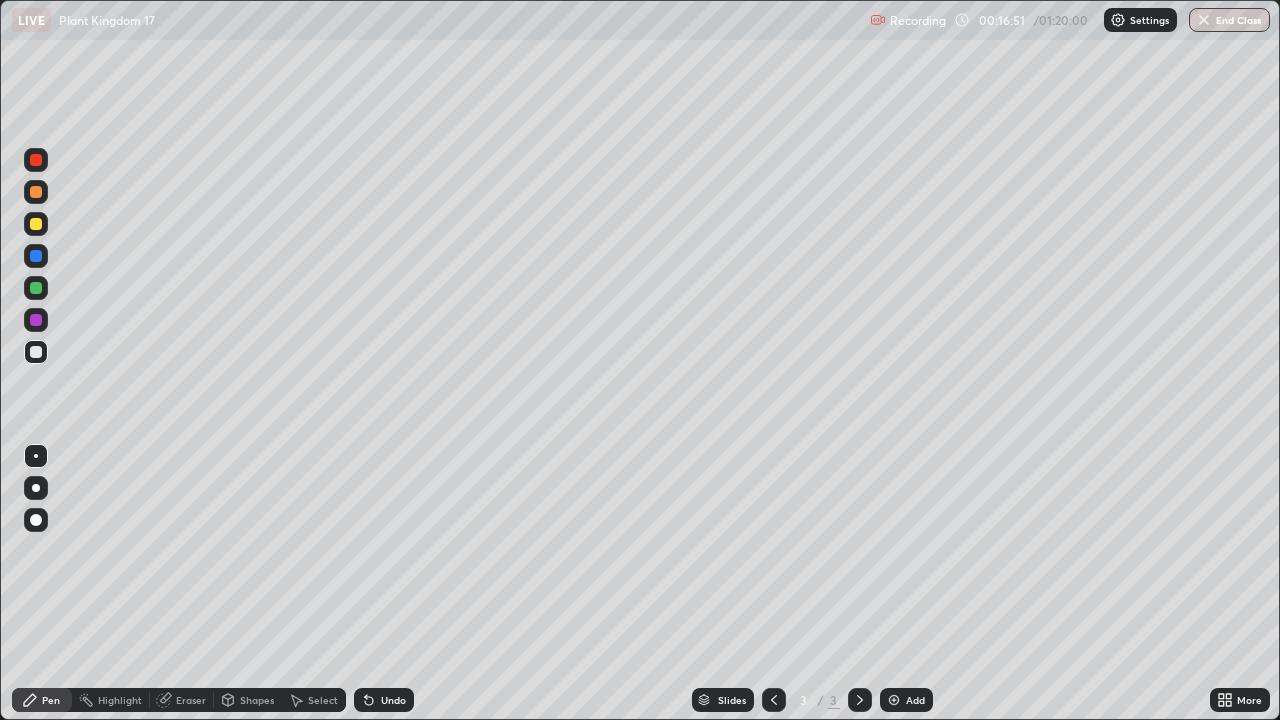 click at bounding box center [36, 488] 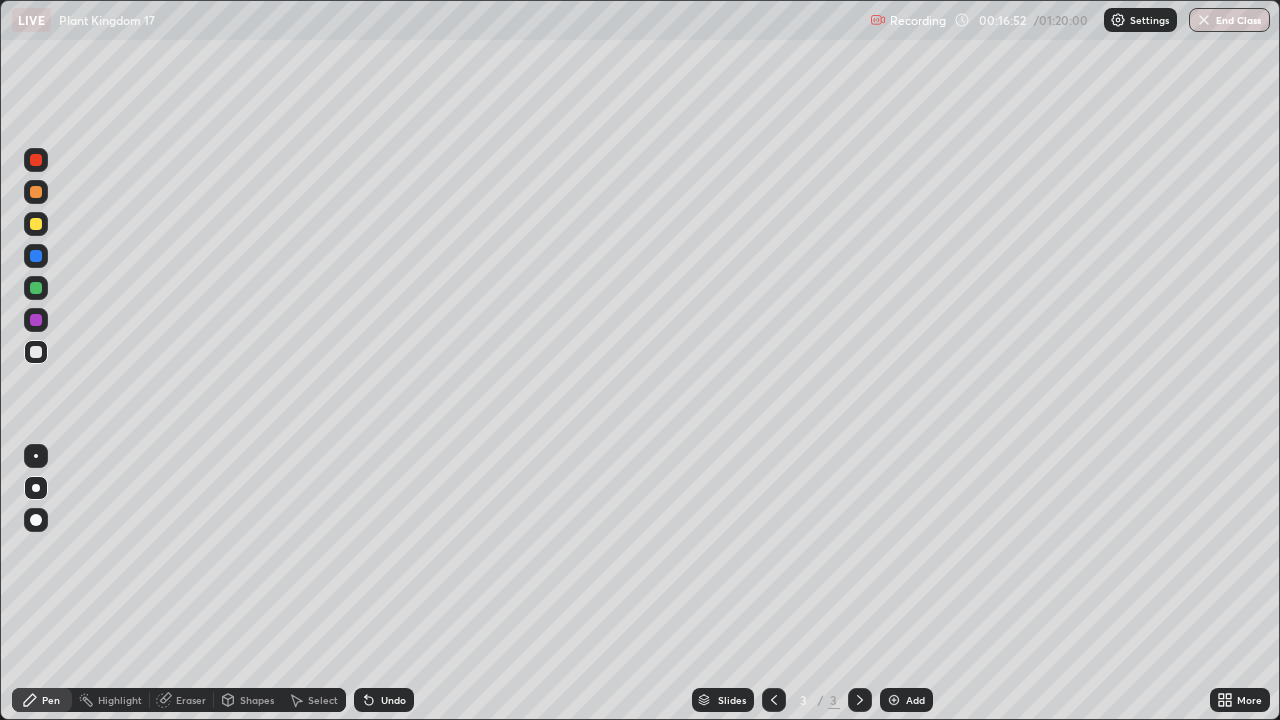 click at bounding box center (36, 352) 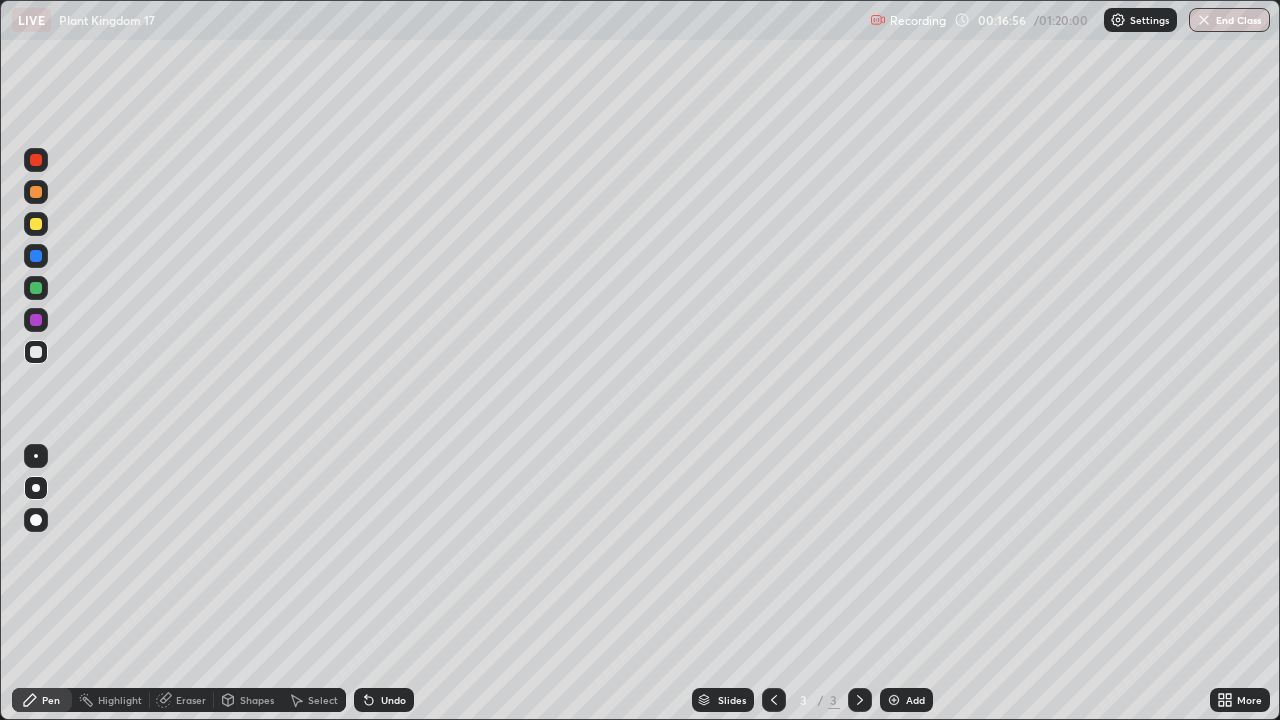 click on "Undo" at bounding box center (393, 700) 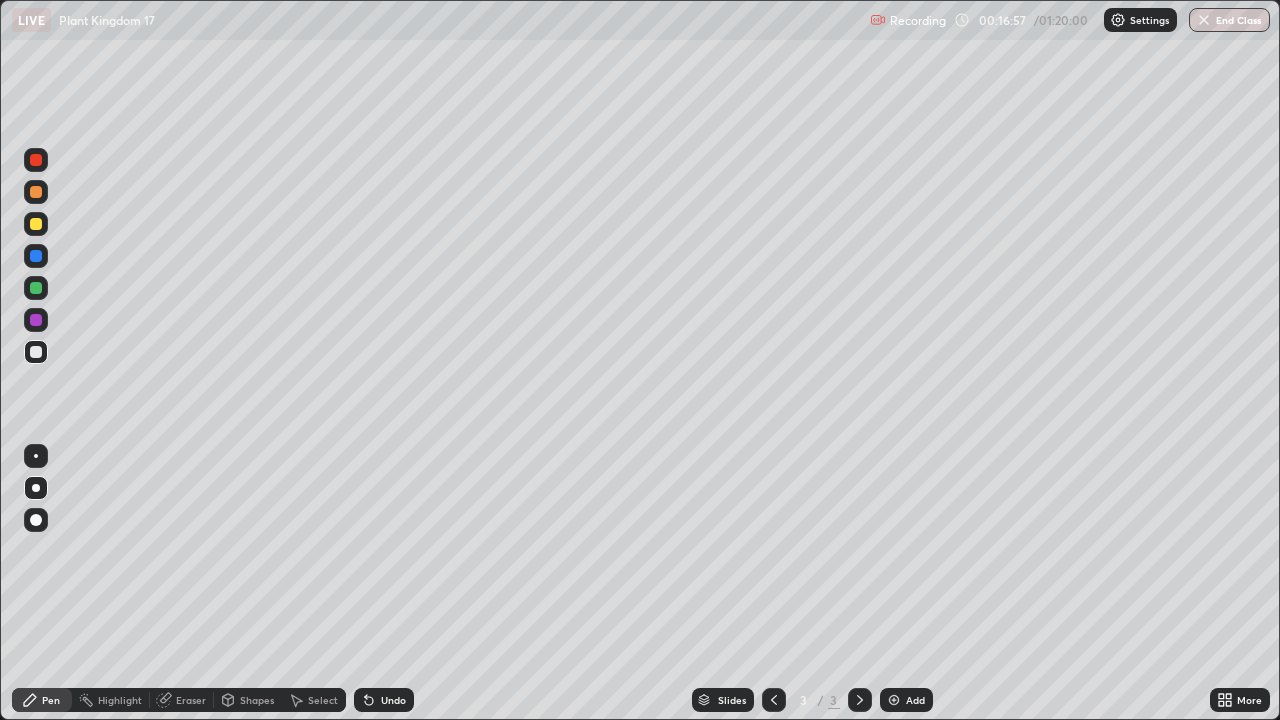 click on "Undo" at bounding box center [384, 700] 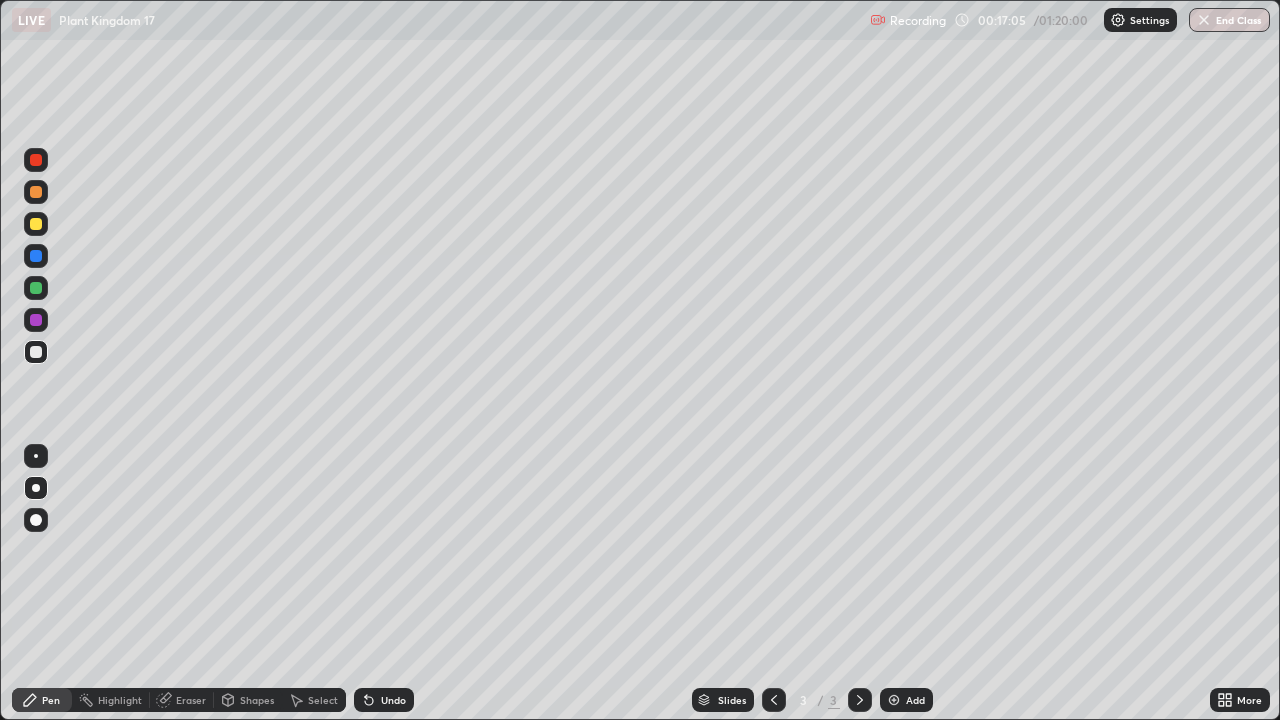 click on "Undo" at bounding box center [384, 700] 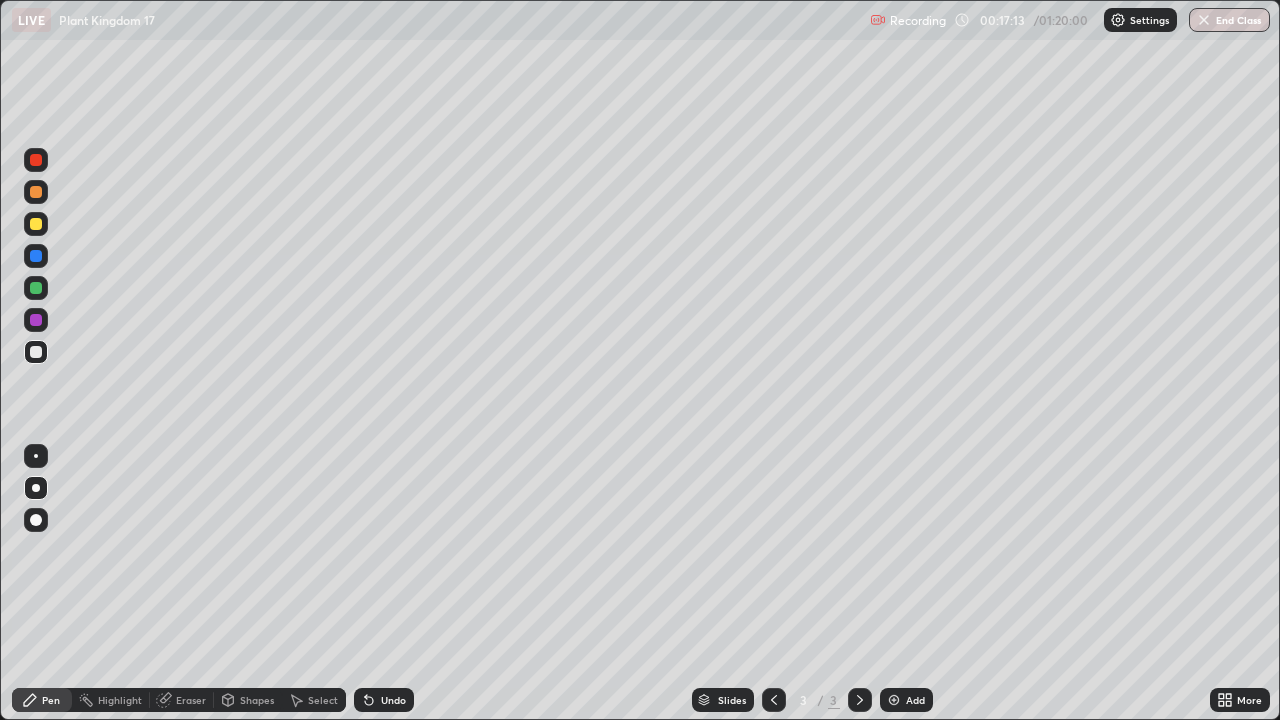 click on "Undo" at bounding box center [393, 700] 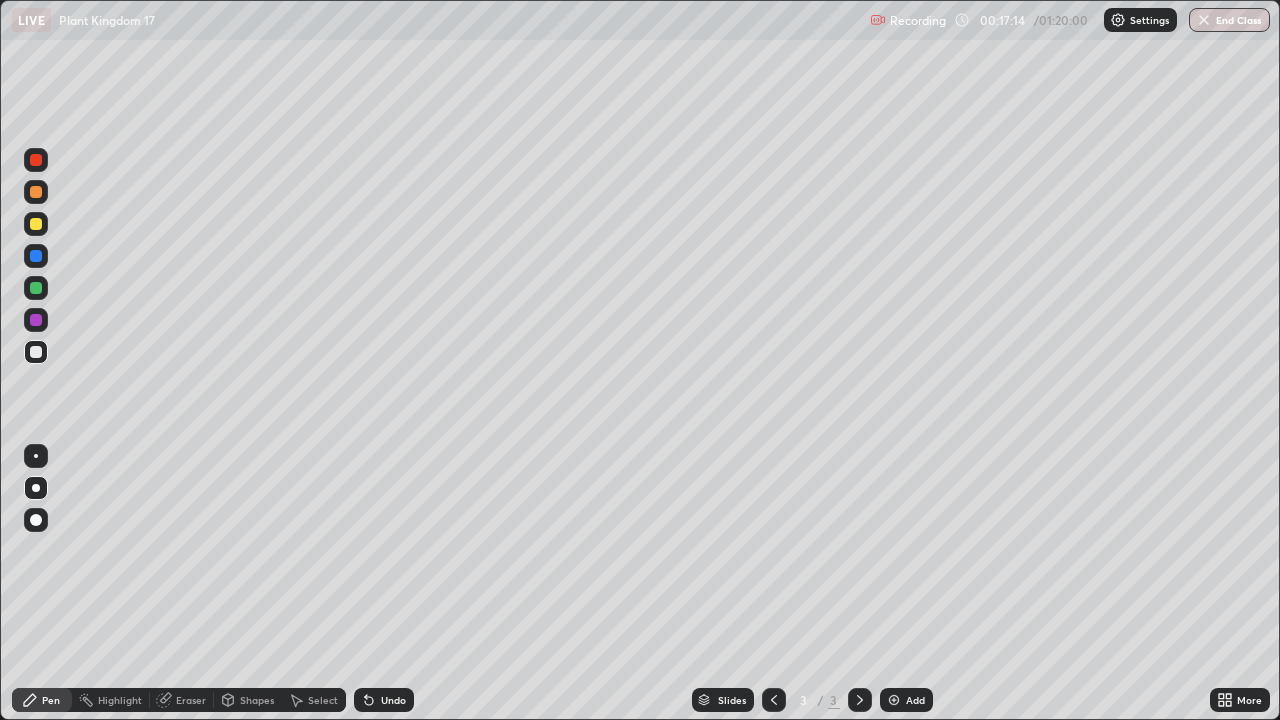 click on "Undo" at bounding box center (393, 700) 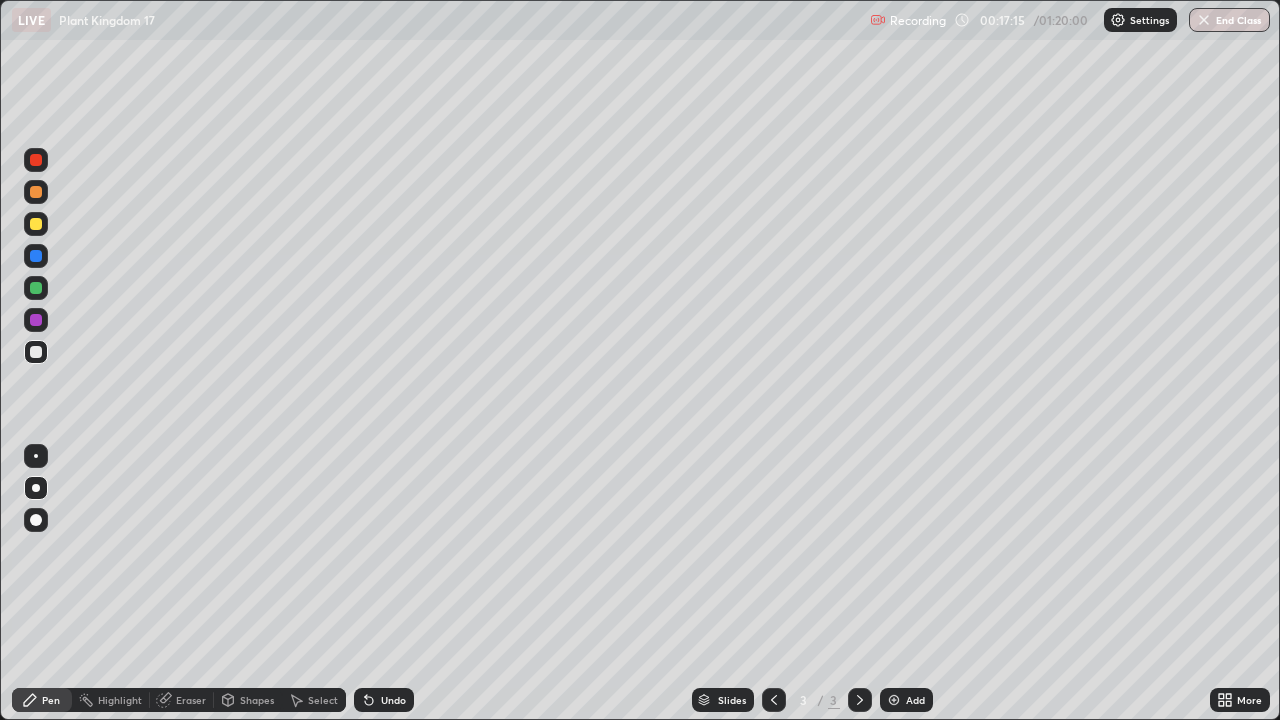 click on "Undo" at bounding box center [393, 700] 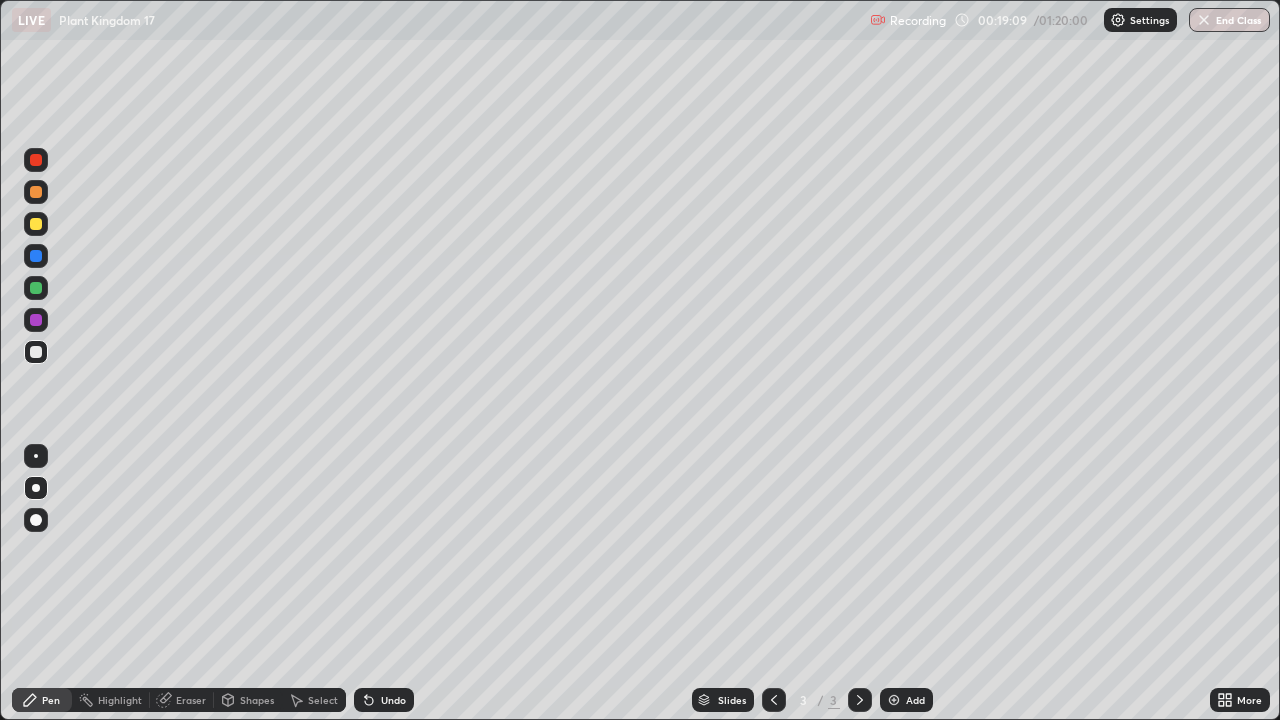 click at bounding box center (36, 256) 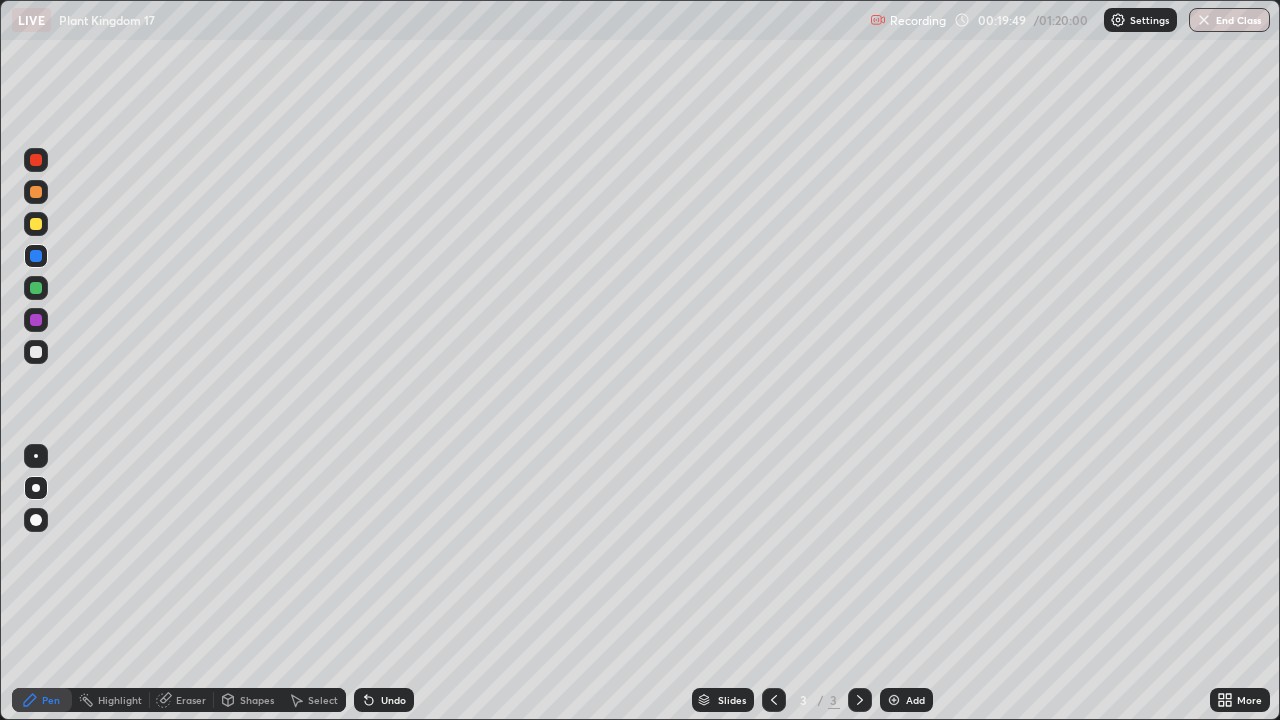 click at bounding box center [36, 192] 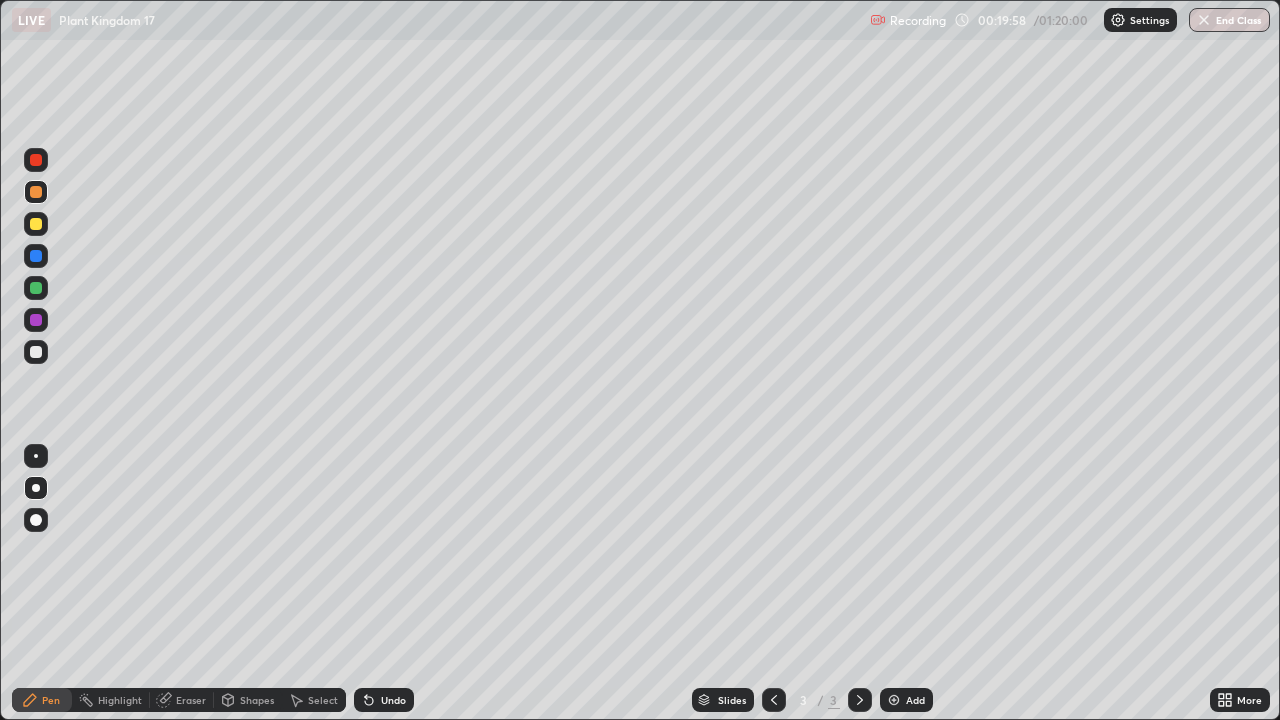 click at bounding box center [36, 352] 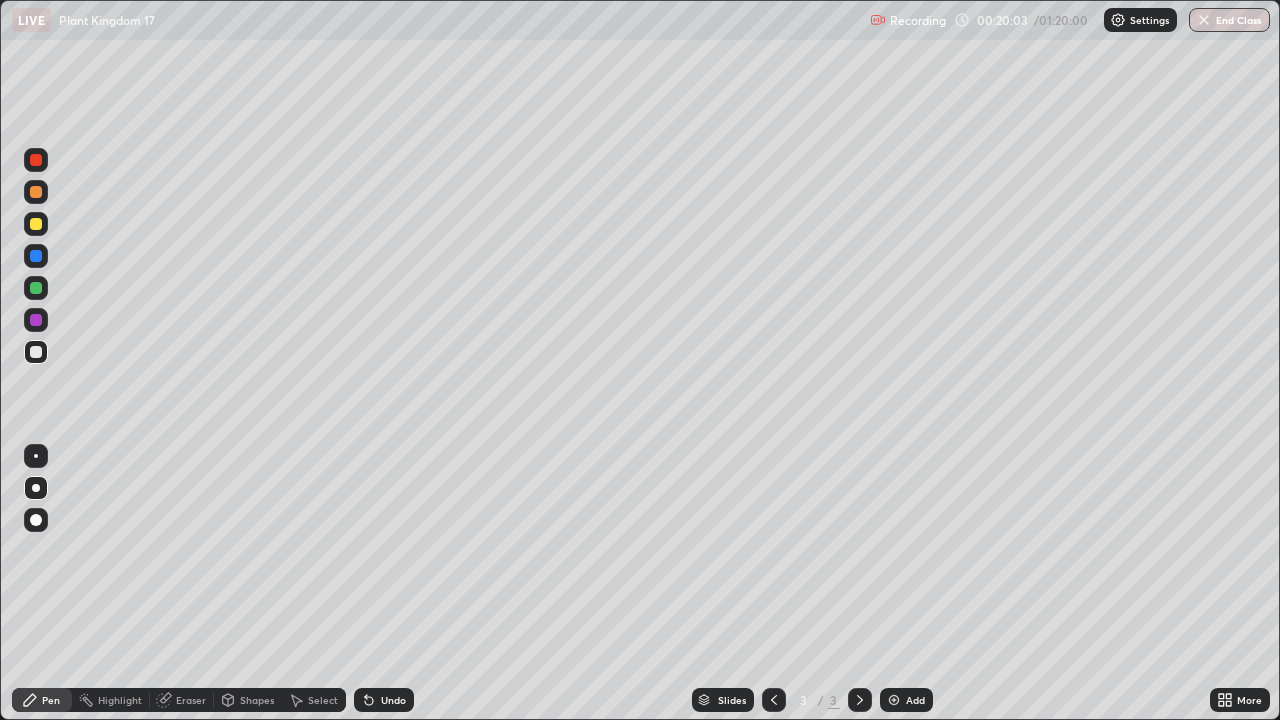 click 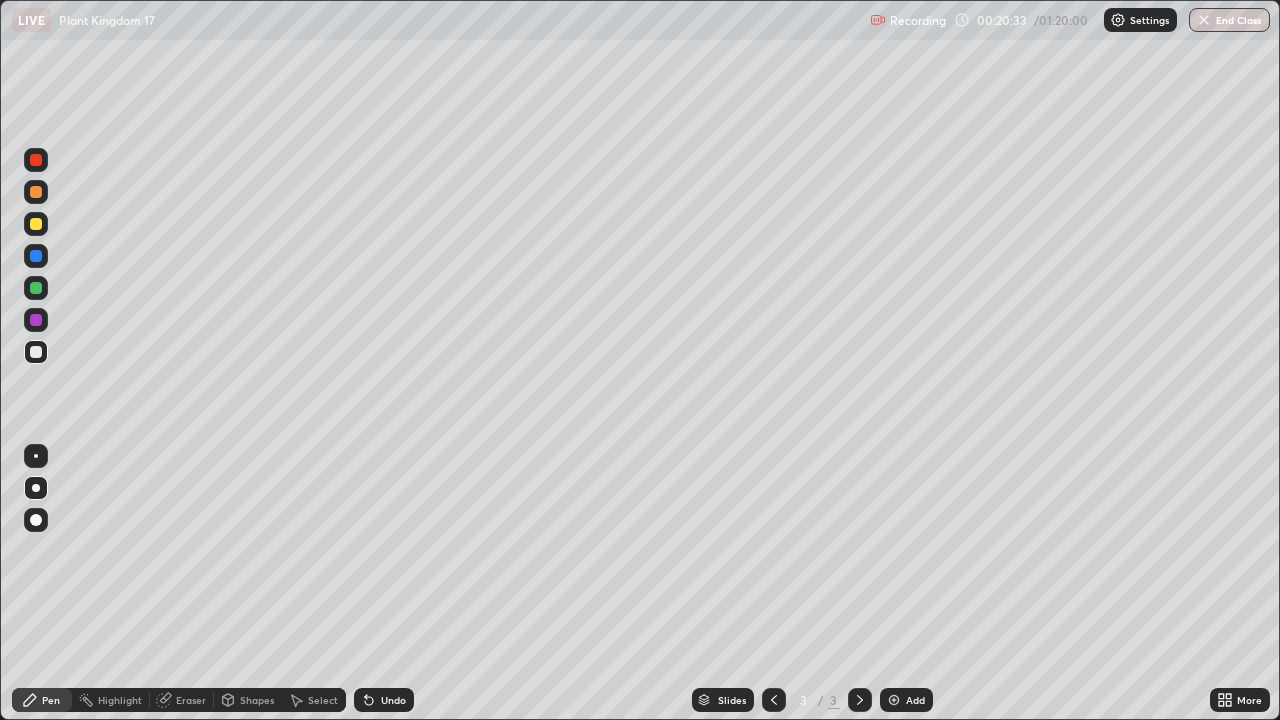 click on "Undo" at bounding box center (384, 700) 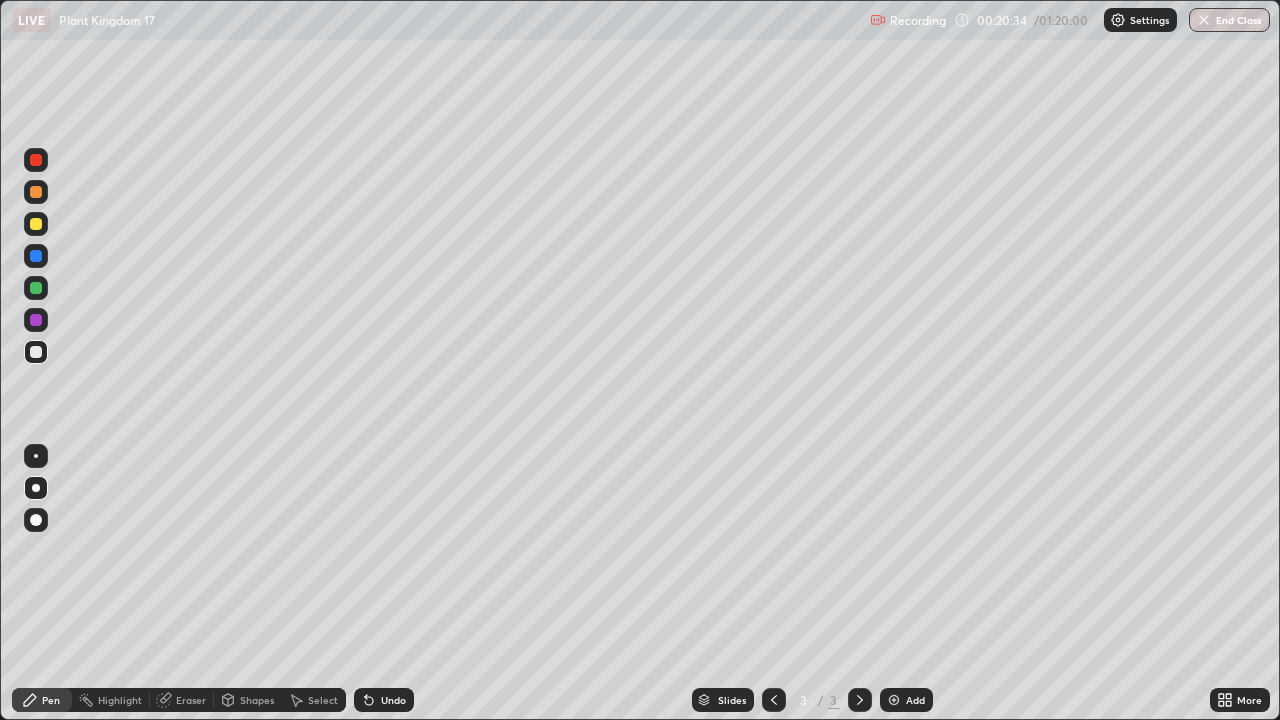 click on "Undo" at bounding box center [384, 700] 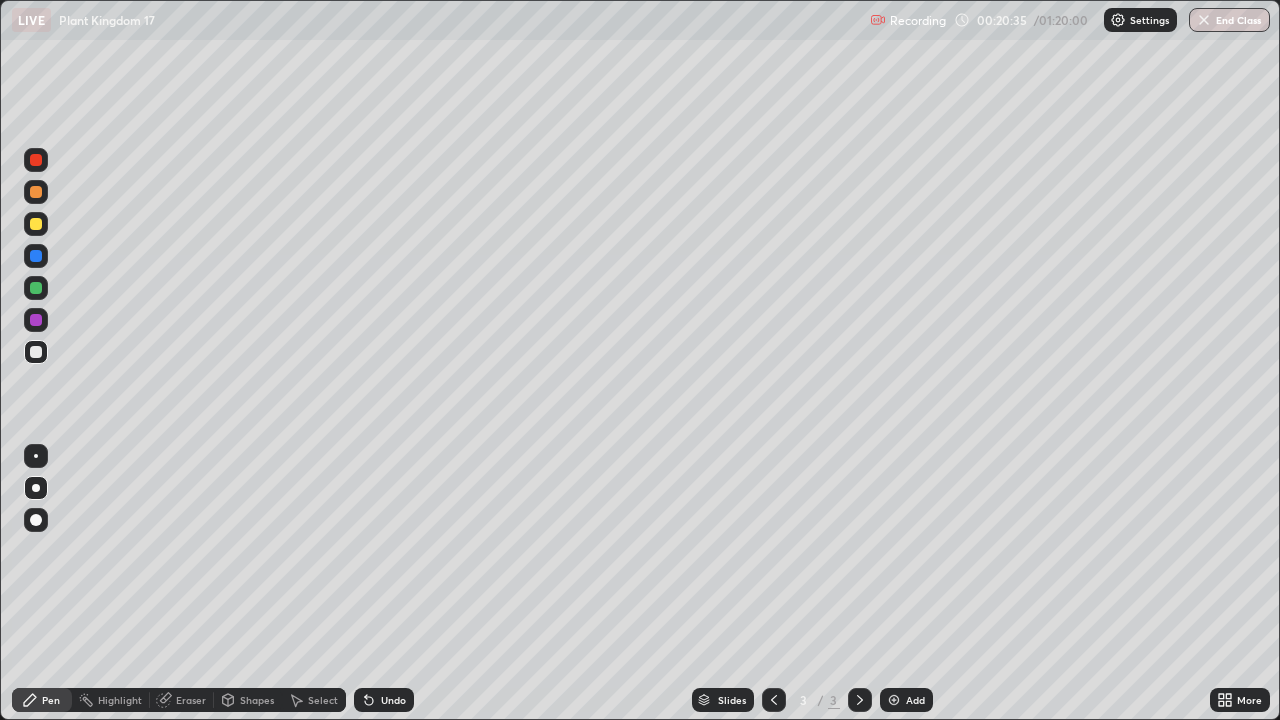 click on "Undo" at bounding box center [384, 700] 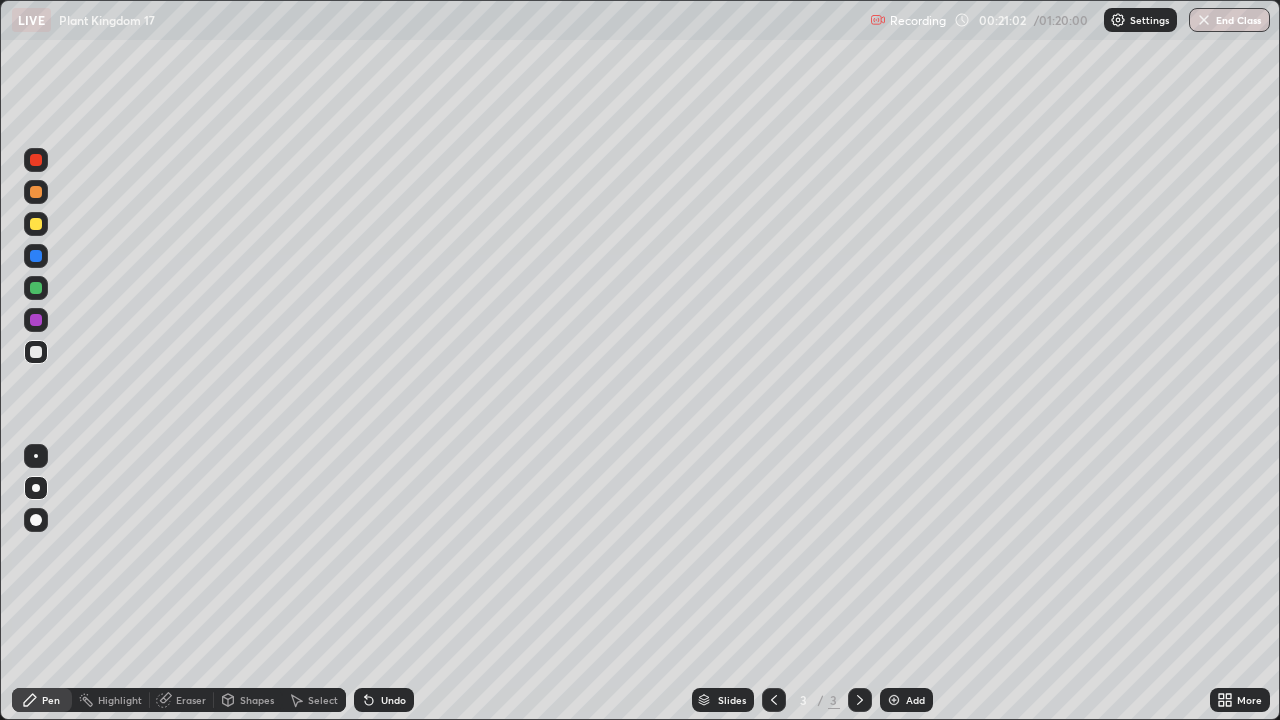 click at bounding box center (36, 192) 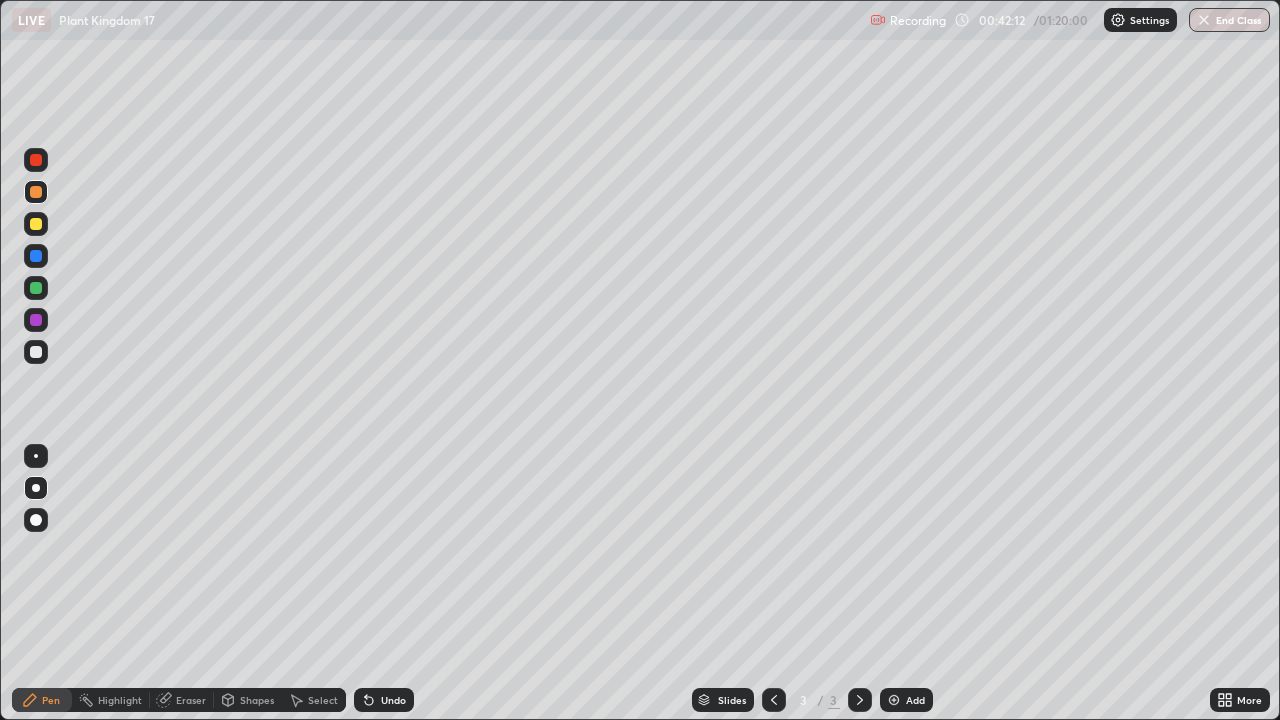 click on "More" at bounding box center (1240, 700) 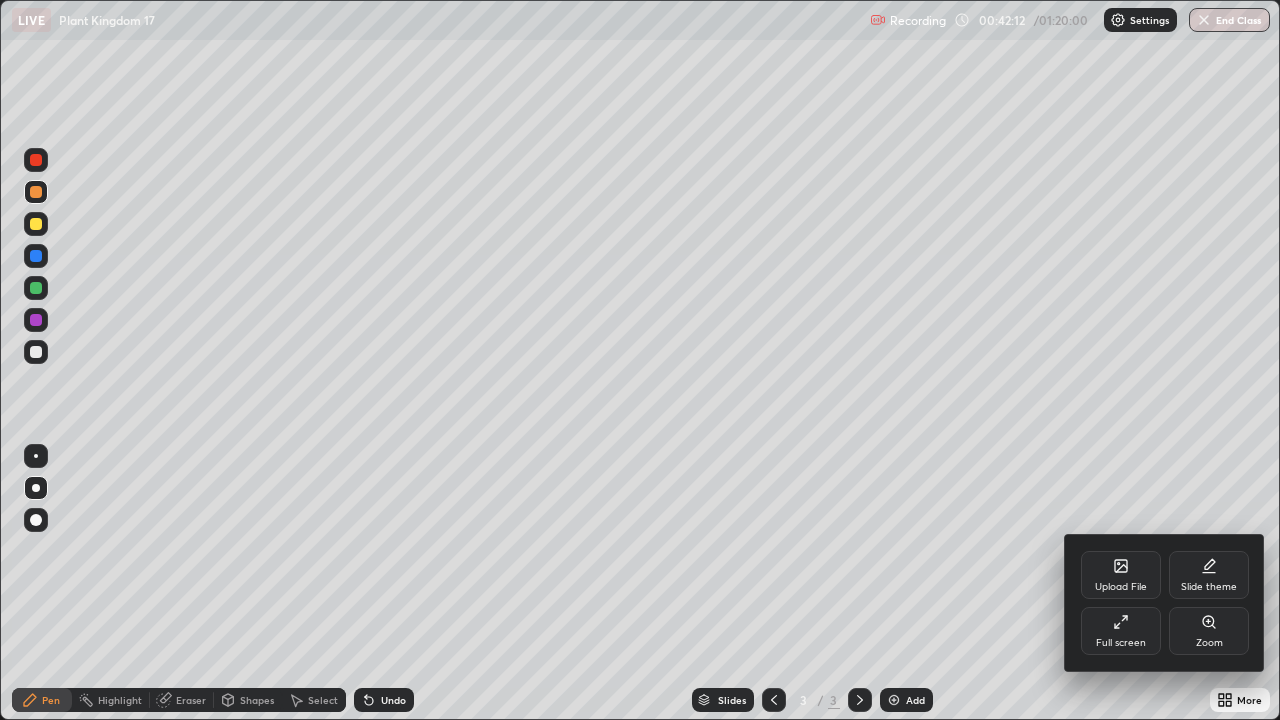 click on "Full screen" at bounding box center (1121, 643) 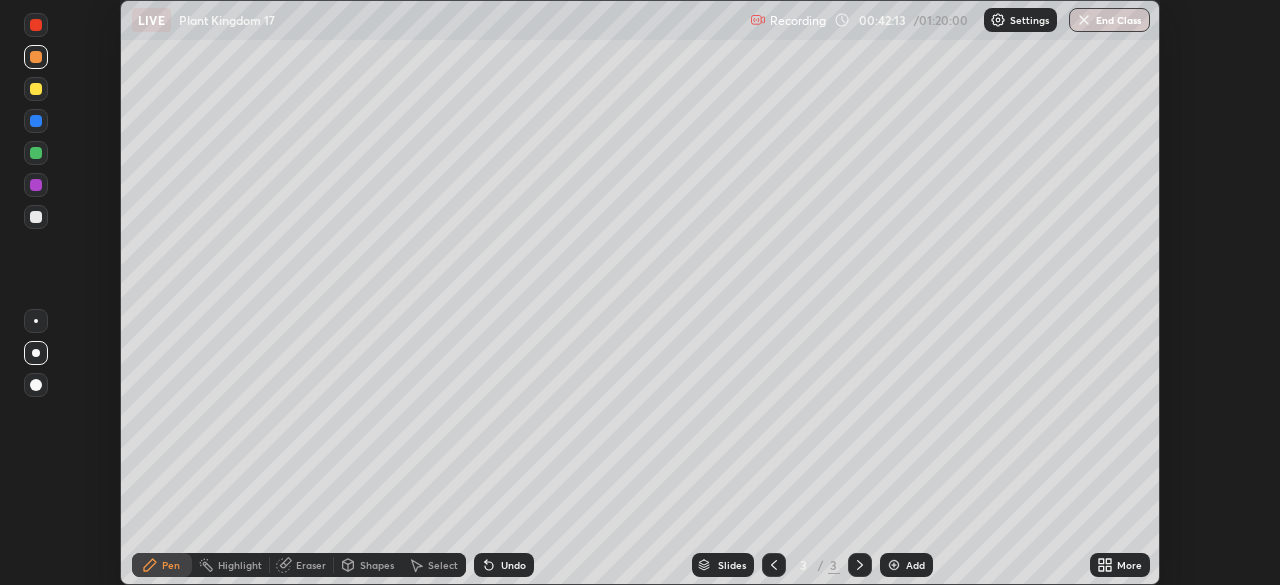 scroll, scrollTop: 585, scrollLeft: 1280, axis: both 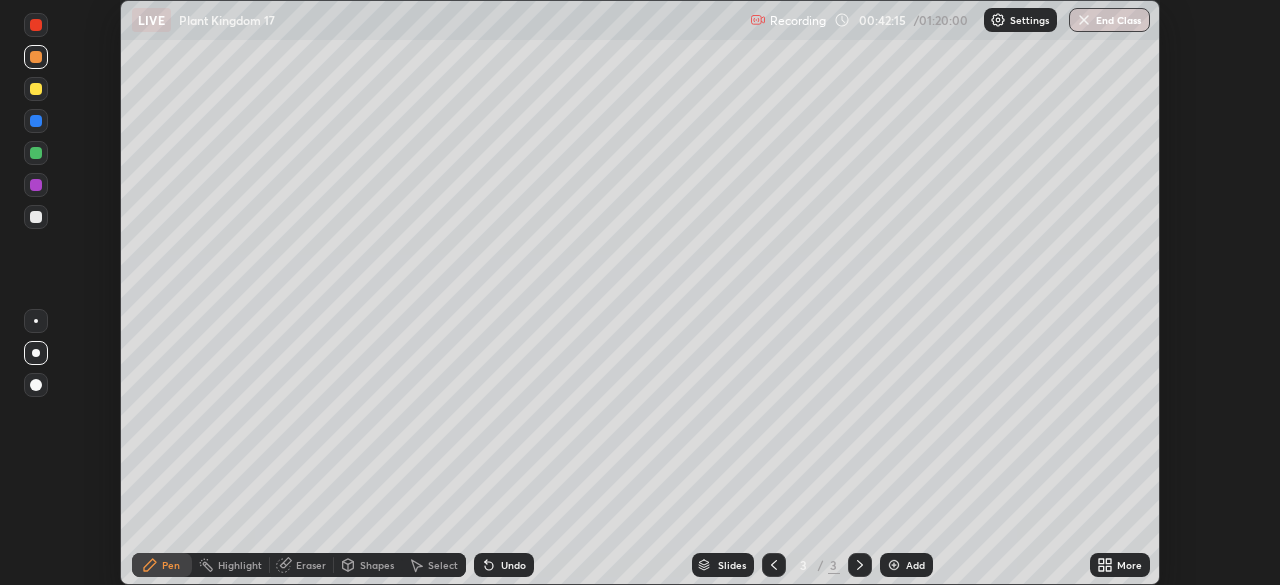 click on "More" at bounding box center [1120, 565] 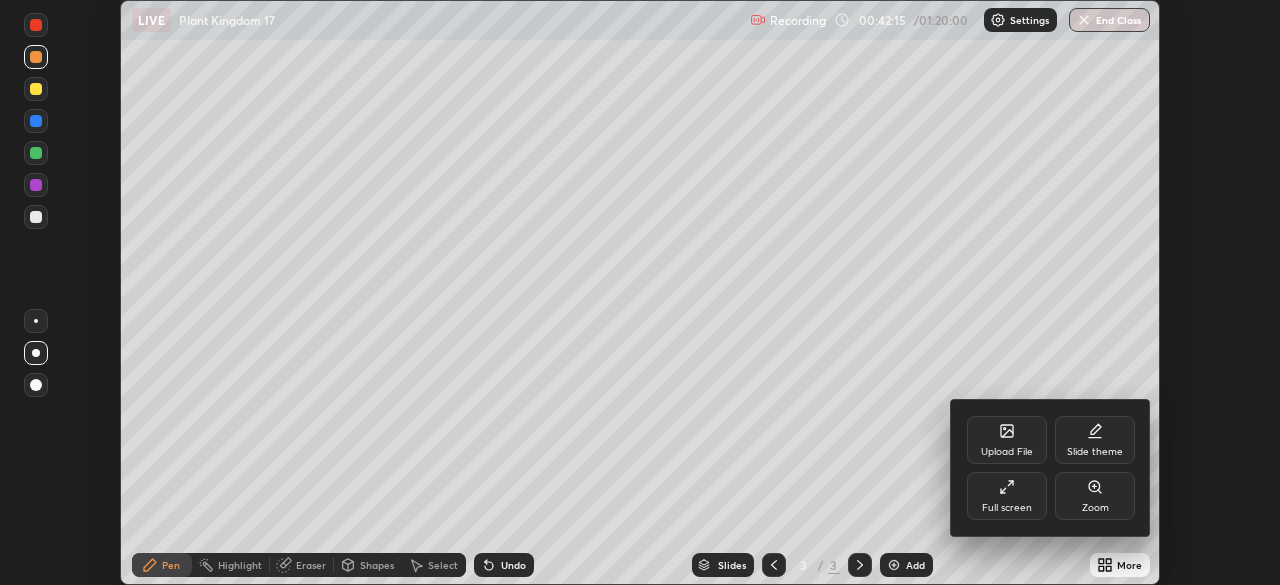 click on "Full screen" at bounding box center (1007, 508) 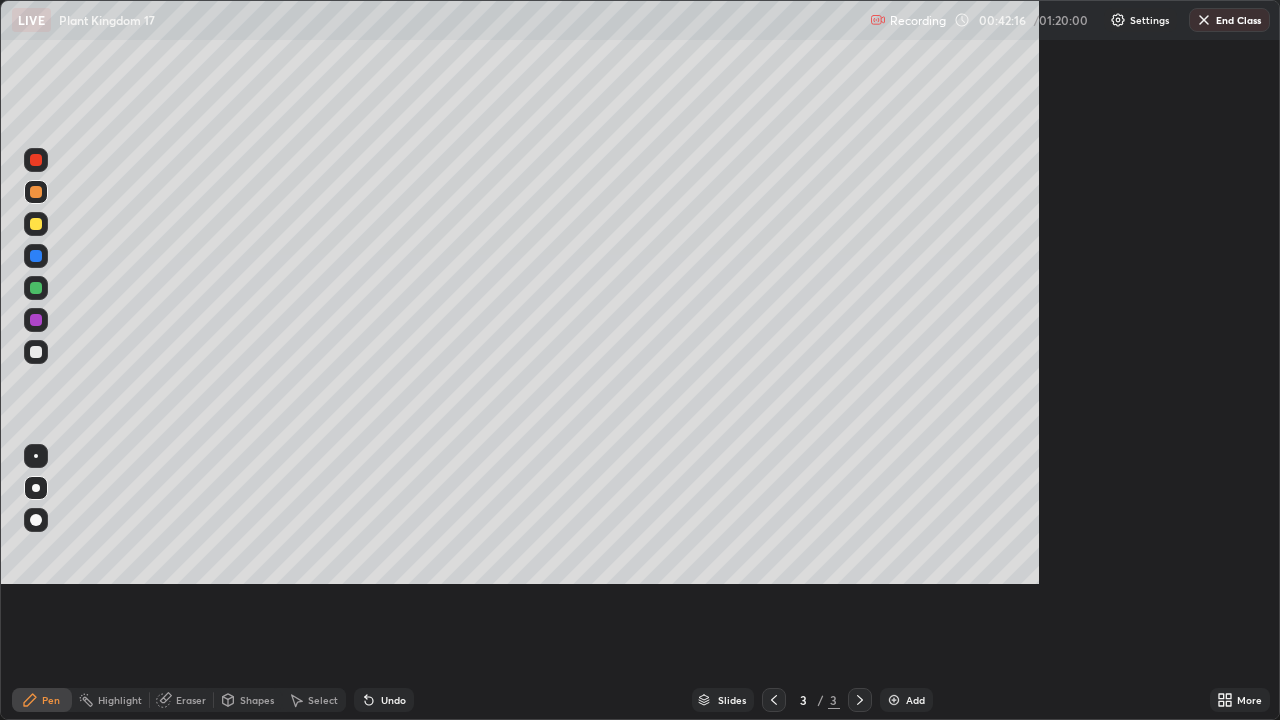 scroll, scrollTop: 99280, scrollLeft: 98720, axis: both 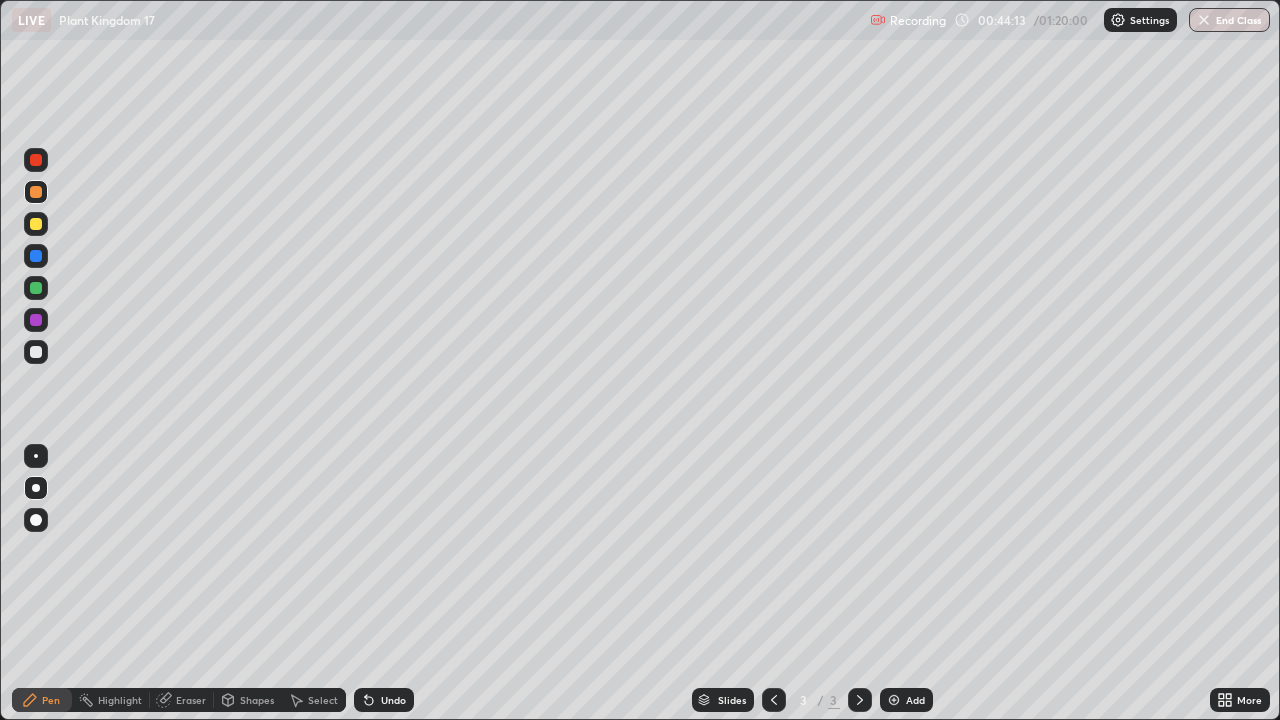 click at bounding box center [36, 224] 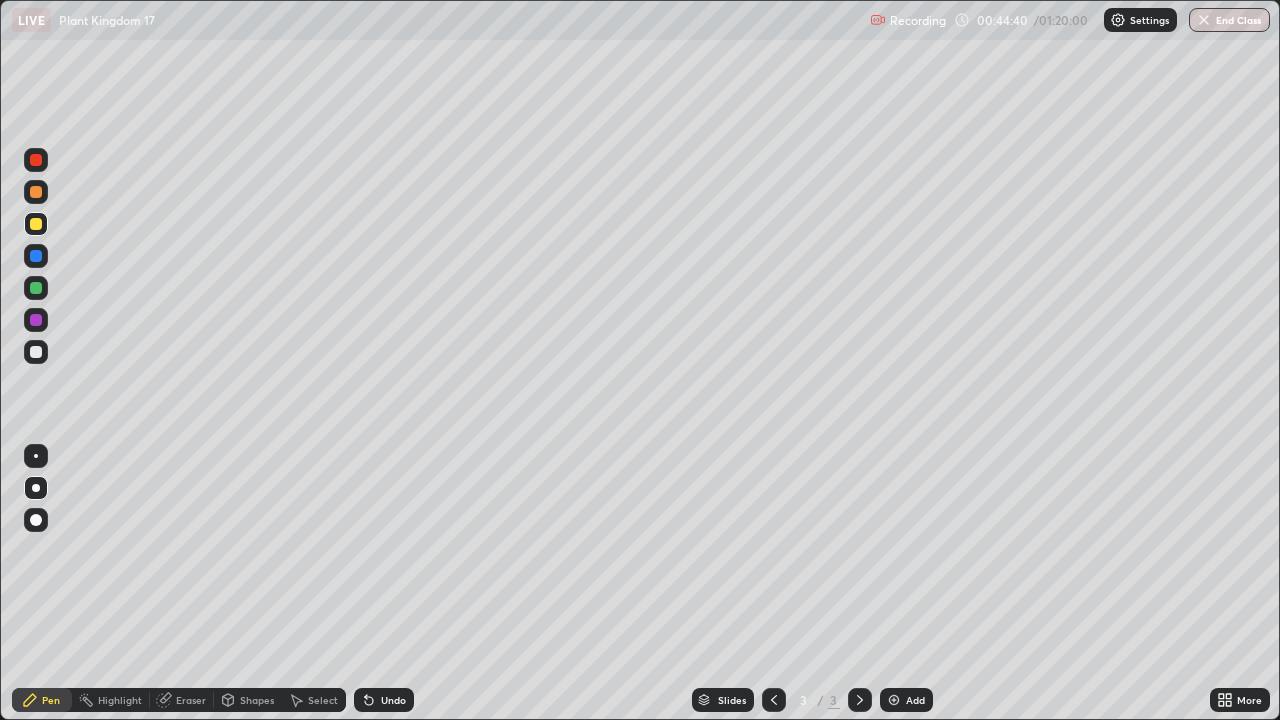 click at bounding box center (36, 320) 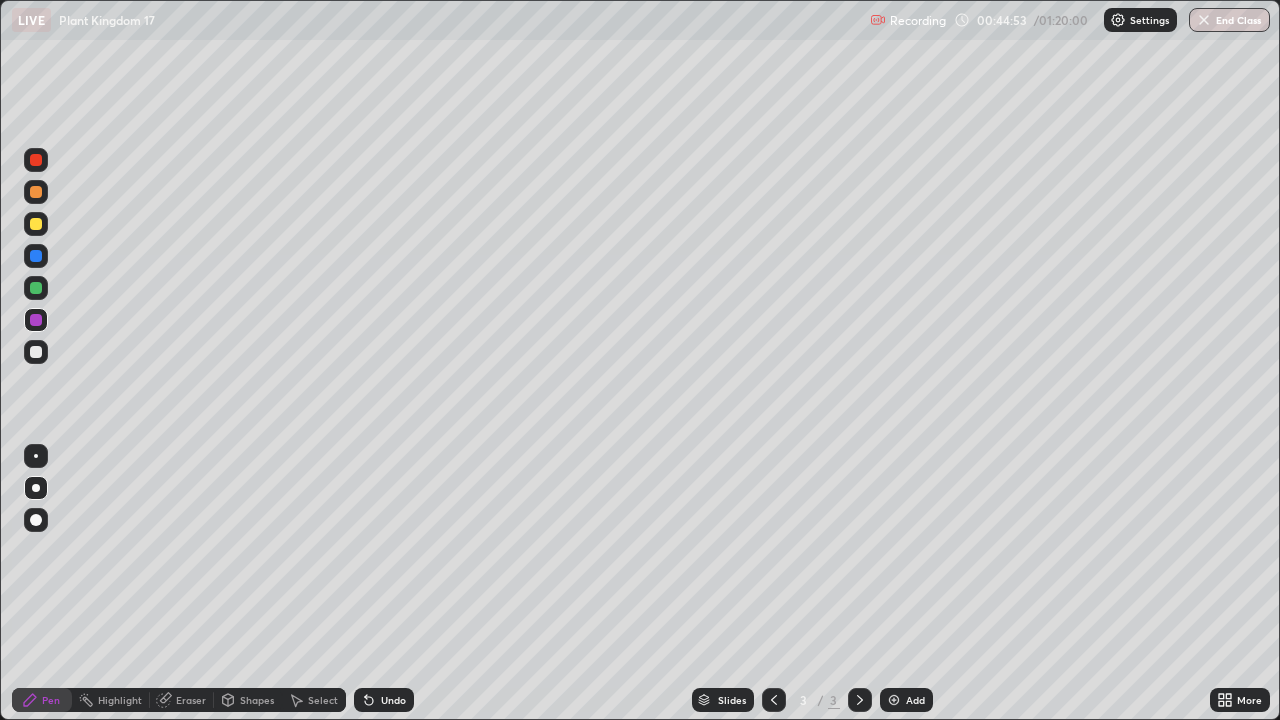 click on "Undo" at bounding box center (393, 700) 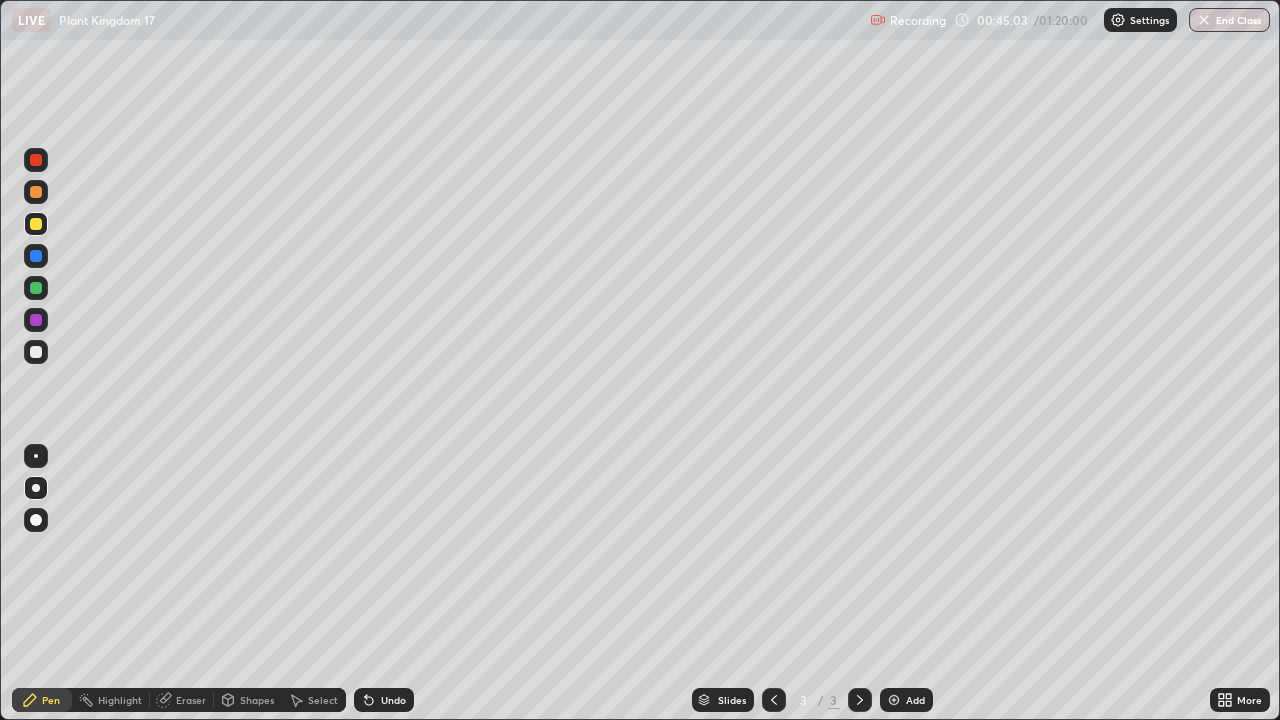 click at bounding box center (36, 320) 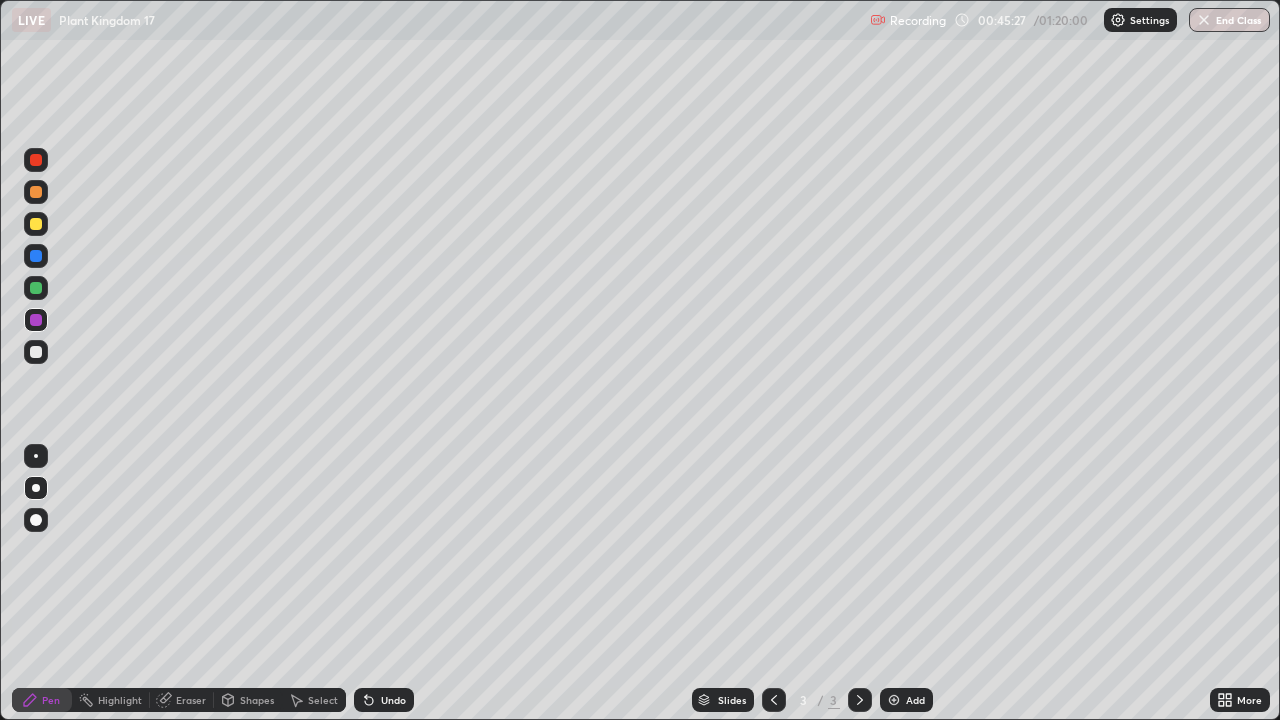 click at bounding box center [36, 320] 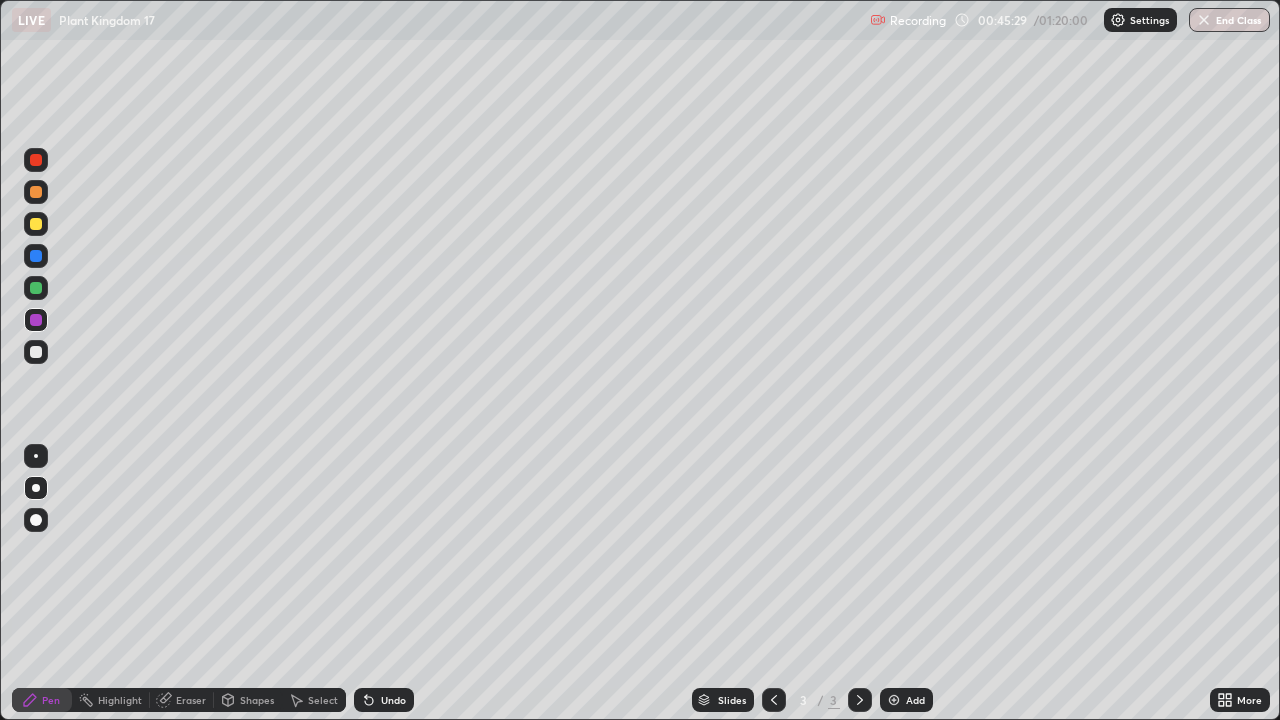 click at bounding box center (36, 224) 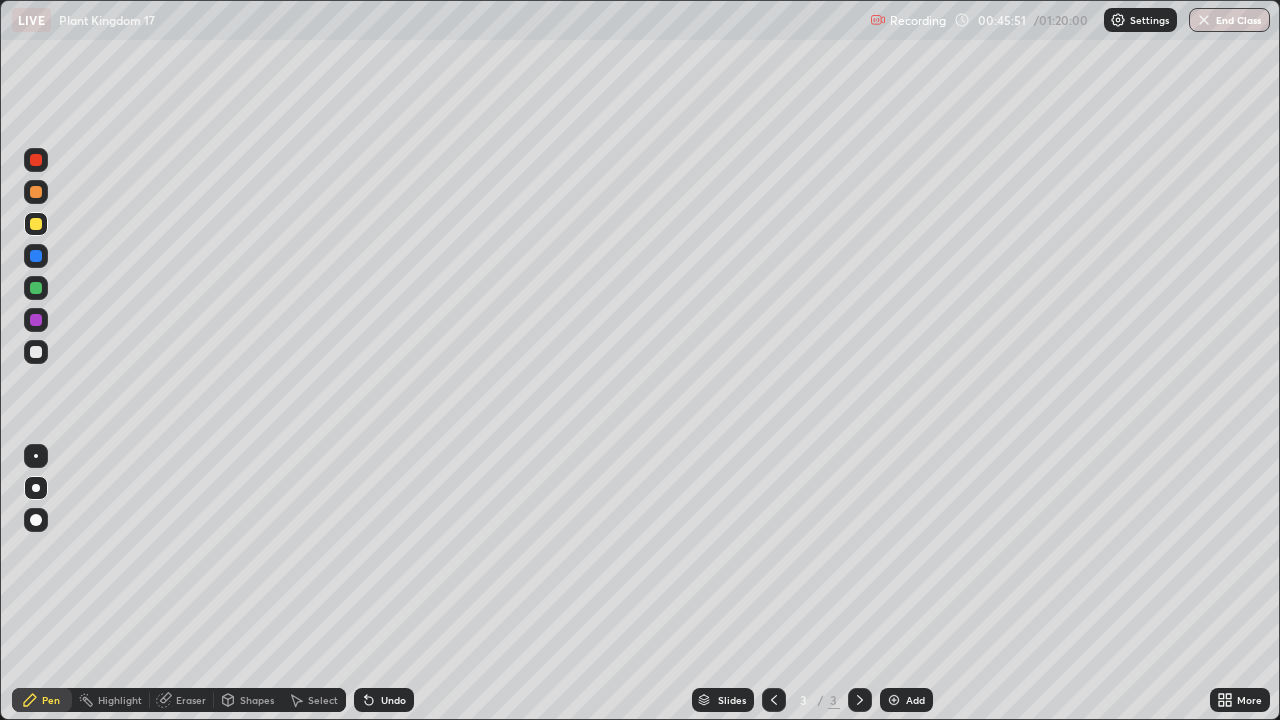 click at bounding box center [36, 320] 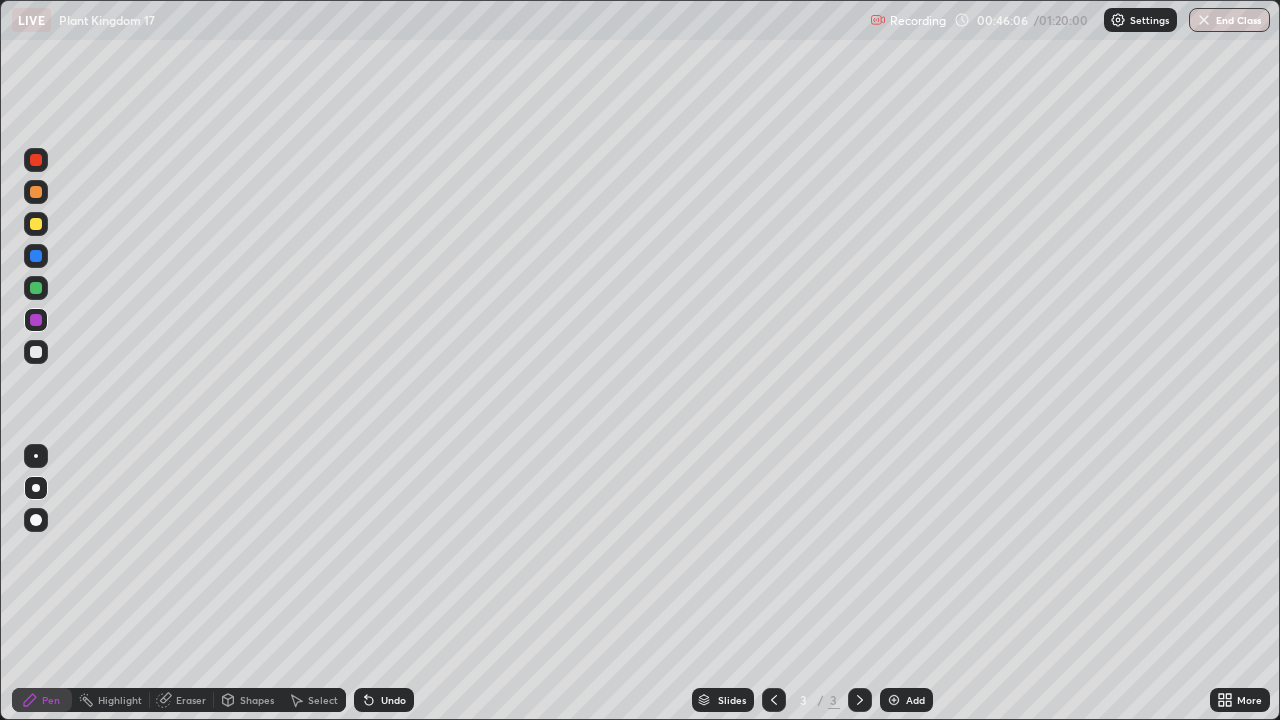 click on "Undo" at bounding box center [393, 700] 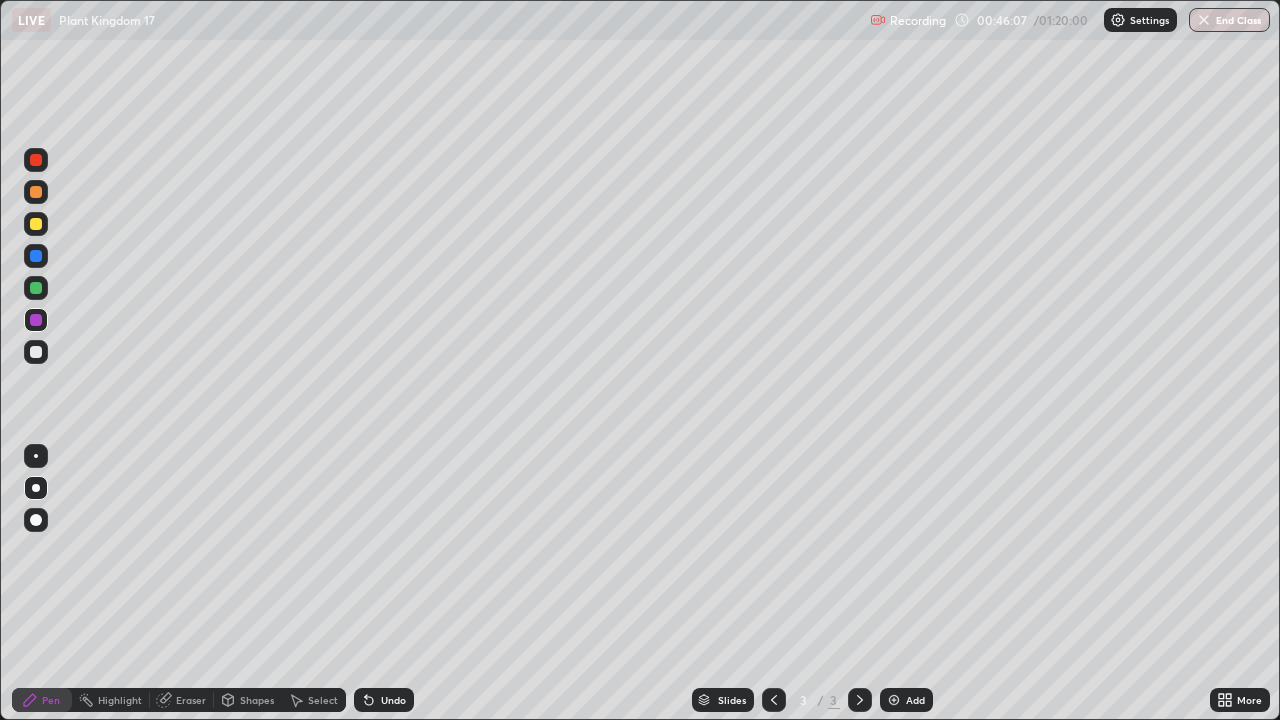 click on "Undo" at bounding box center [393, 700] 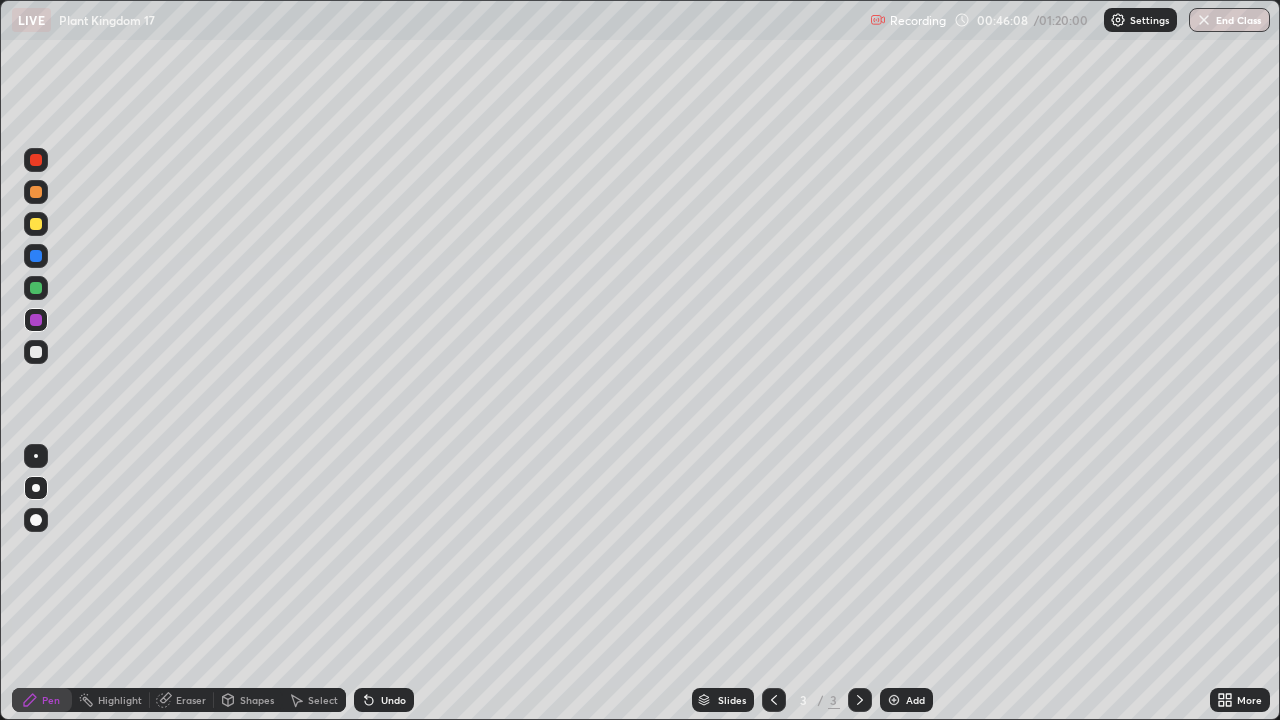 click on "Undo" at bounding box center [384, 700] 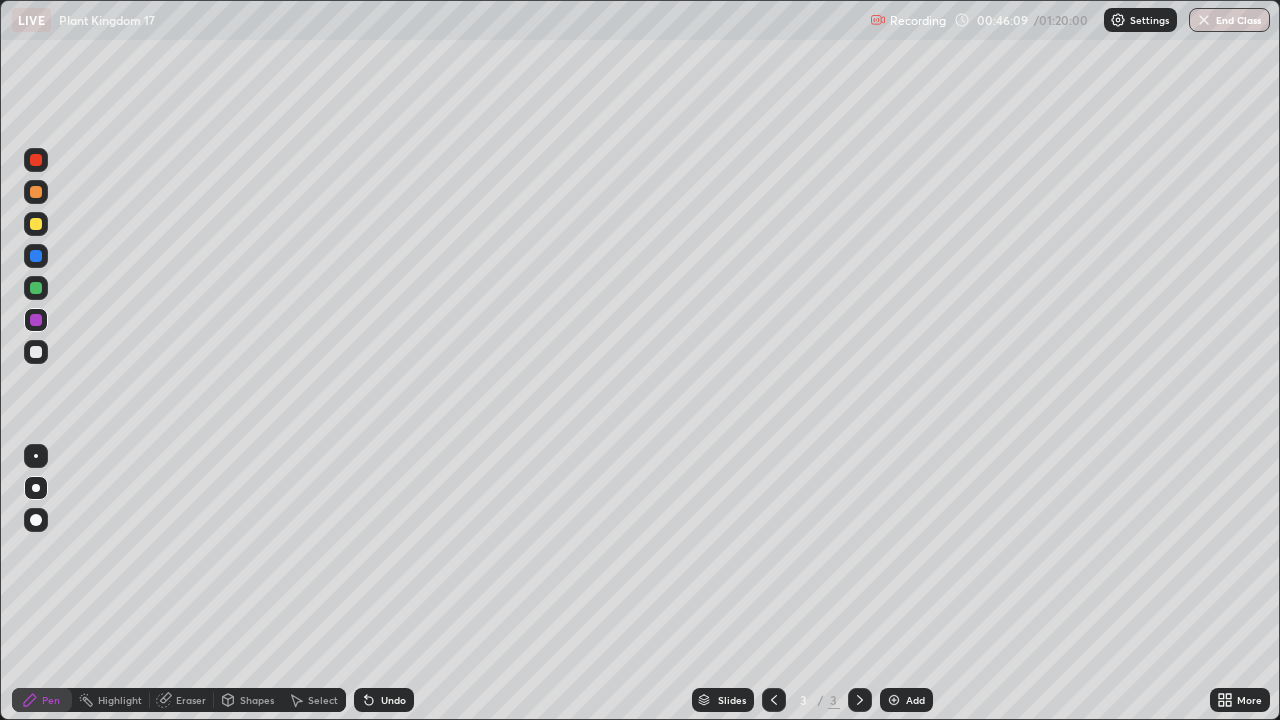 click on "Undo" at bounding box center [393, 700] 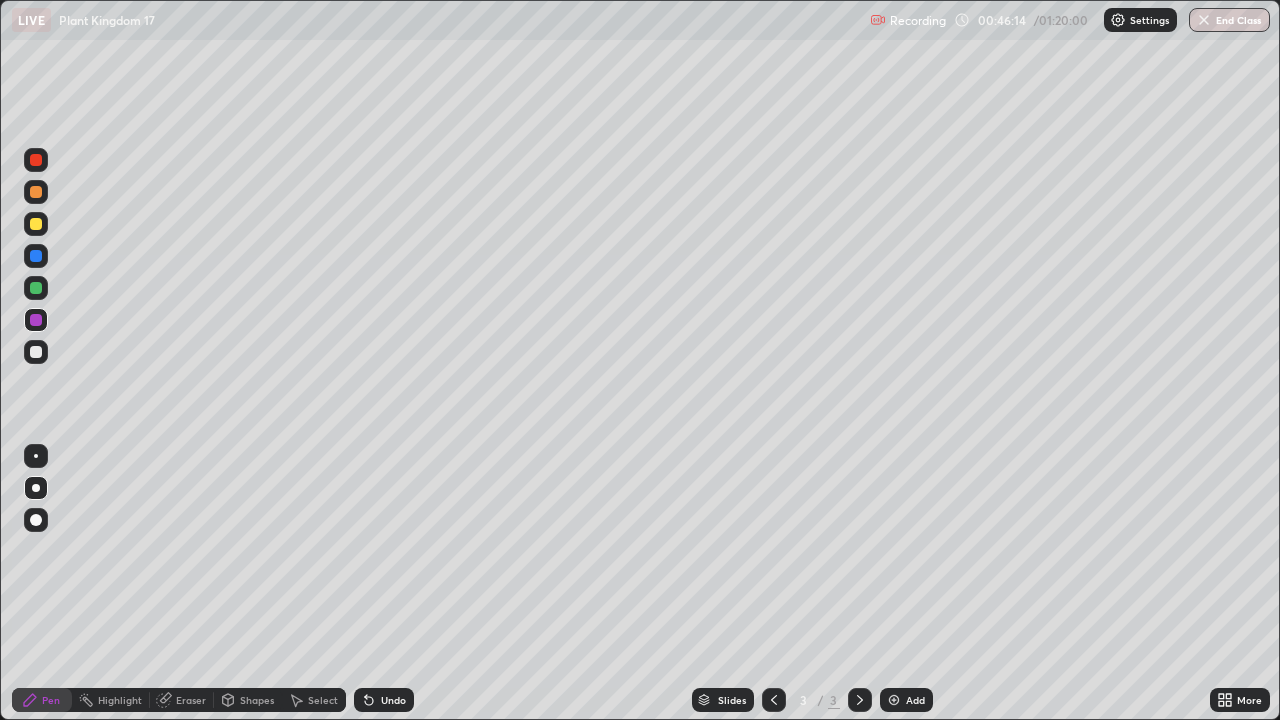 click at bounding box center (36, 224) 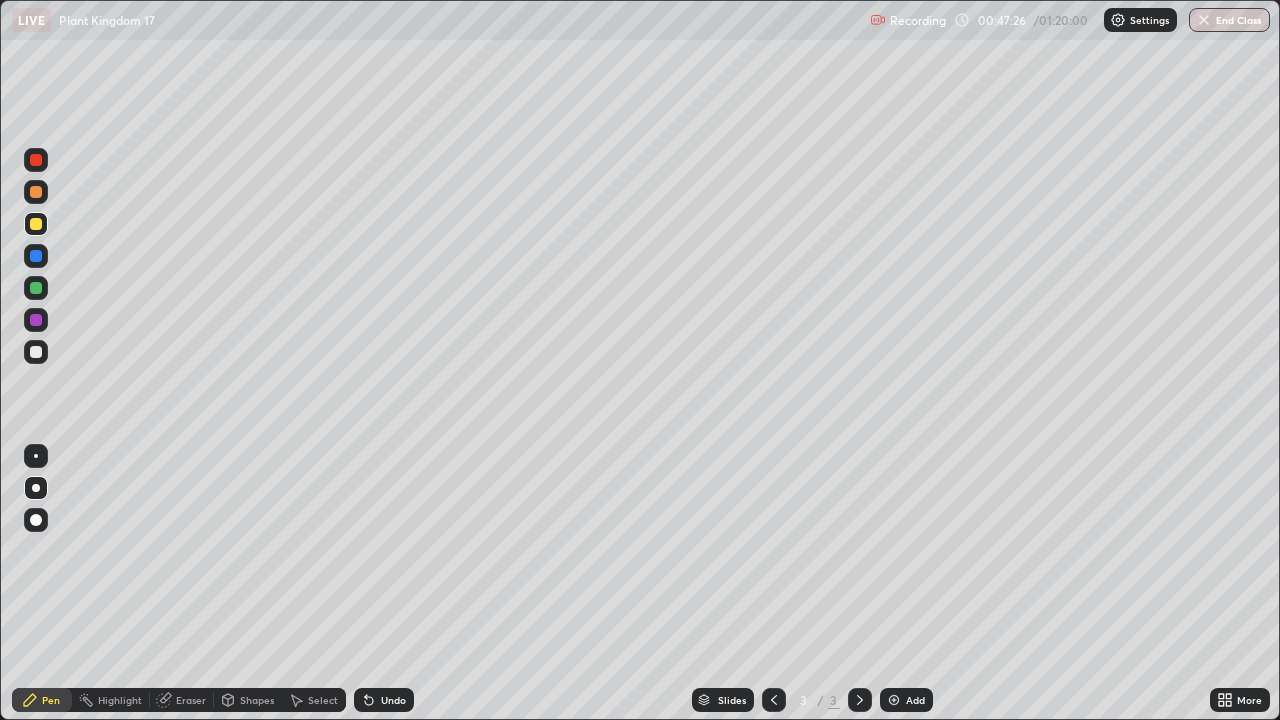 click at bounding box center (36, 288) 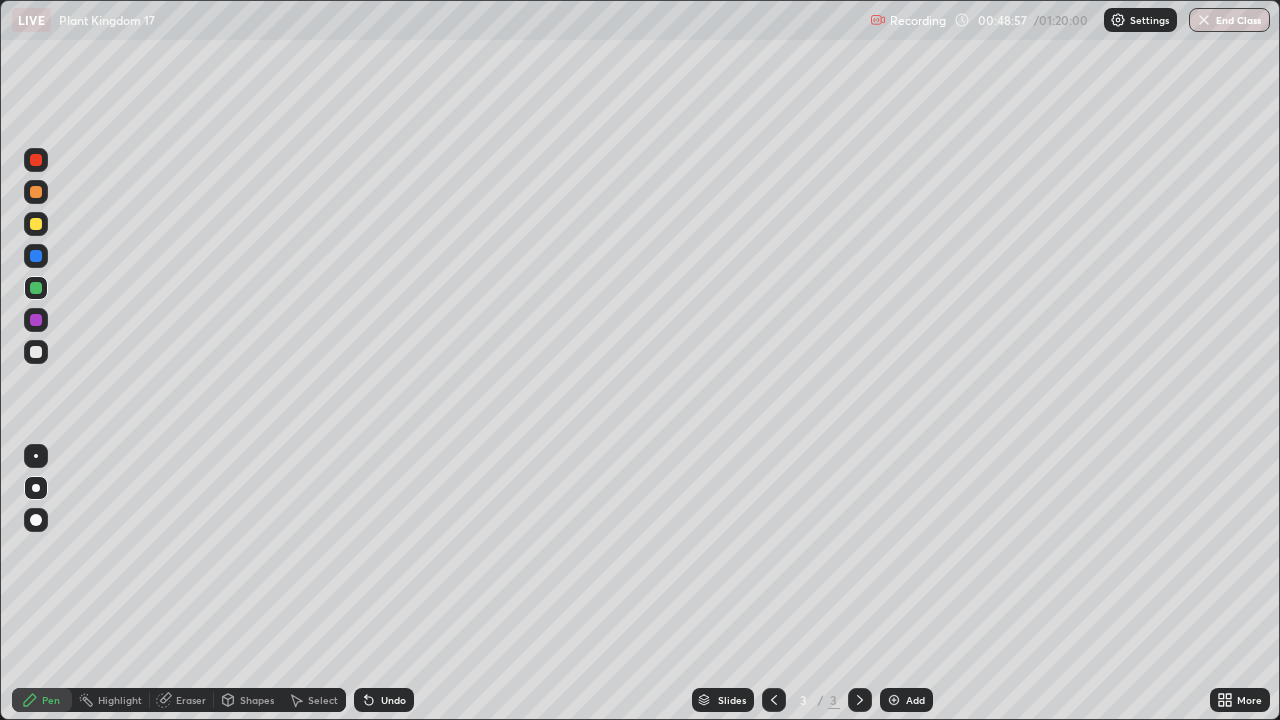 click at bounding box center (36, 192) 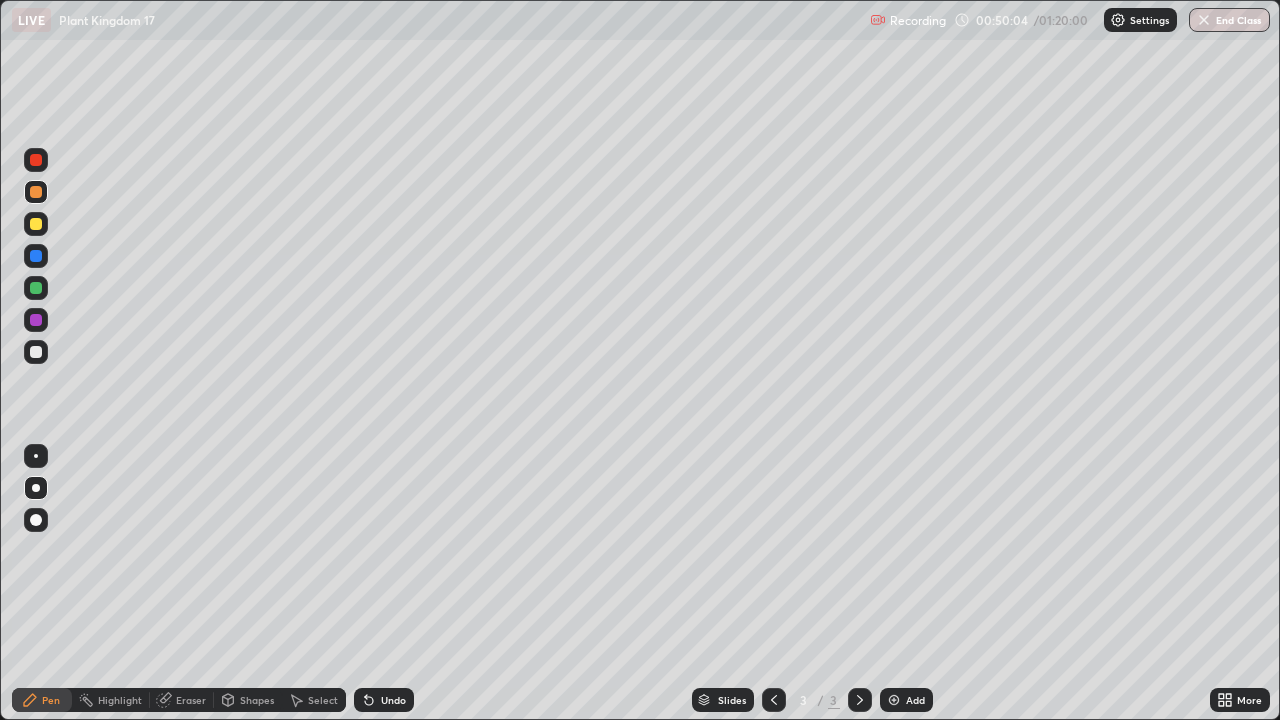 click on "Undo" at bounding box center [384, 700] 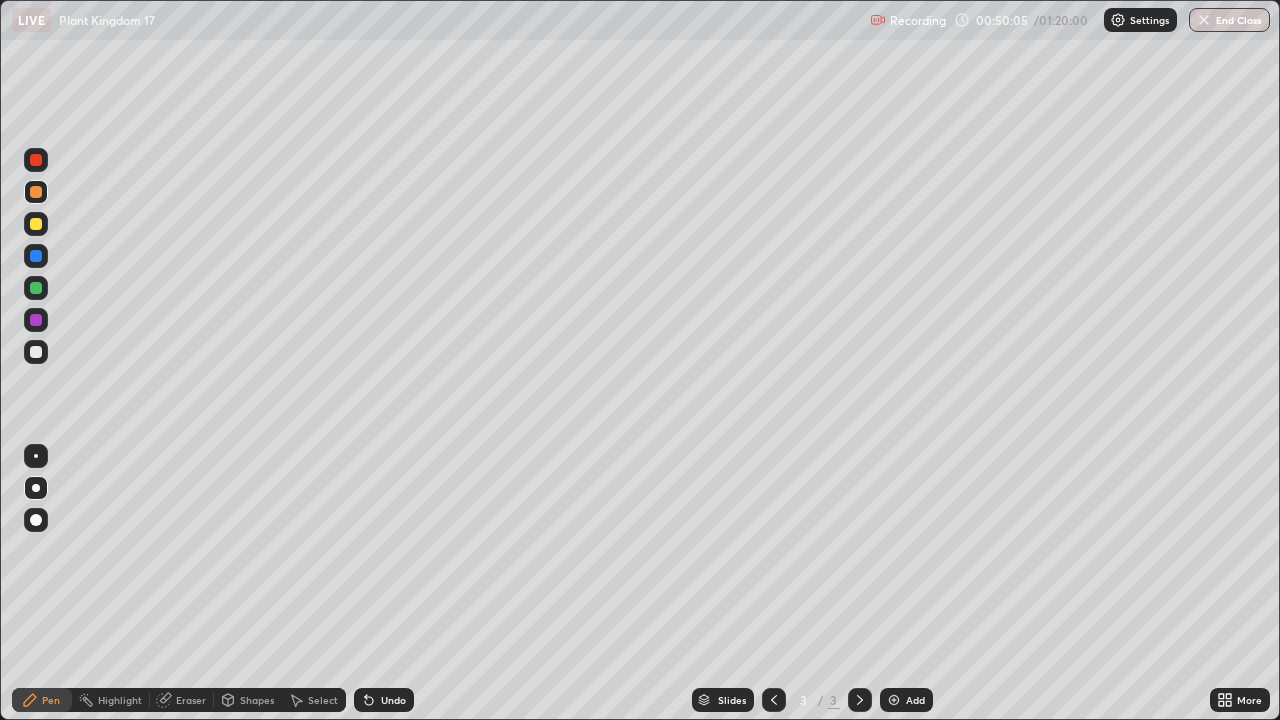 click on "Undo" at bounding box center (384, 700) 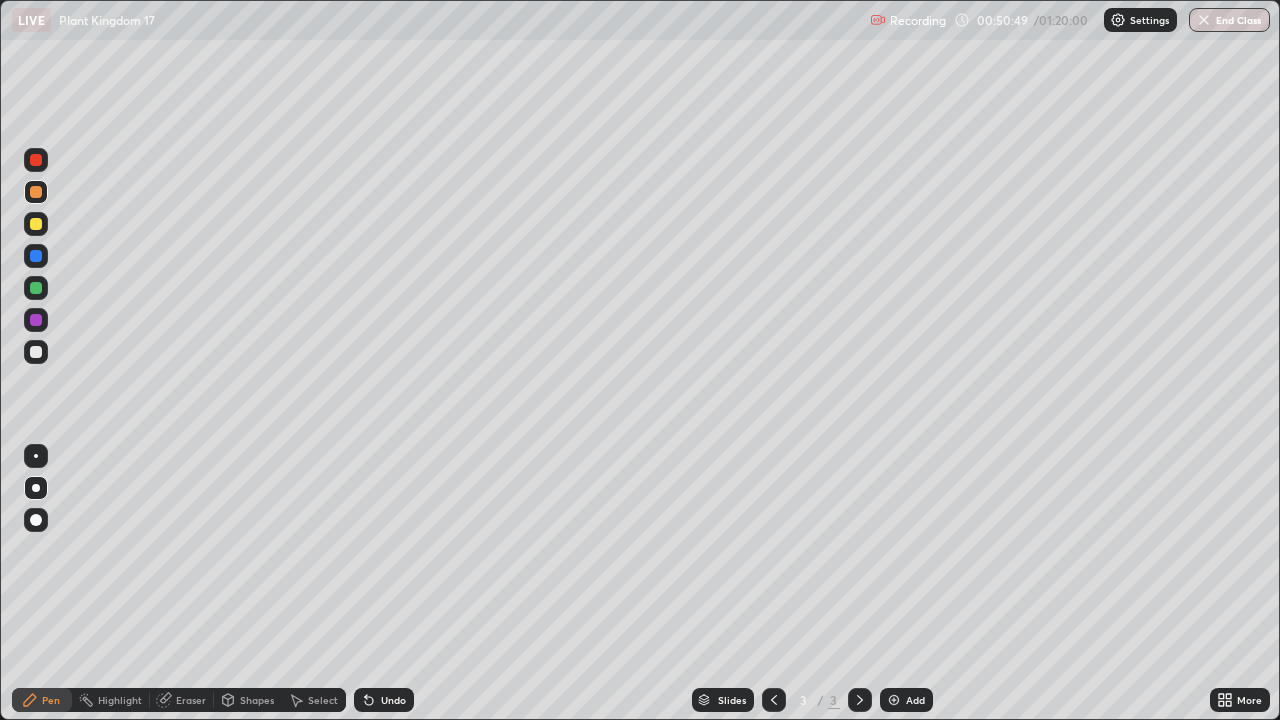 click on "Add" at bounding box center [915, 700] 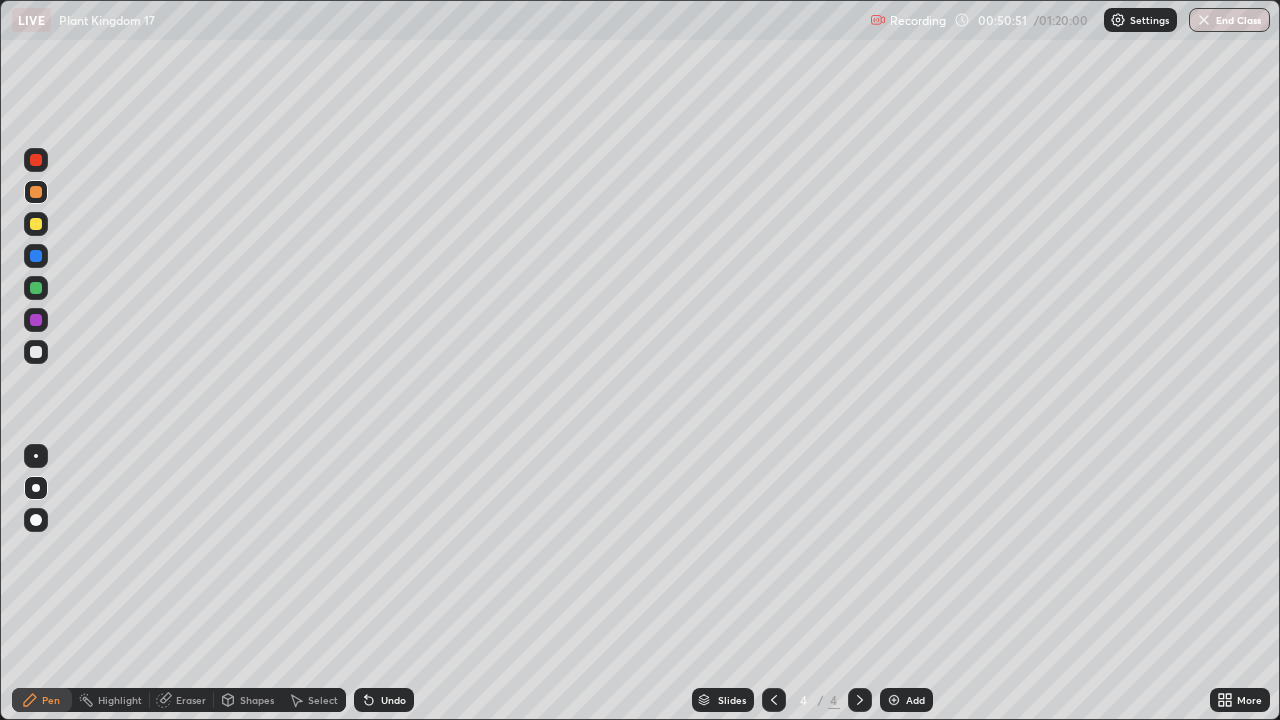 click at bounding box center (36, 288) 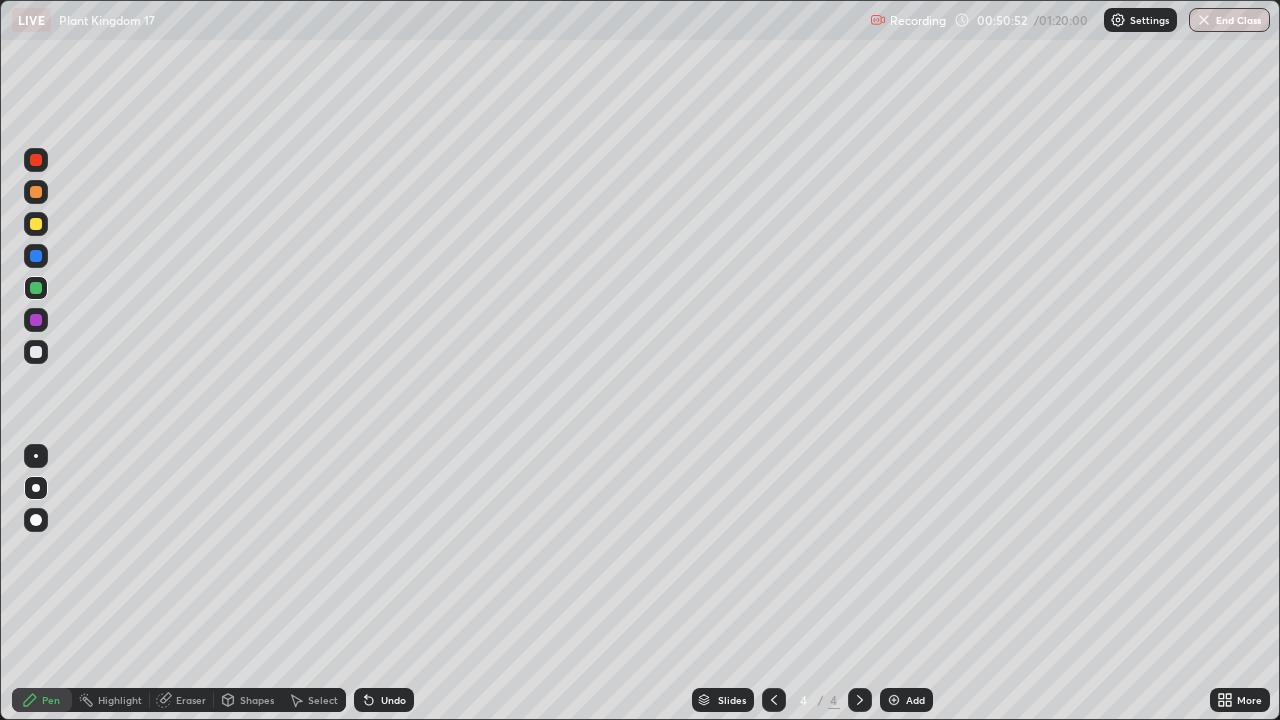 click on "Shapes" at bounding box center [257, 700] 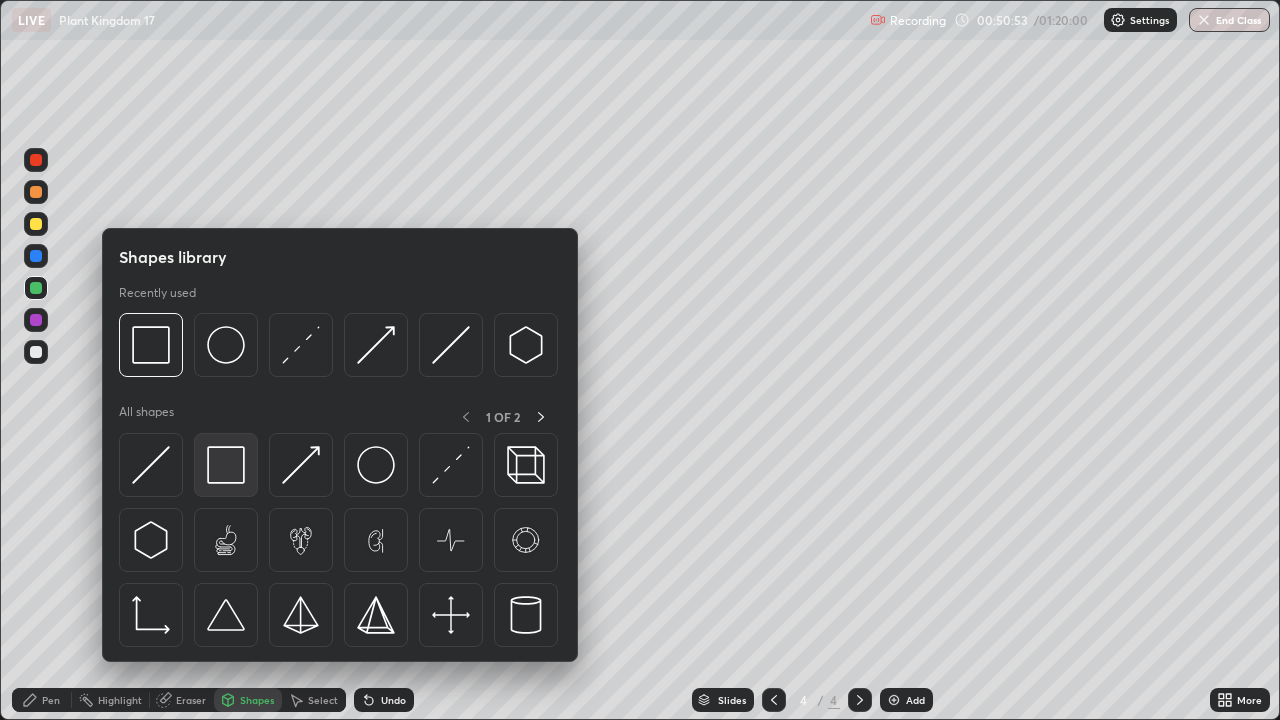 click at bounding box center (226, 465) 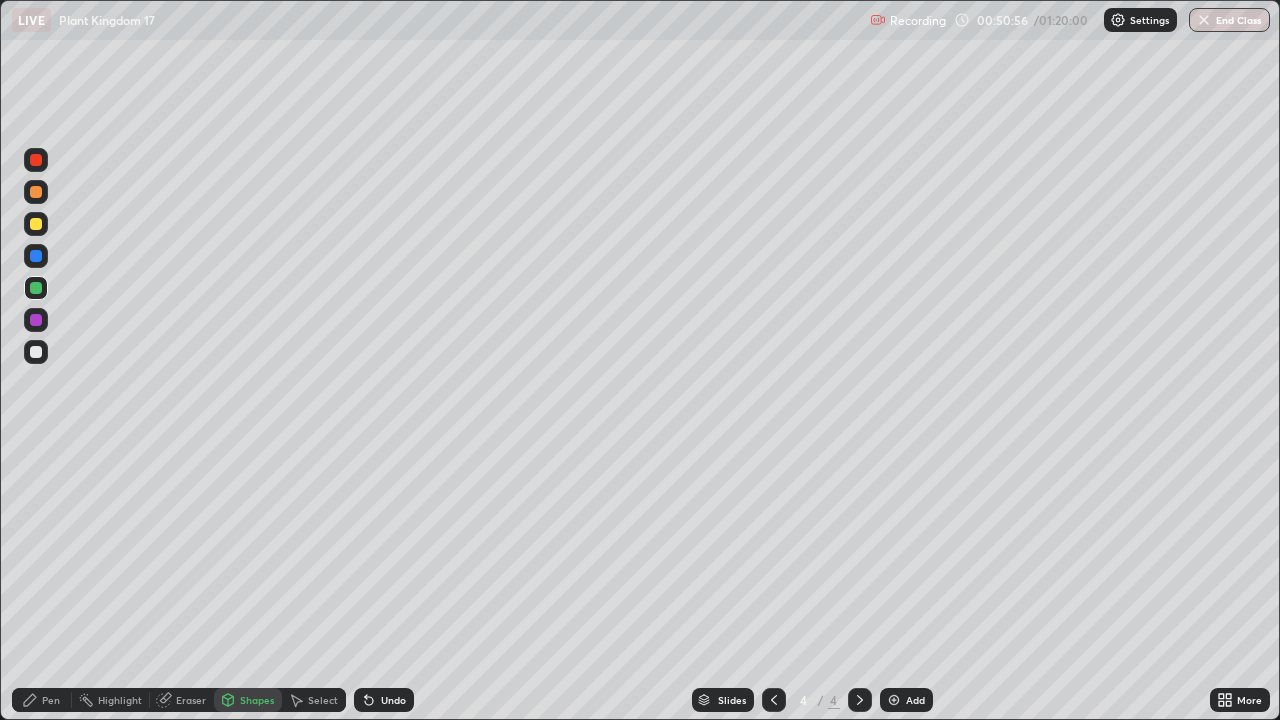 click 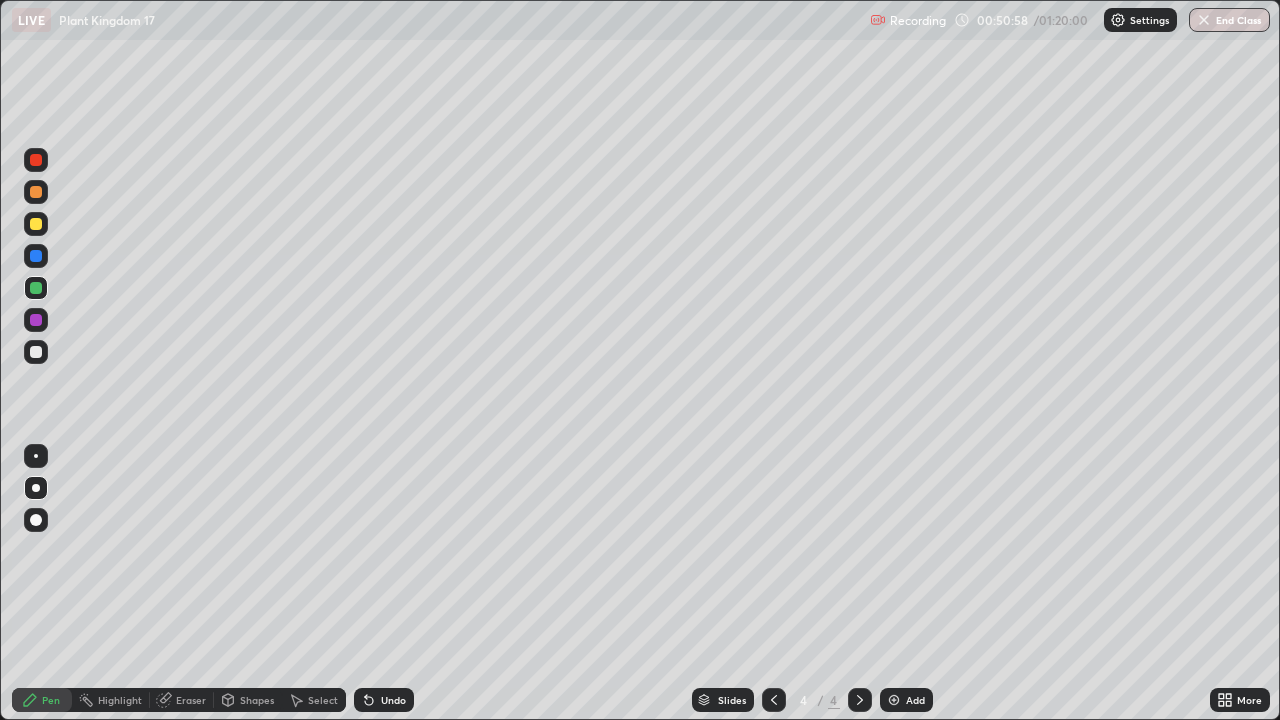 click at bounding box center [36, 320] 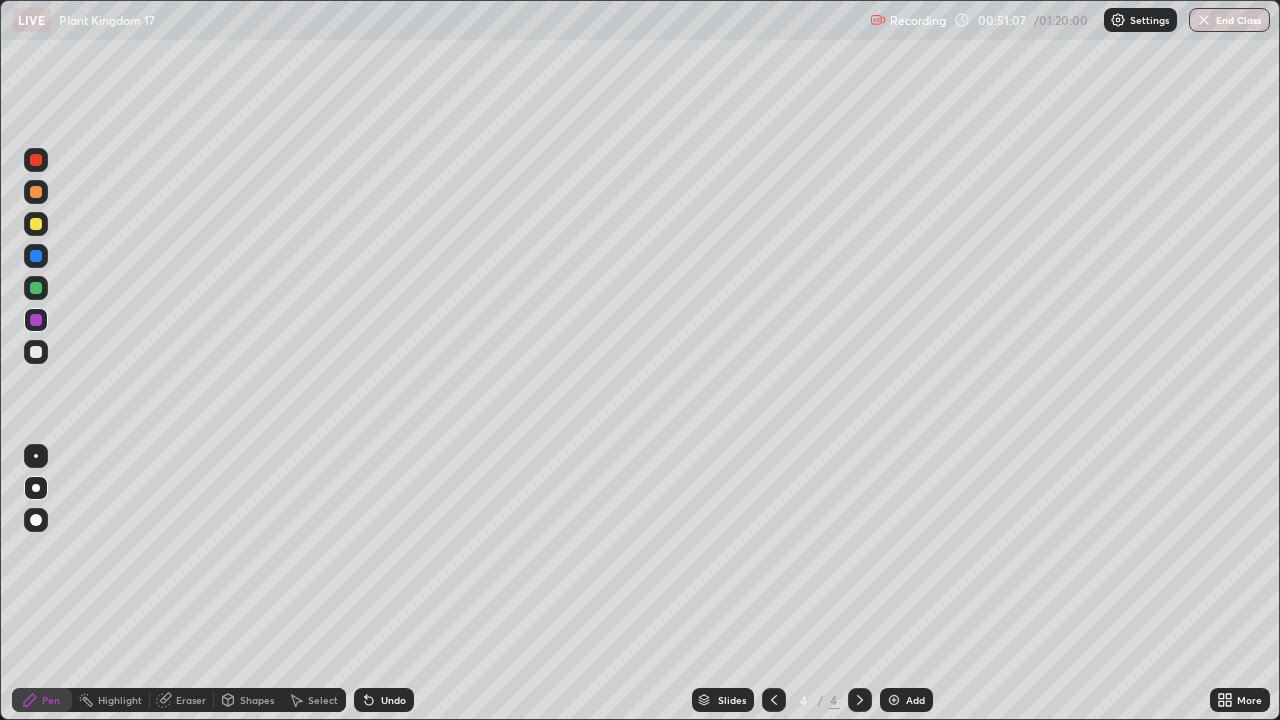 click on "Select" at bounding box center [323, 700] 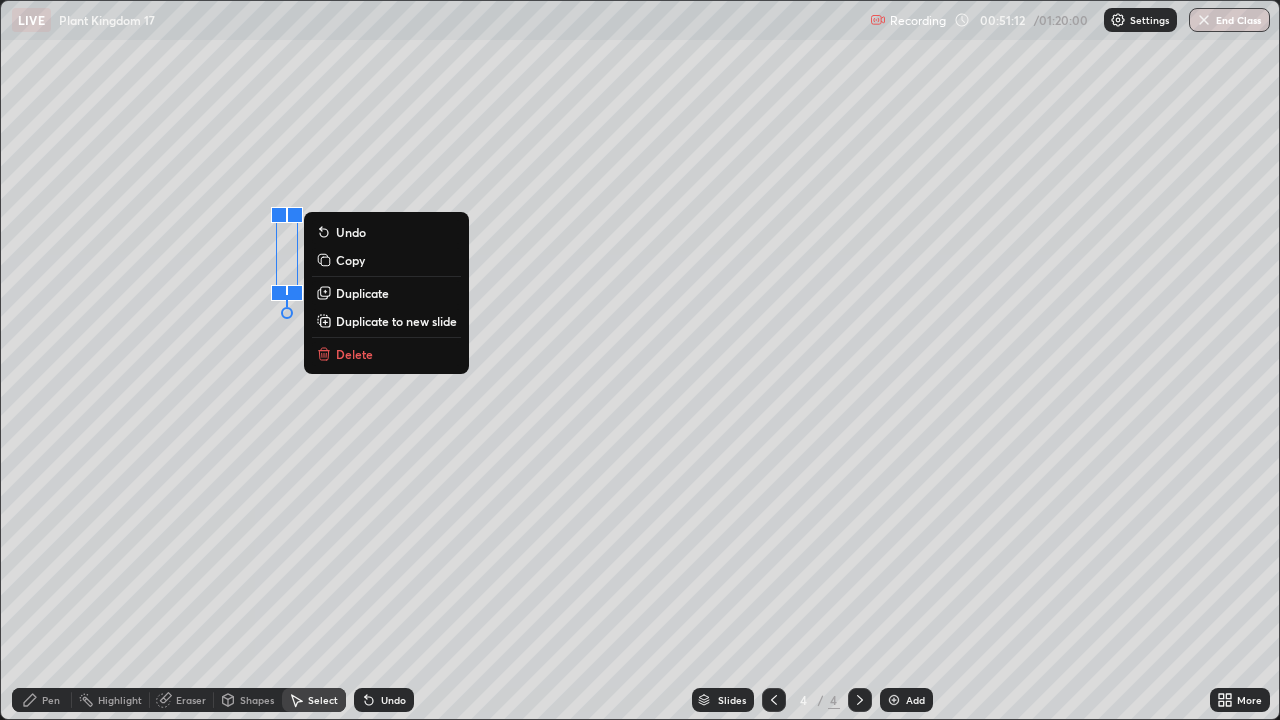 click on "0 ° Undo Copy Duplicate Duplicate to new slide Delete" at bounding box center (640, 360) 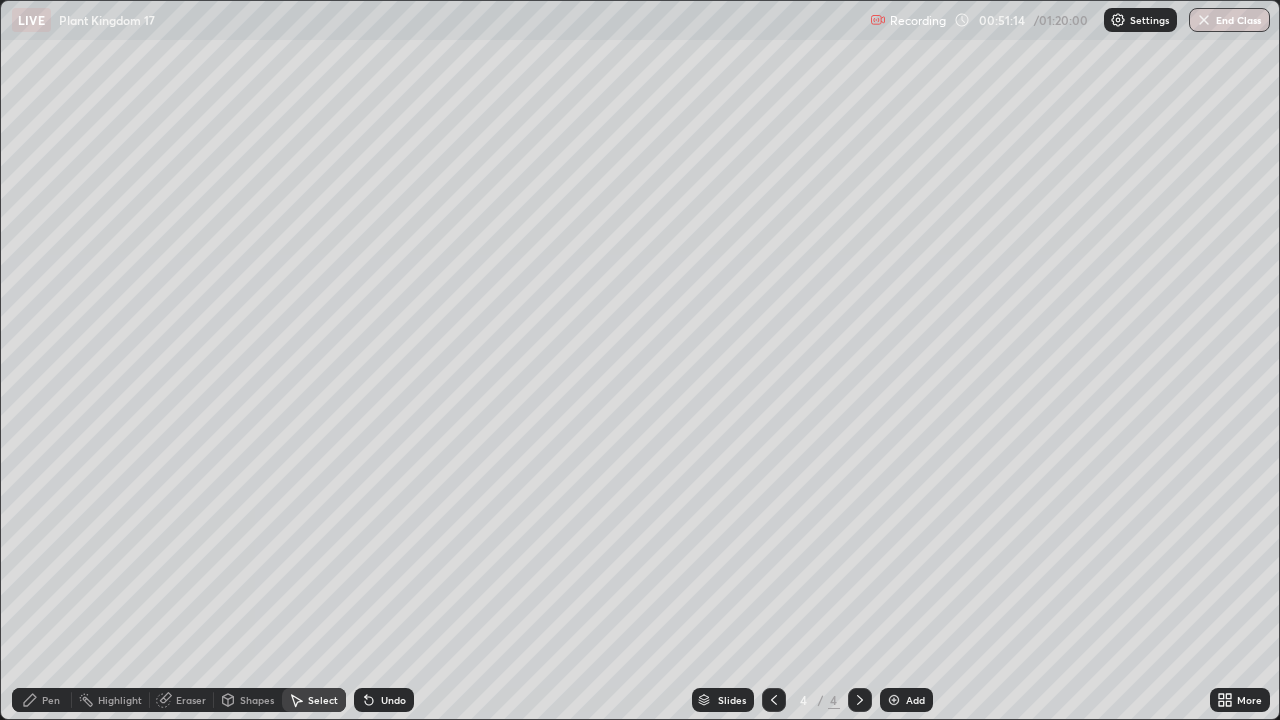 click on "Select" at bounding box center [323, 700] 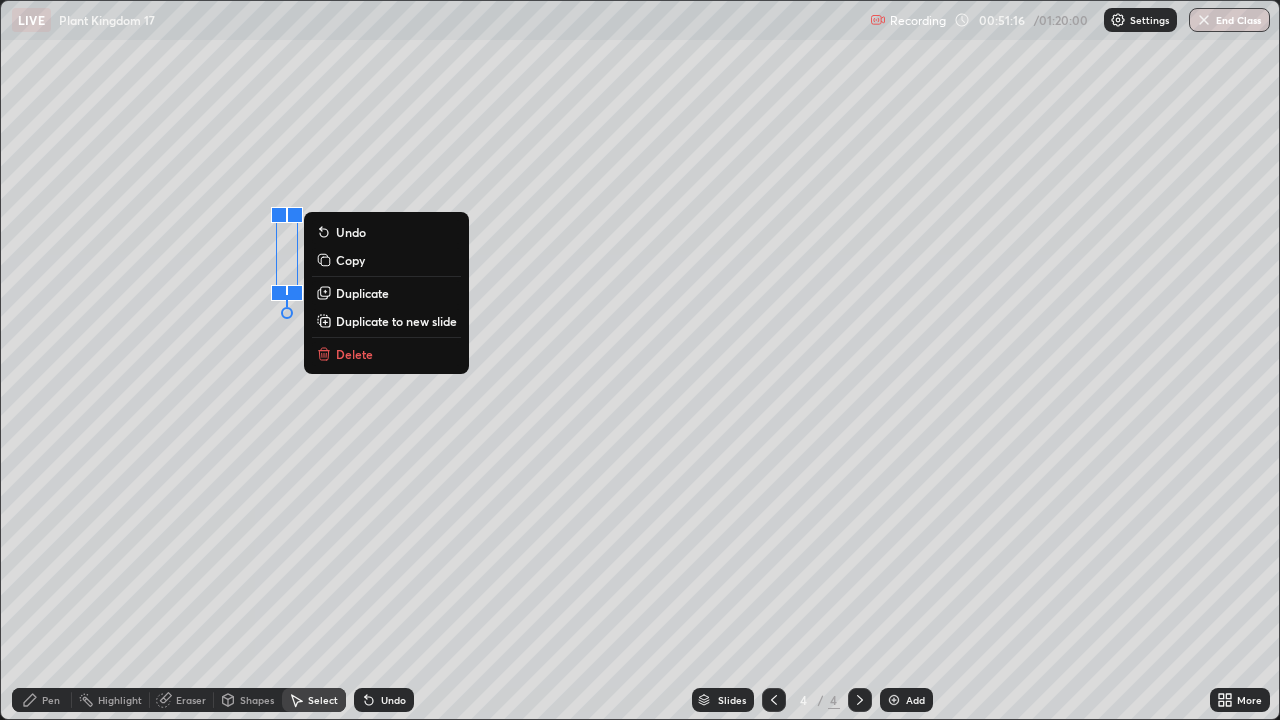 click on "Duplicate" at bounding box center [362, 293] 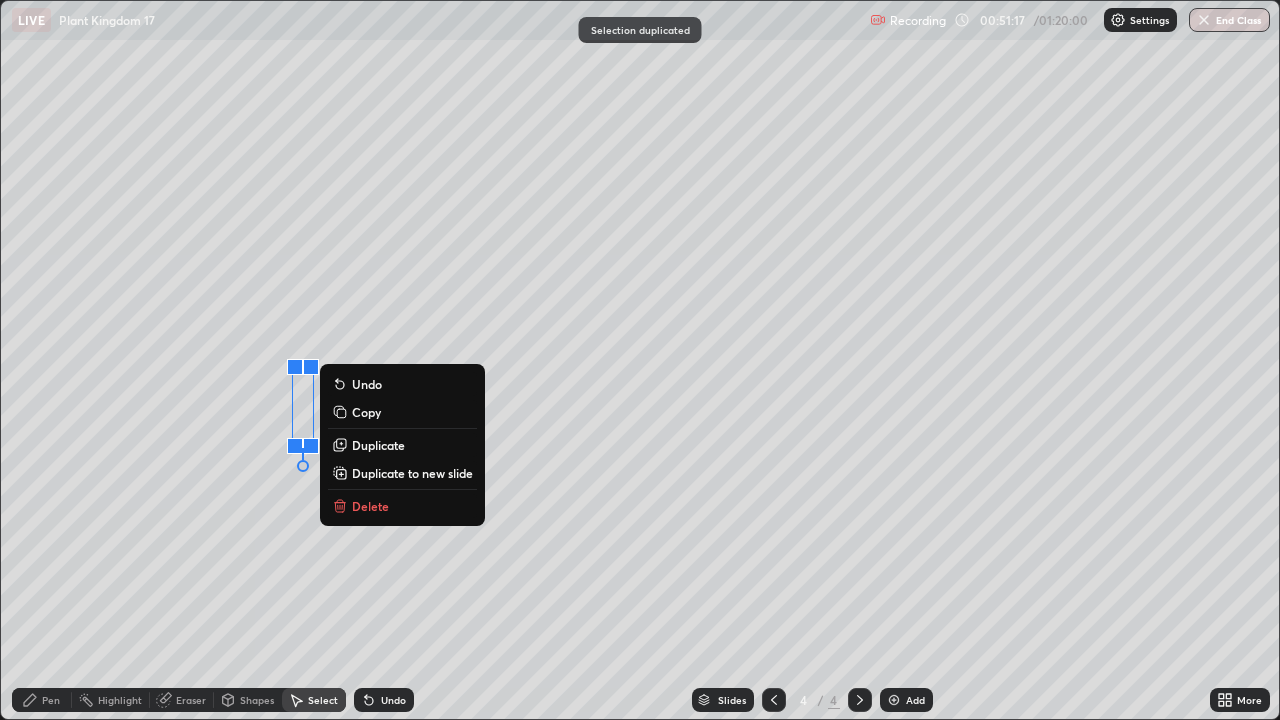 click on "0 ° Undo Copy Duplicate Duplicate to new slide Delete" at bounding box center (640, 360) 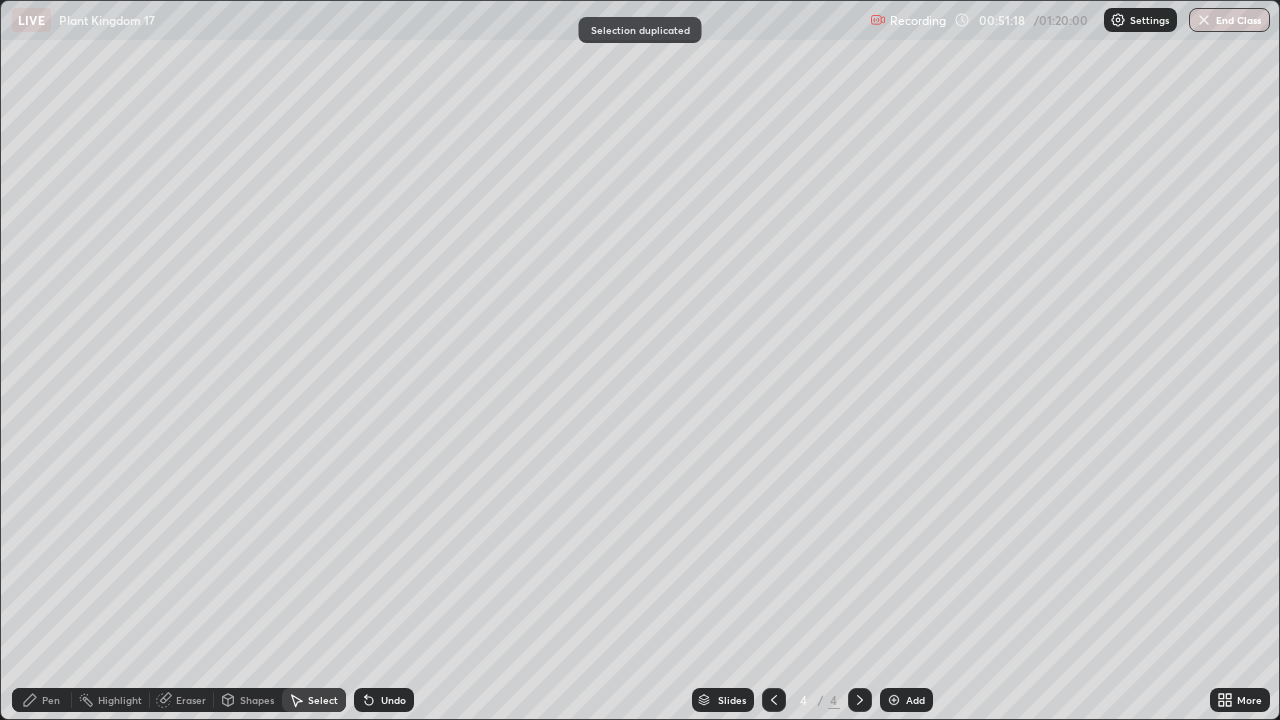 click on "Eraser" at bounding box center [182, 700] 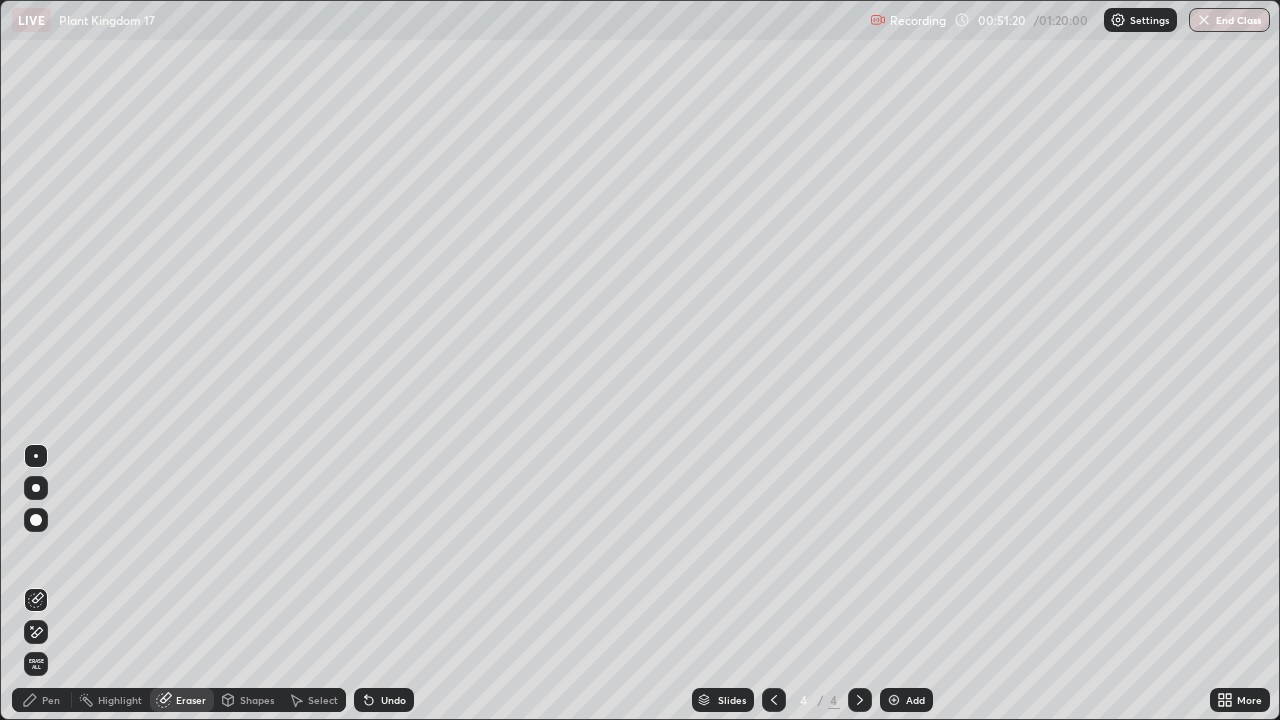 click on "Pen" at bounding box center [42, 700] 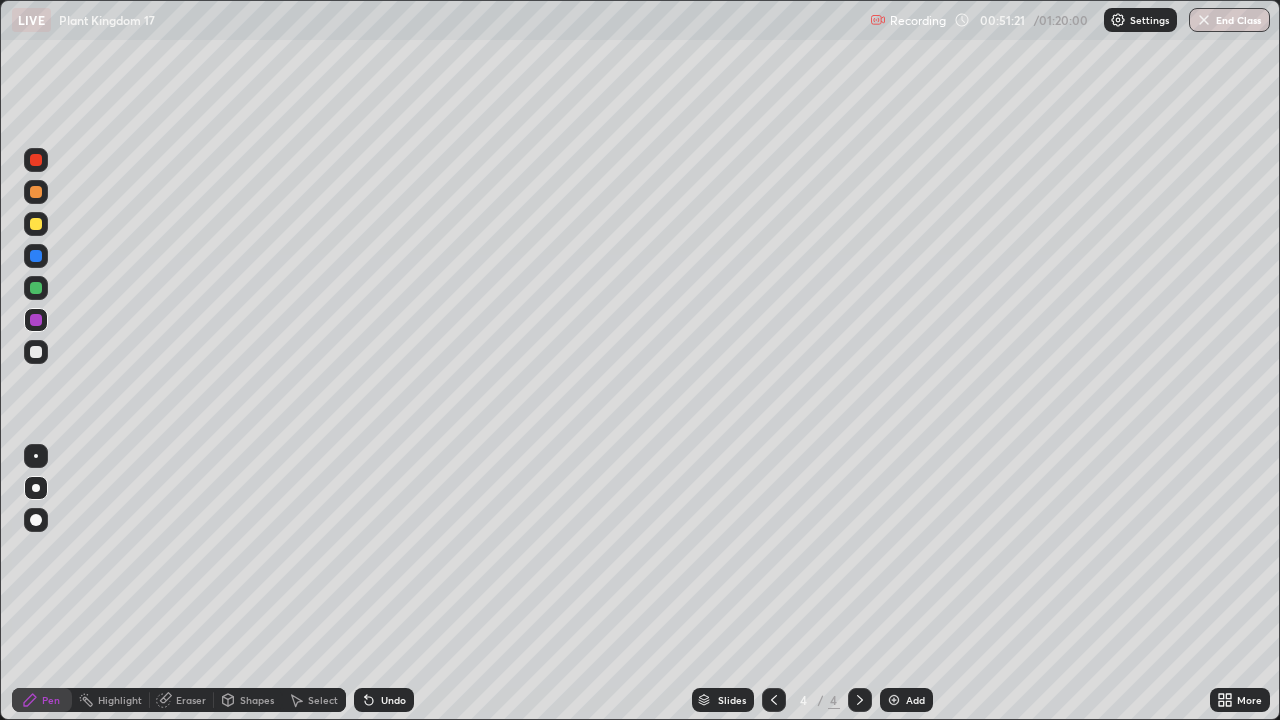 click on "Select" at bounding box center (323, 700) 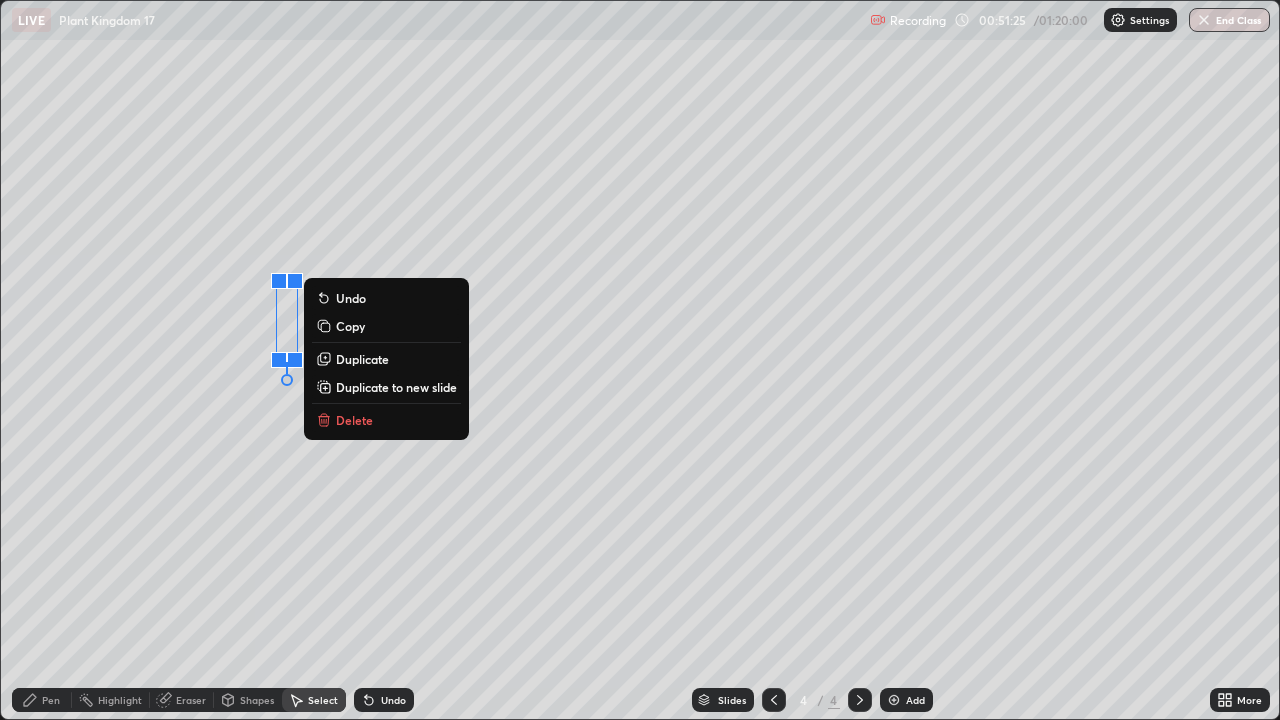 click on "0 ° Undo Copy Duplicate Duplicate to new slide Delete" at bounding box center [640, 360] 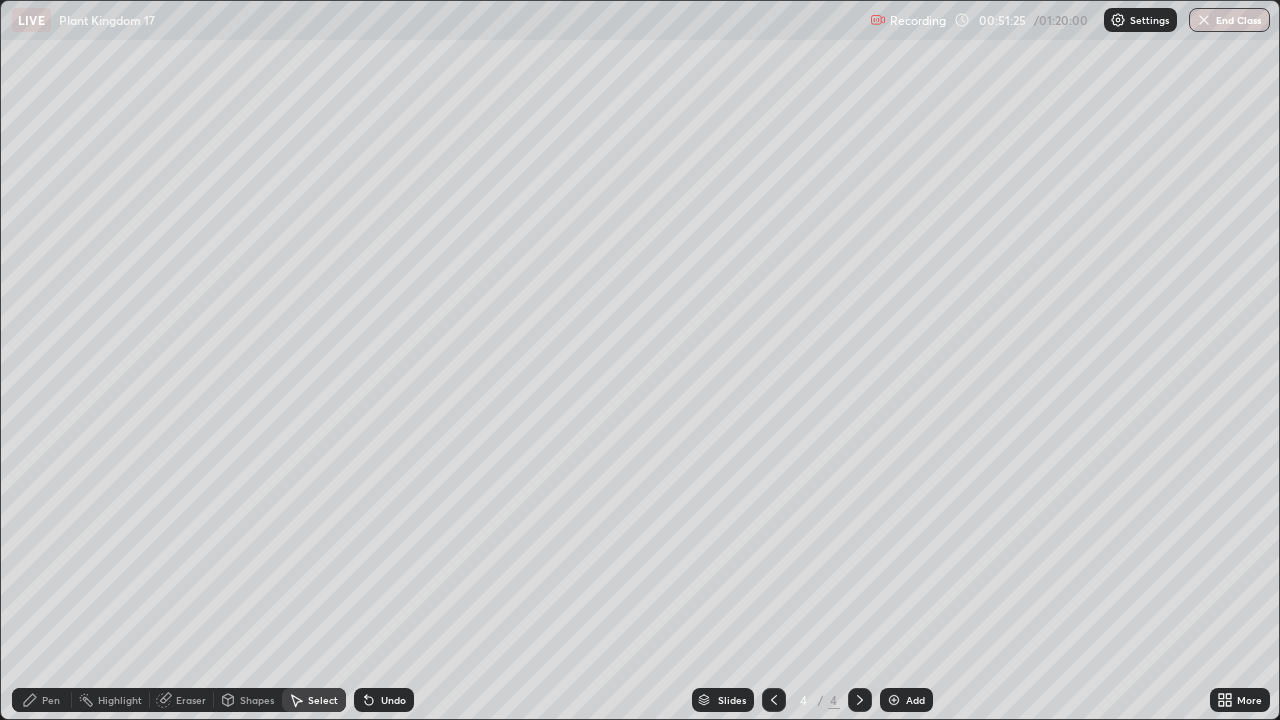 click 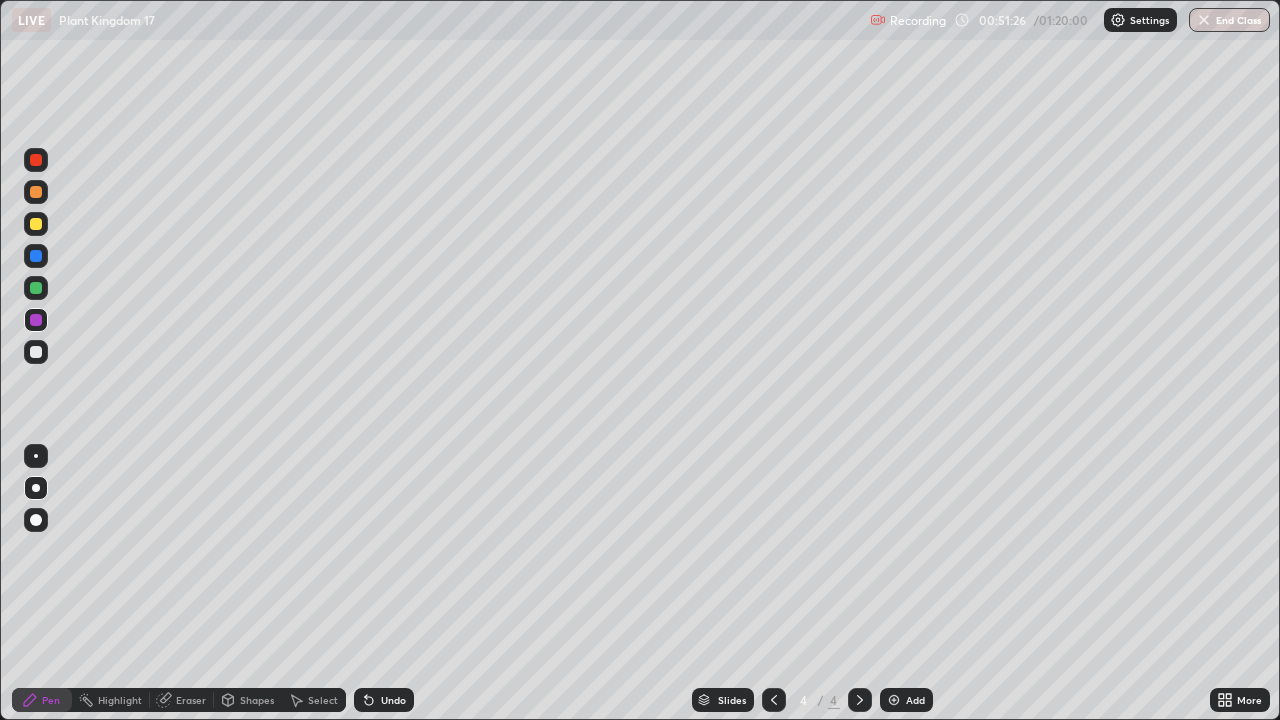 click at bounding box center [36, 320] 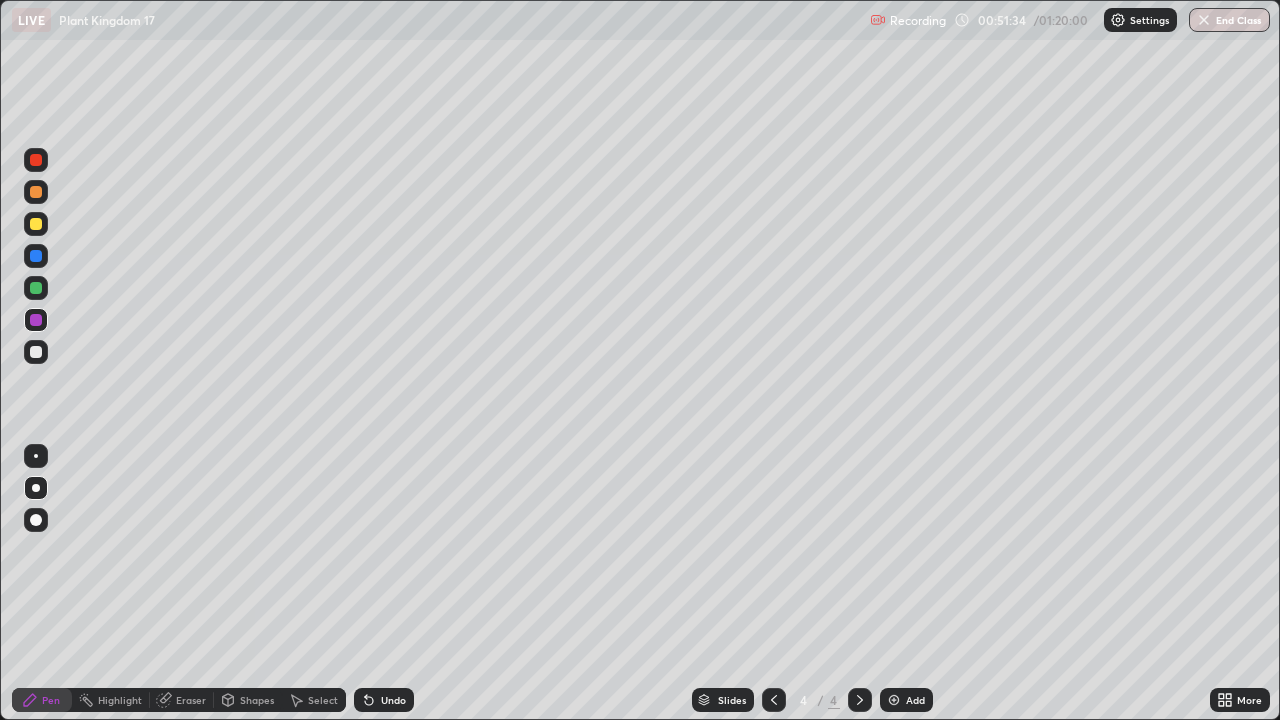 click on "Eraser" at bounding box center (182, 700) 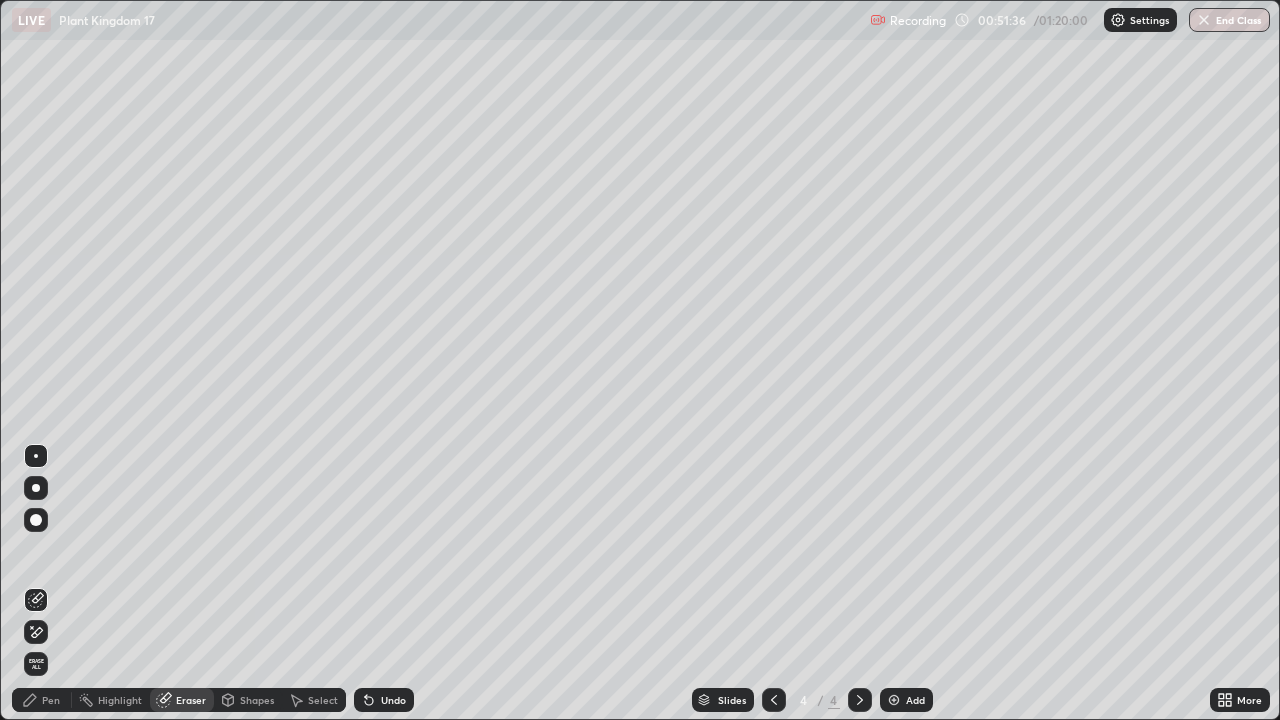 click on "Select" at bounding box center [314, 700] 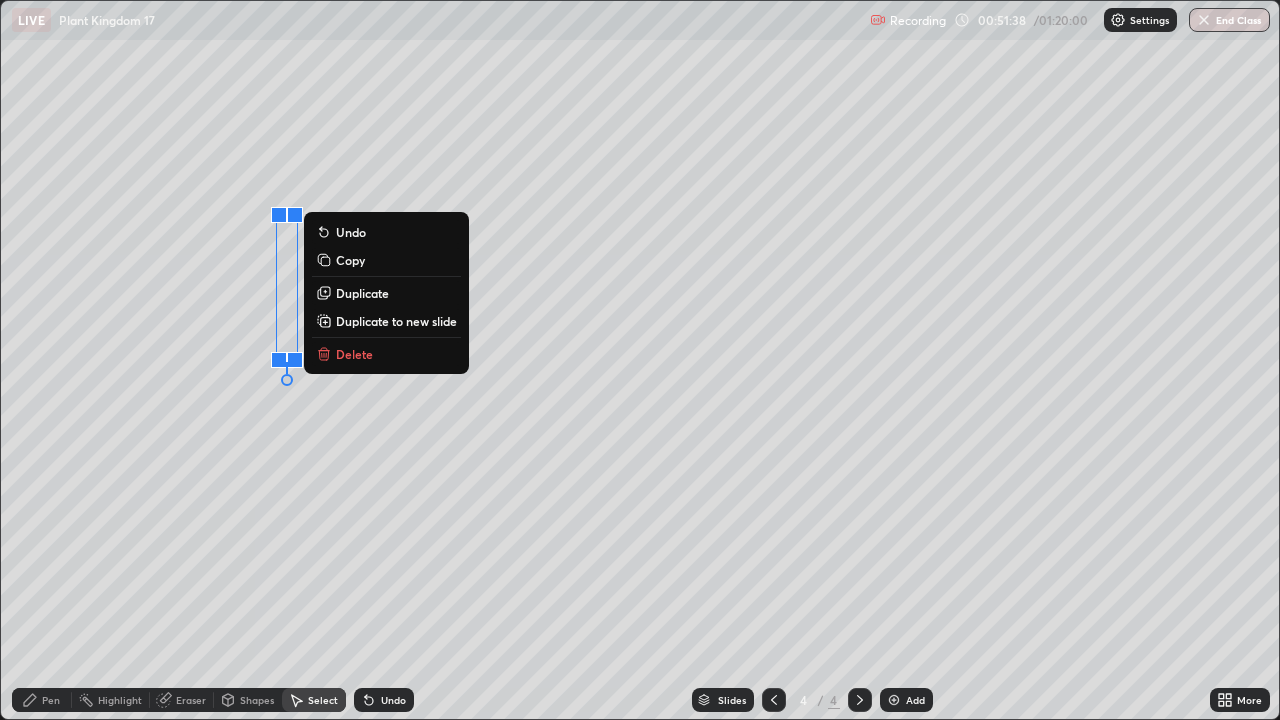 click on "Duplicate" at bounding box center [362, 293] 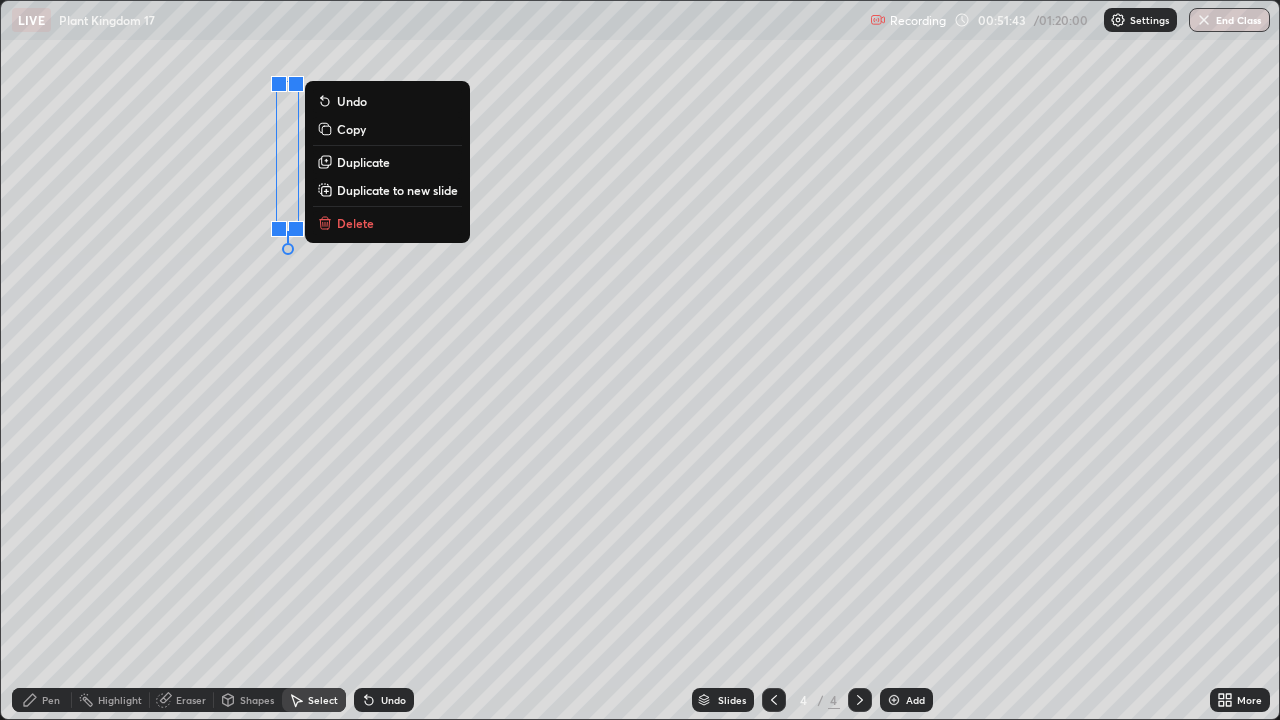 click on "0 ° Undo Copy Duplicate Duplicate to new slide Delete" at bounding box center [640, 360] 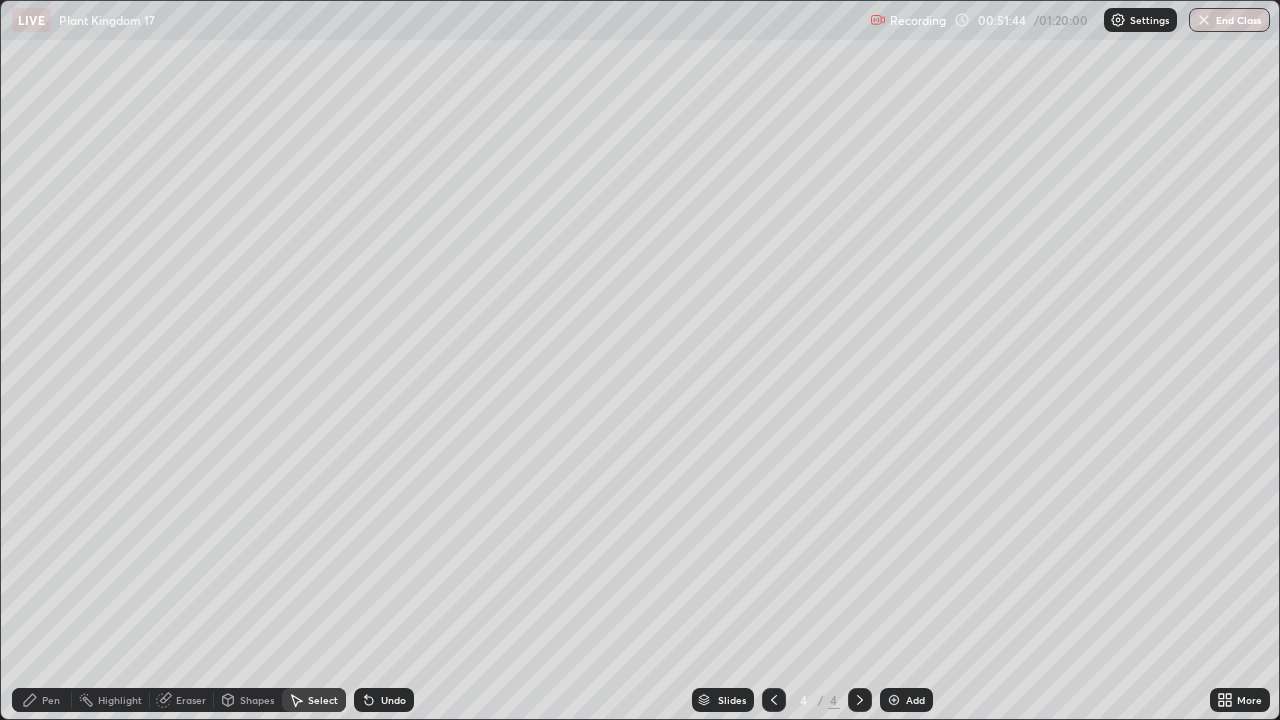 click 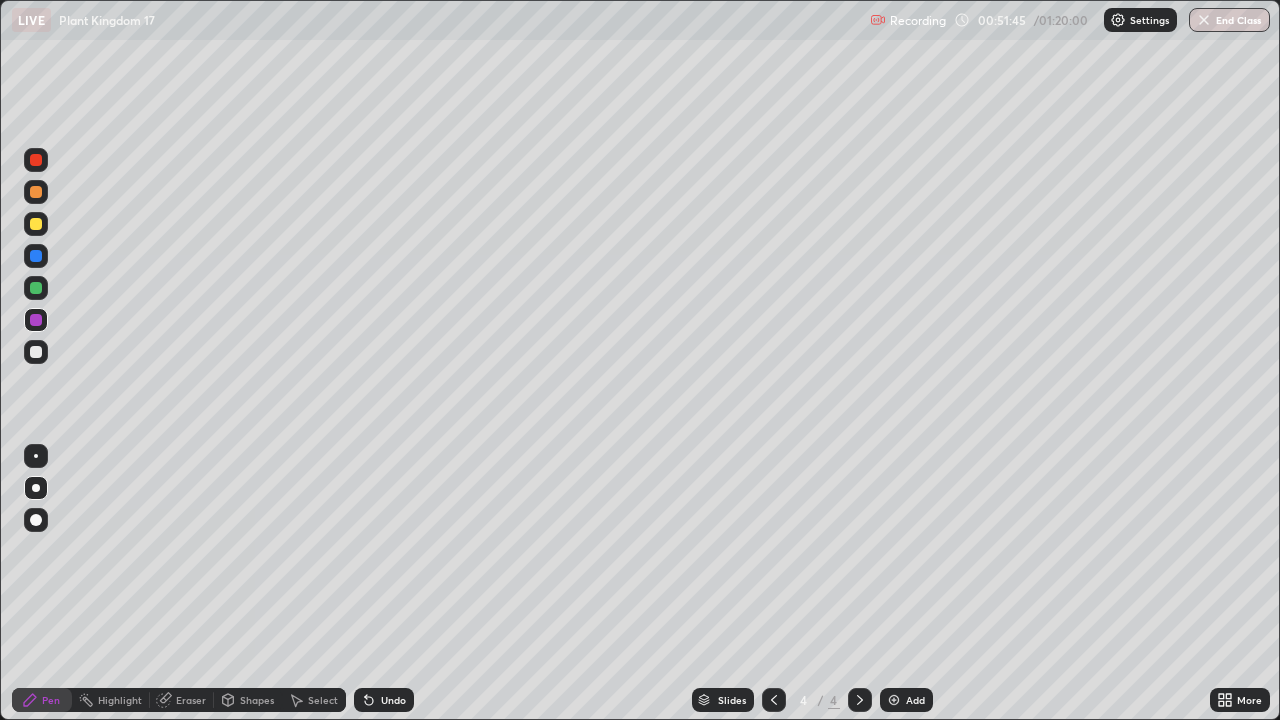 click at bounding box center [36, 320] 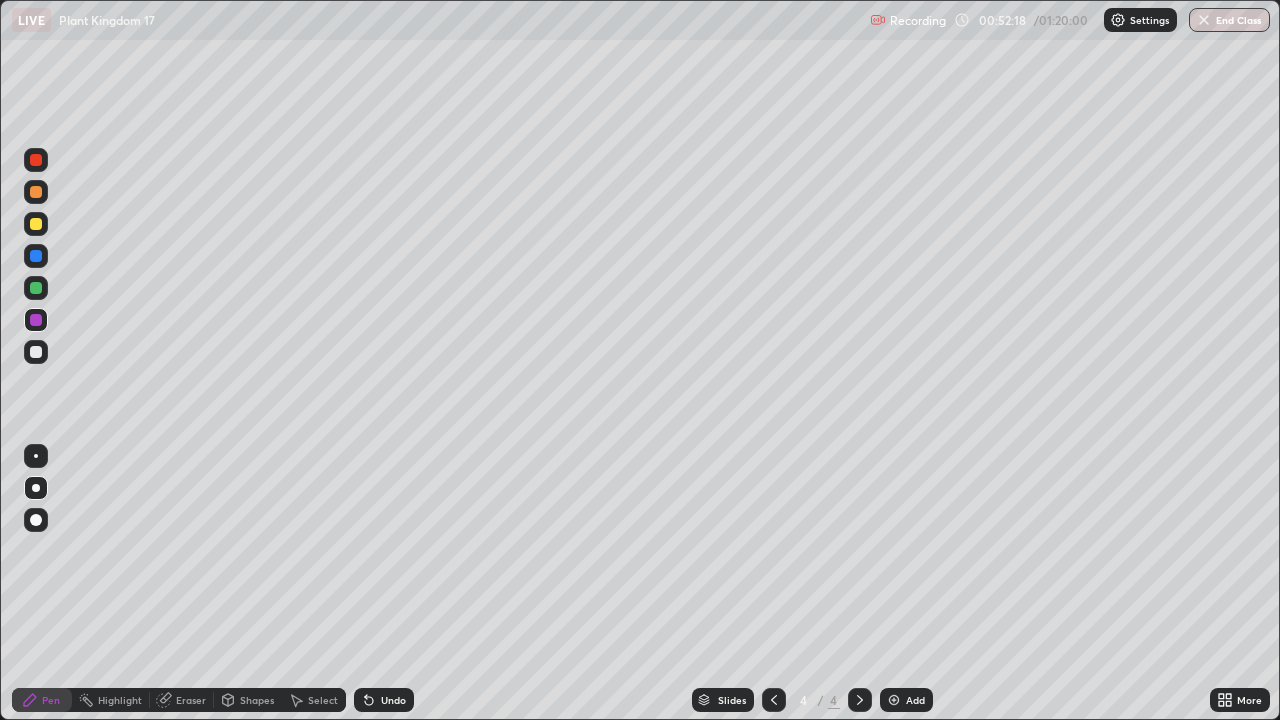 click at bounding box center (36, 352) 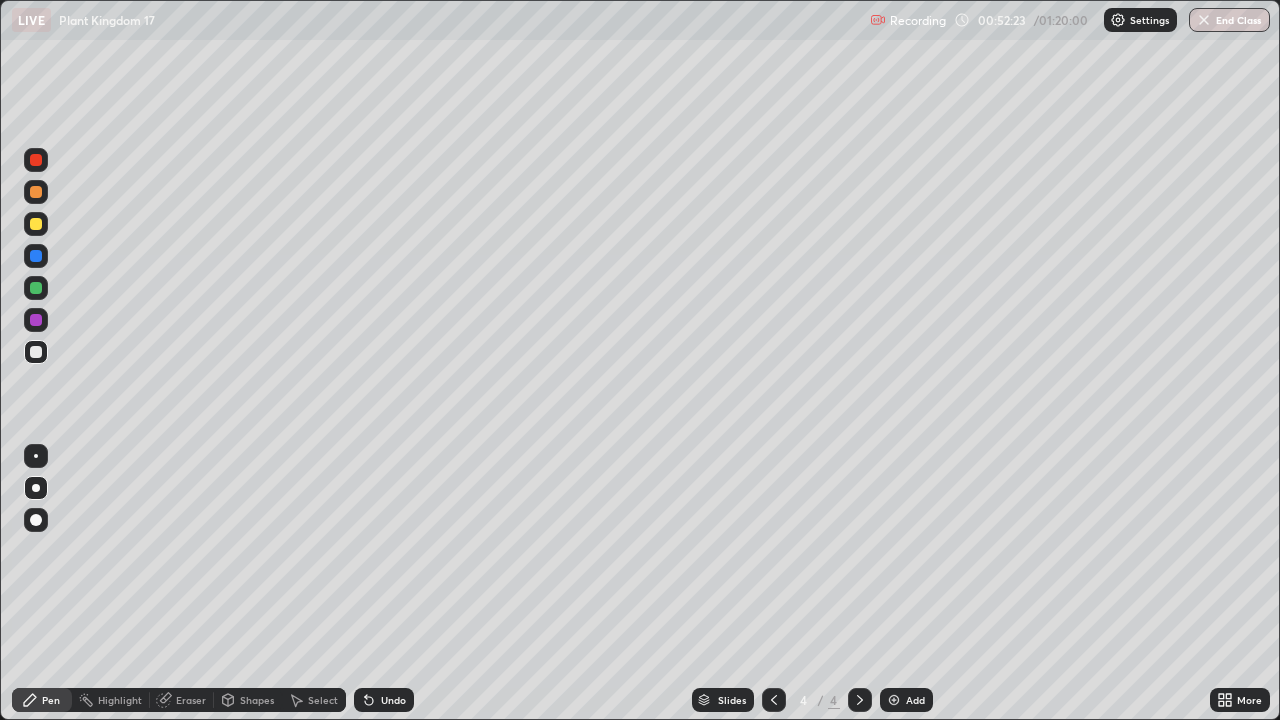 click on "Undo" at bounding box center (393, 700) 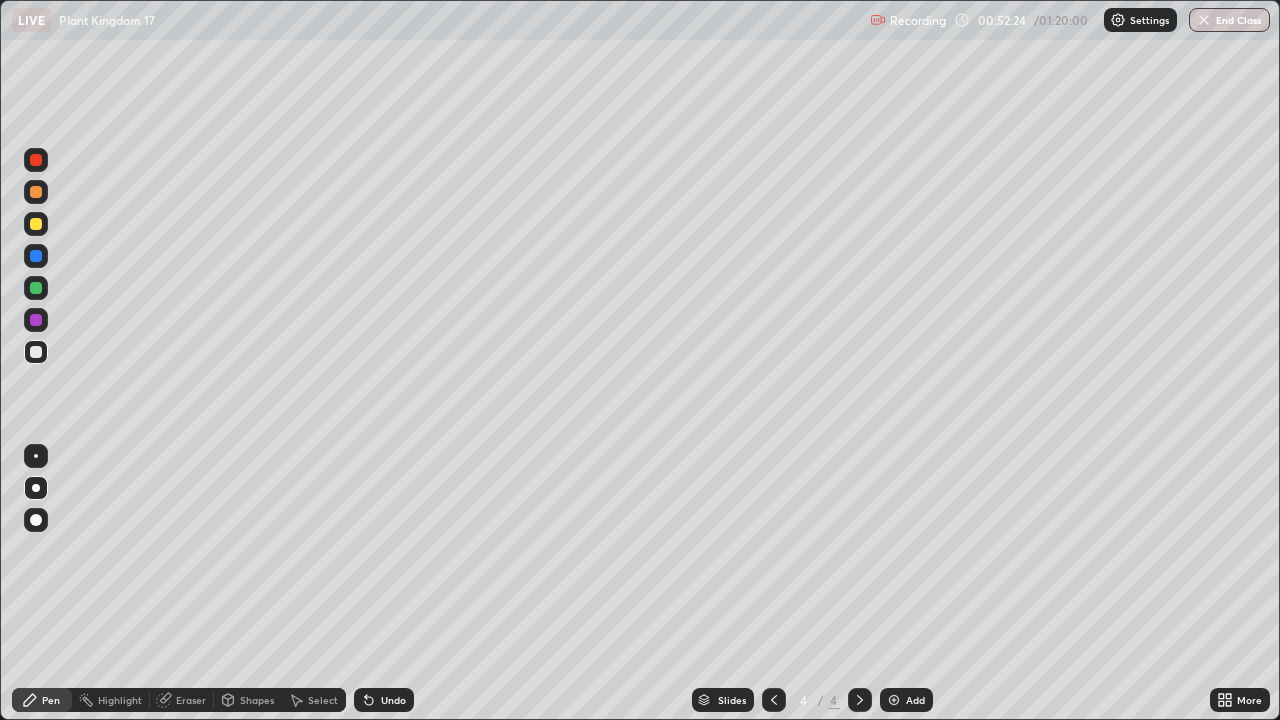 click at bounding box center (36, 320) 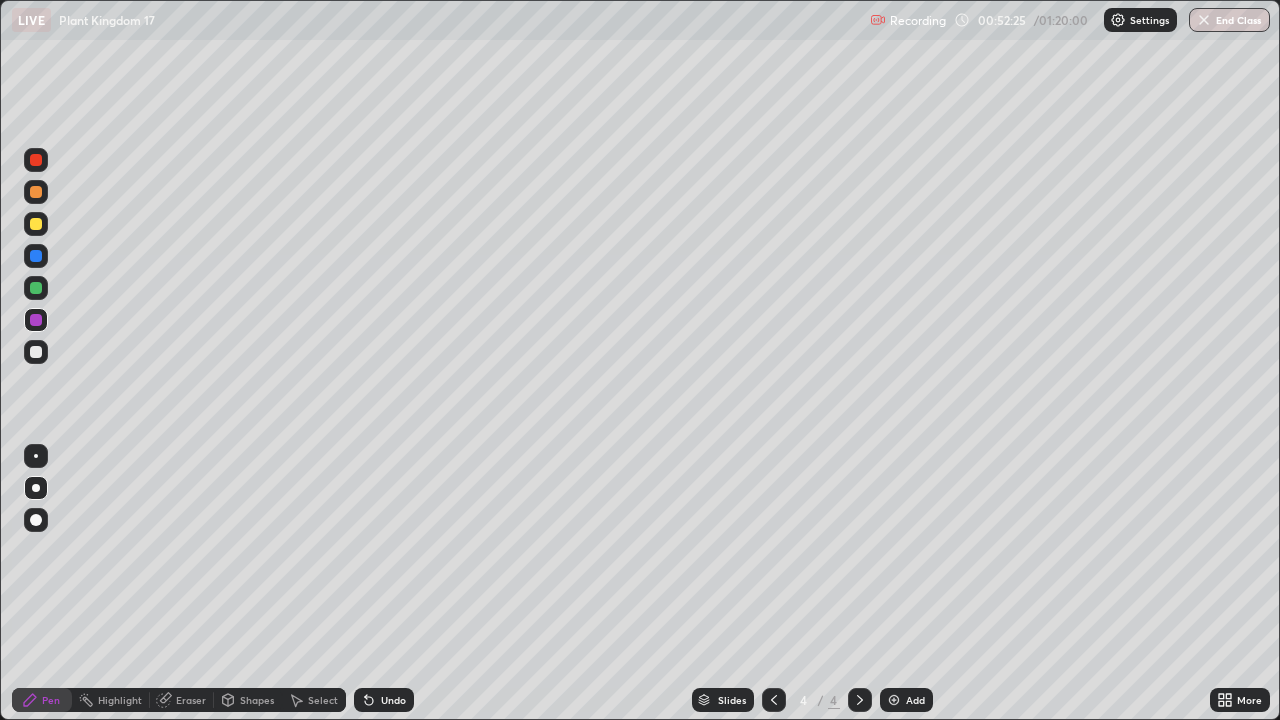 click at bounding box center [36, 288] 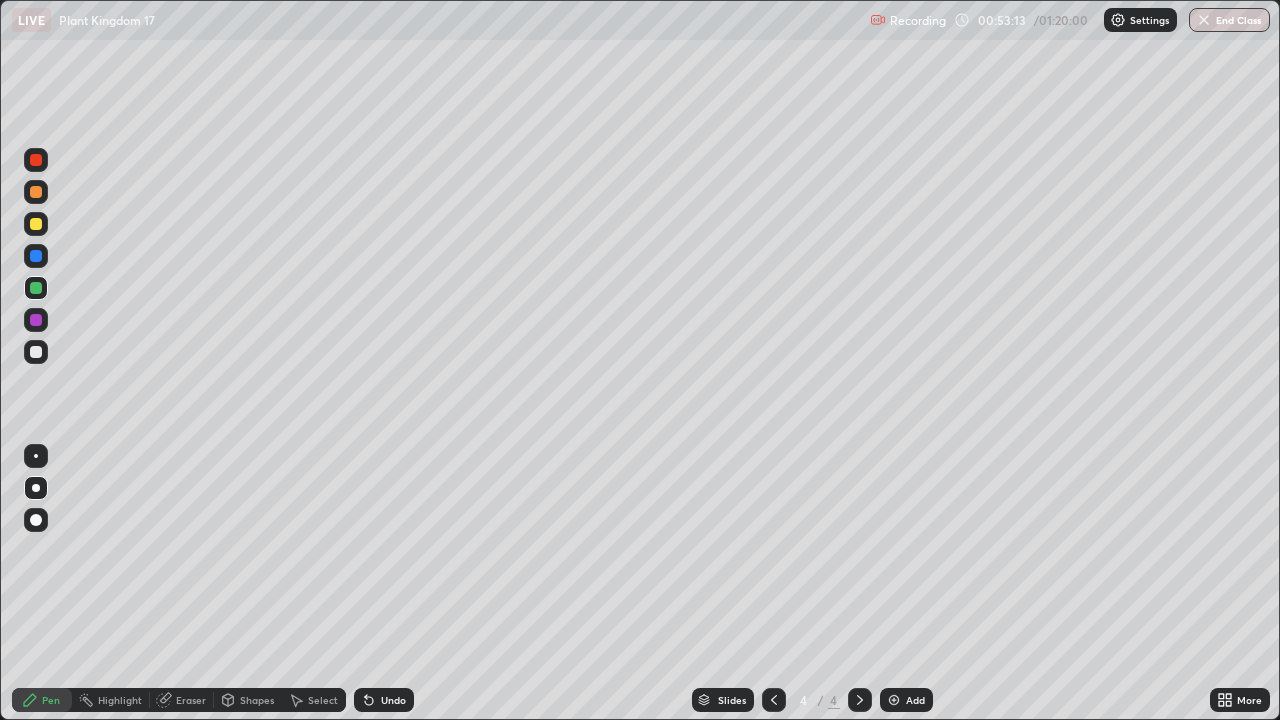 click at bounding box center (36, 320) 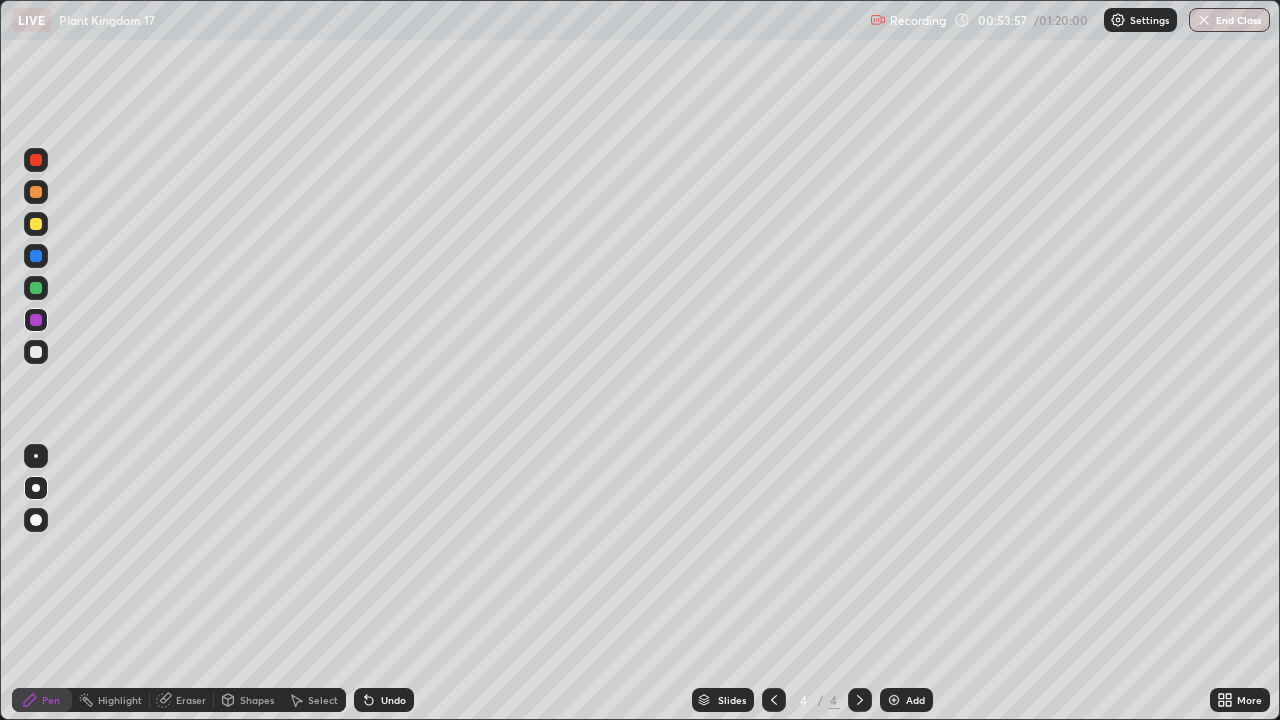 click 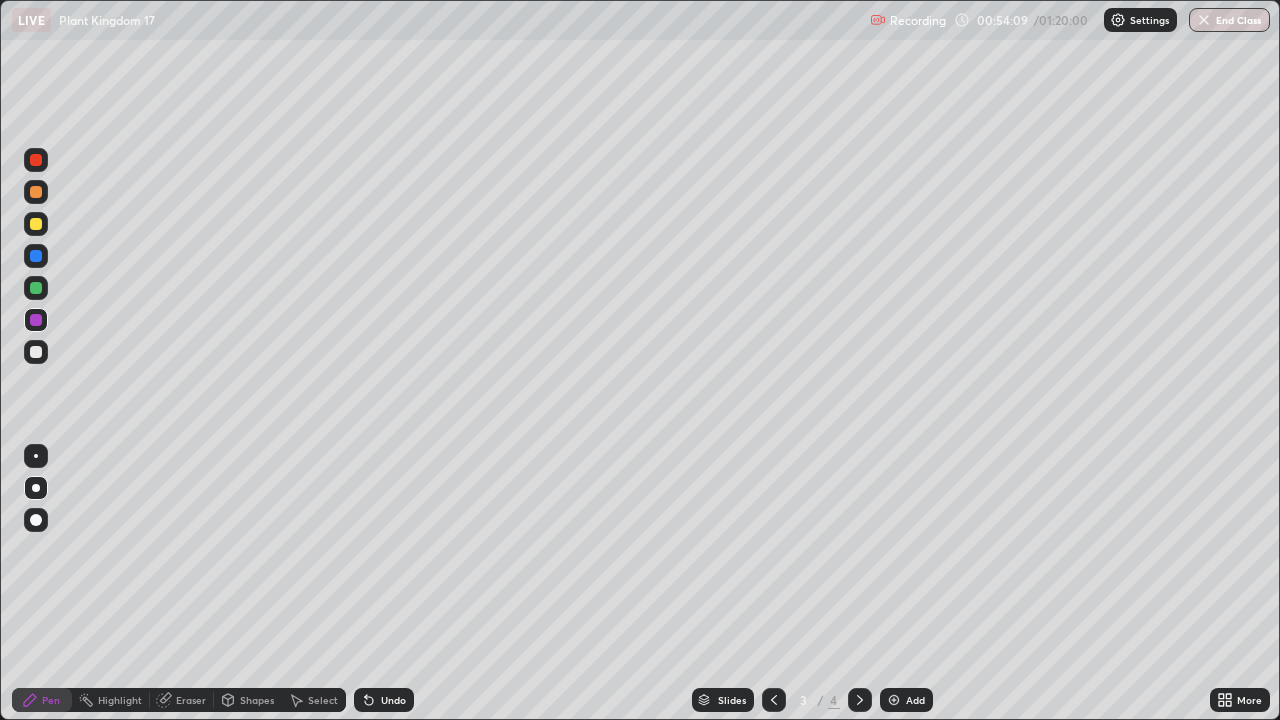 click on "Add" at bounding box center (906, 700) 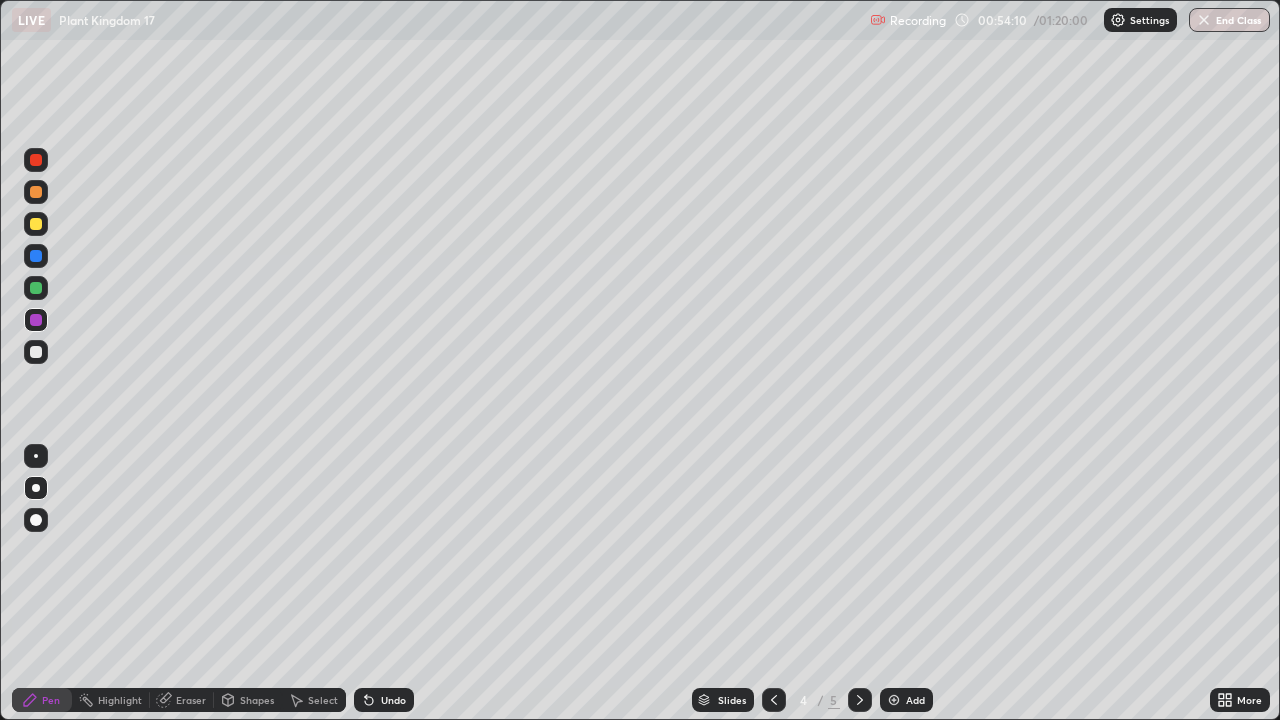 click at bounding box center [36, 192] 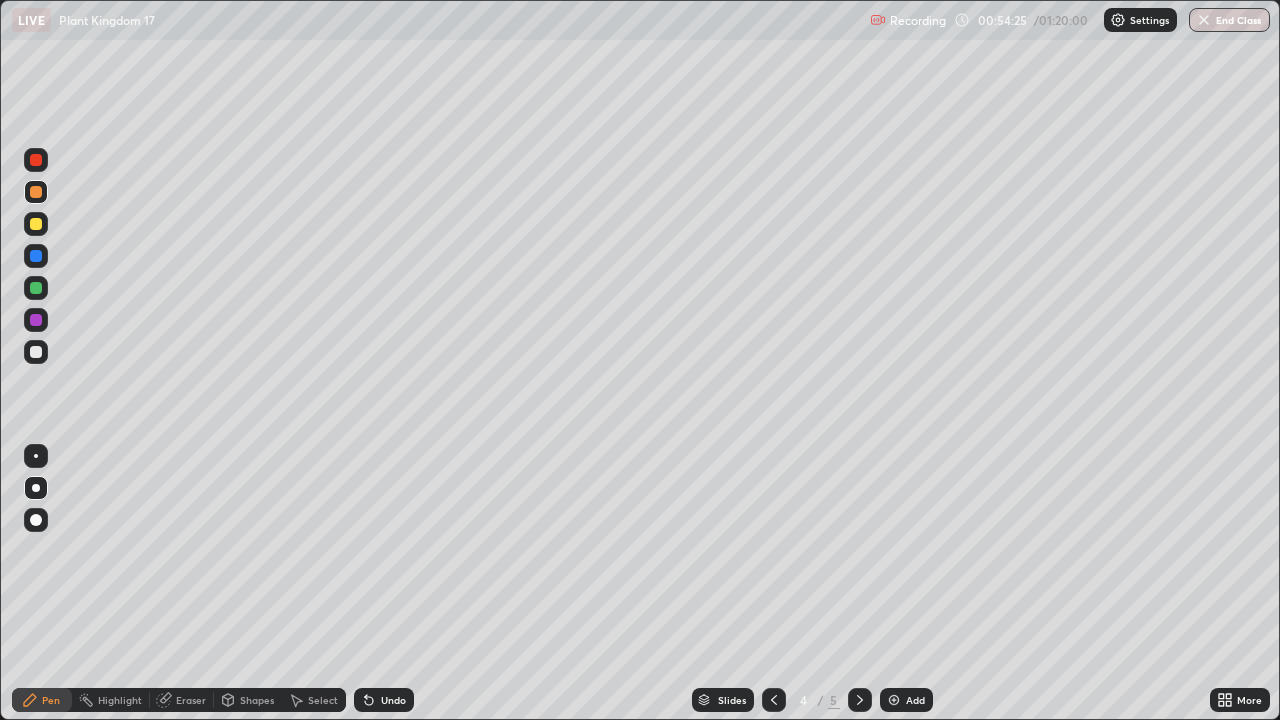 click on "More" at bounding box center (1240, 700) 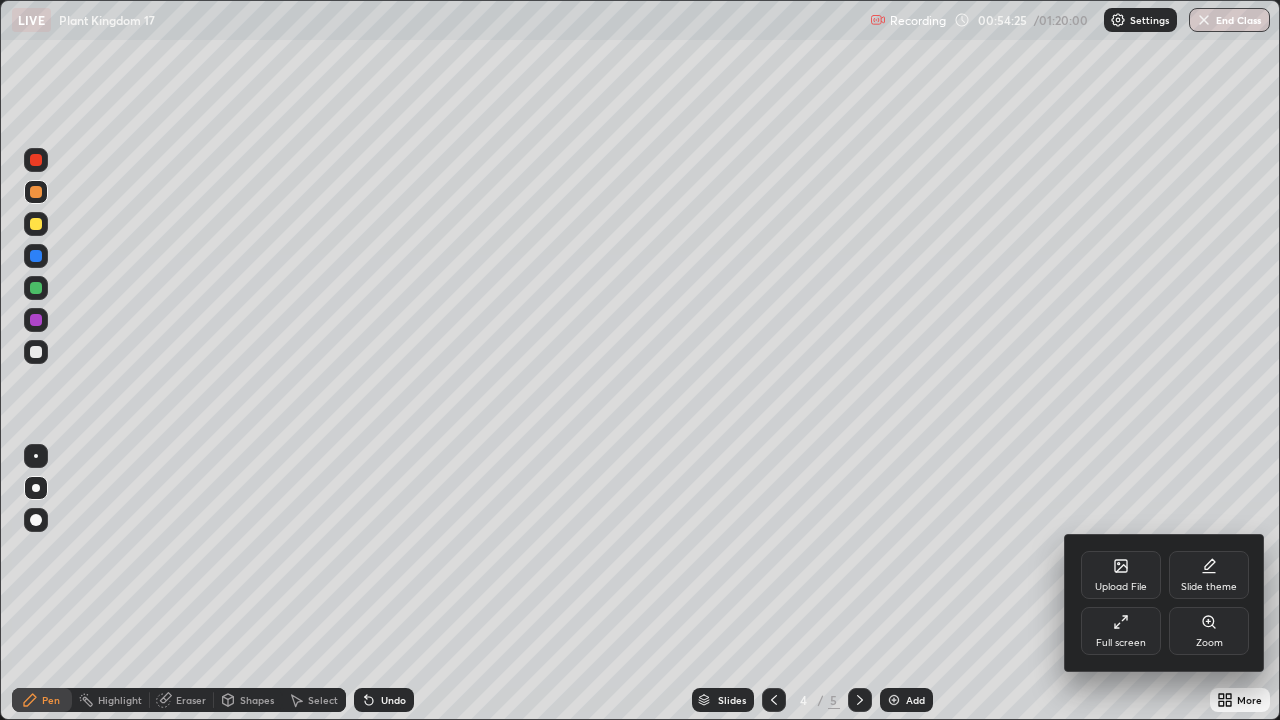 click 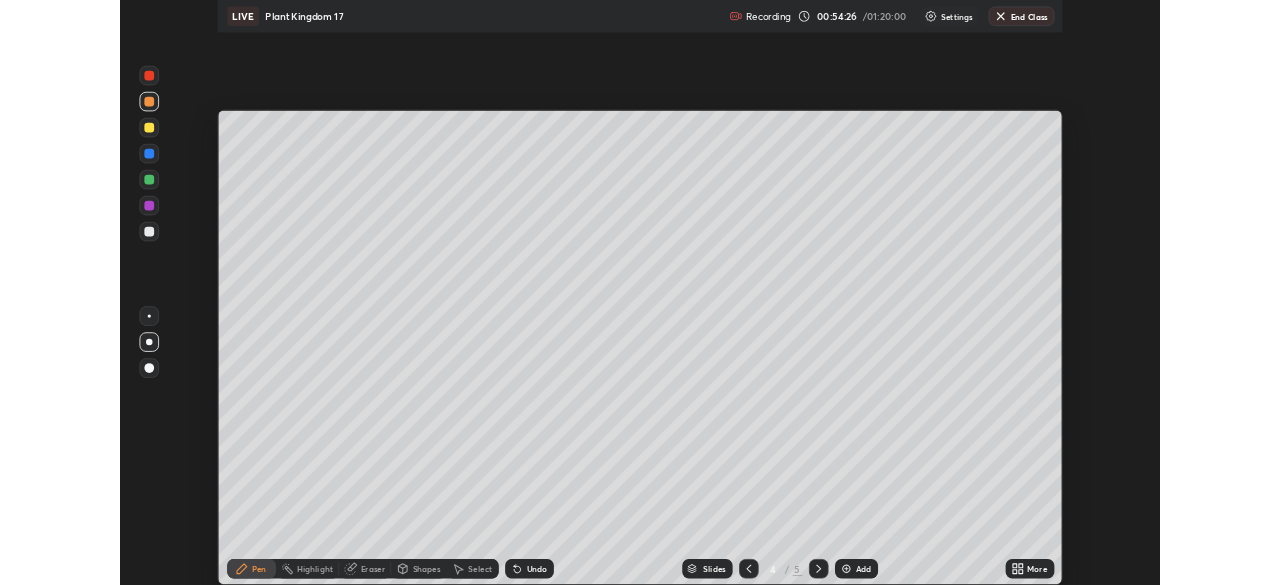 scroll, scrollTop: 585, scrollLeft: 1280, axis: both 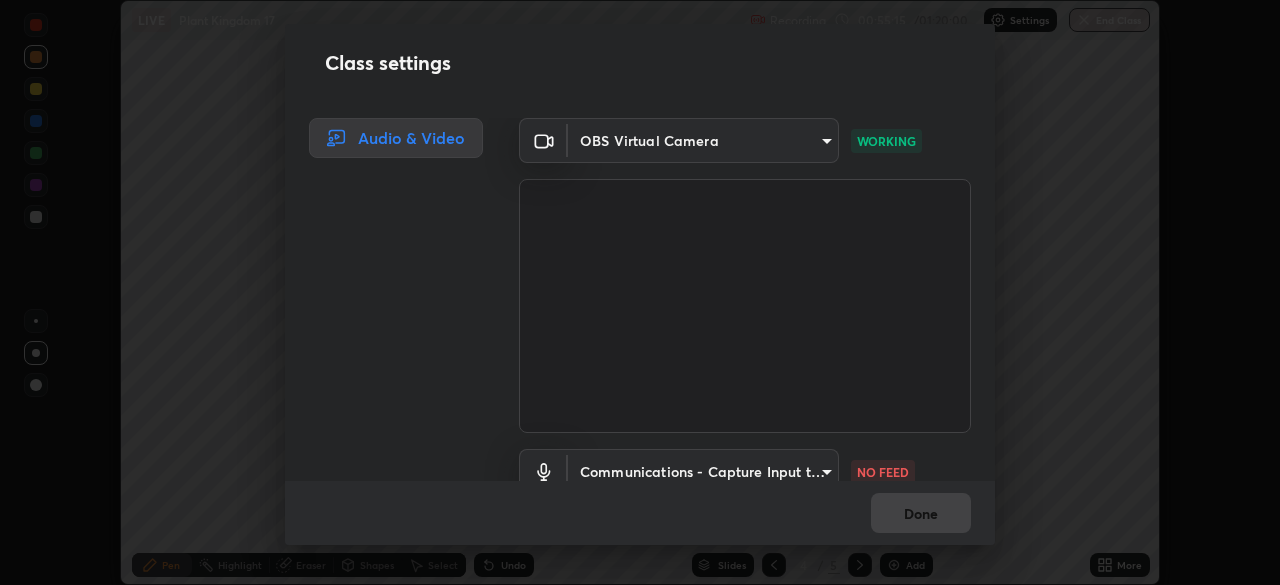click on "Erase all LIVE Plant Kingdom 17 Recording 00:55:15 /  01:20:00 Settings End Class Setting up your live class Plant Kingdom 17 • L52 of Botany Shweta Parashar Pen Highlight Eraser Shapes Select Undo Slides 4 / 5 Add More No doubts shared Encourage your learners to ask a doubt for better clarity Report an issue Reason for reporting Buffering Chat not working Audio - Video sync issue Educator video quality low ​ Attach an image Report Class settings Audio & Video OBS Virtual Camera 7ef61d7b4029af2a314570a586ad0167344bc64fe44767049e7c7b7169f989c5 WORKING Communications - Capture Input terminal (Digital Array MIC) communications NO FEED Done" at bounding box center [640, 292] 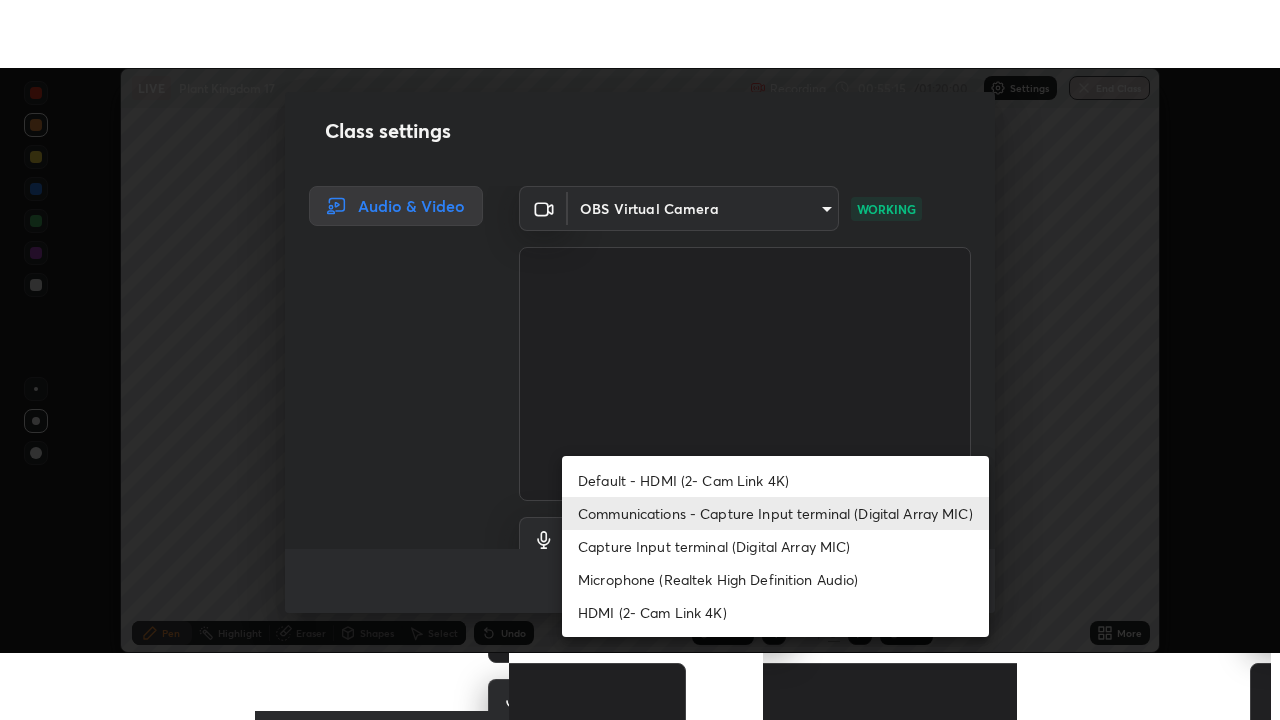 scroll, scrollTop: 18, scrollLeft: 0, axis: vertical 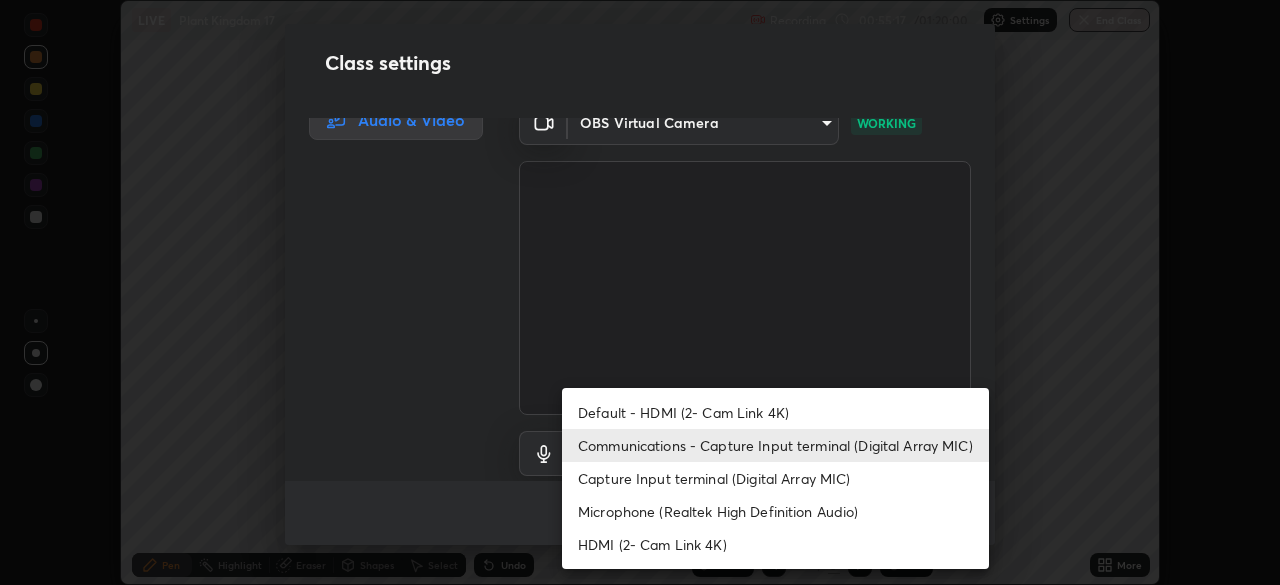 click on "Microphone (Realtek High Definition Audio)" at bounding box center [775, 511] 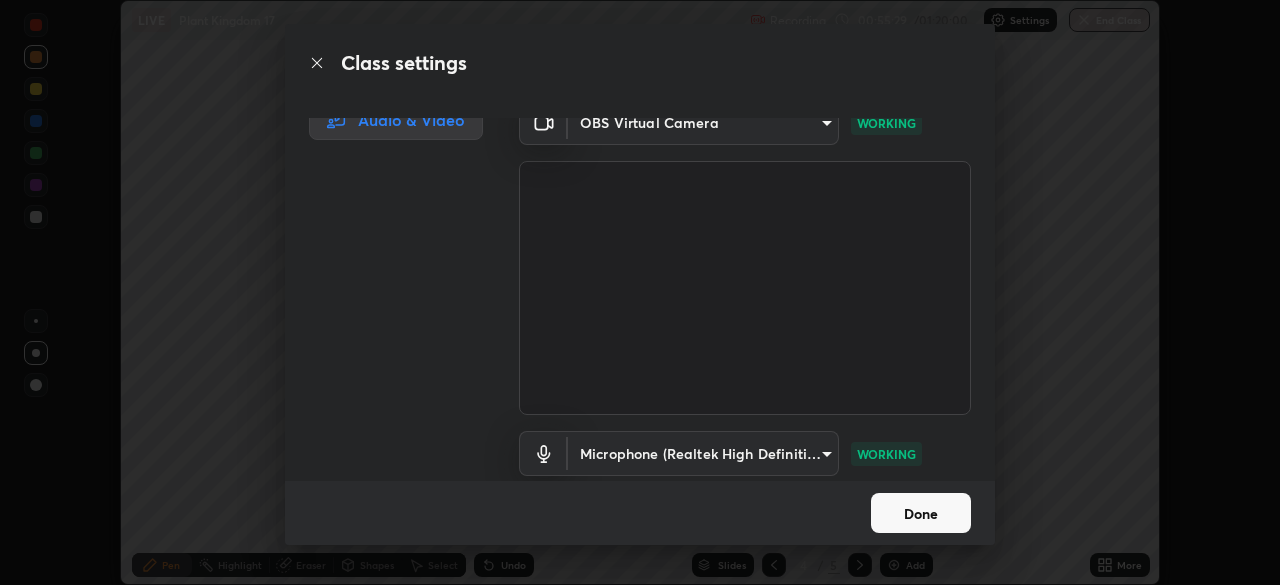 click on "Done" at bounding box center [921, 513] 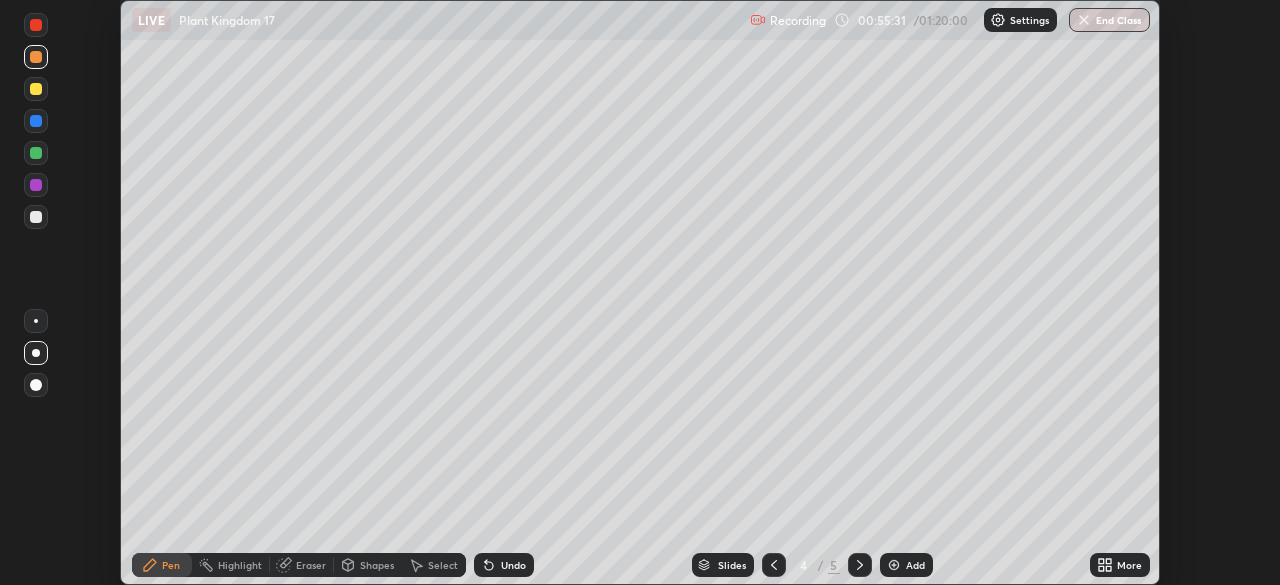 click on "More" at bounding box center [1129, 565] 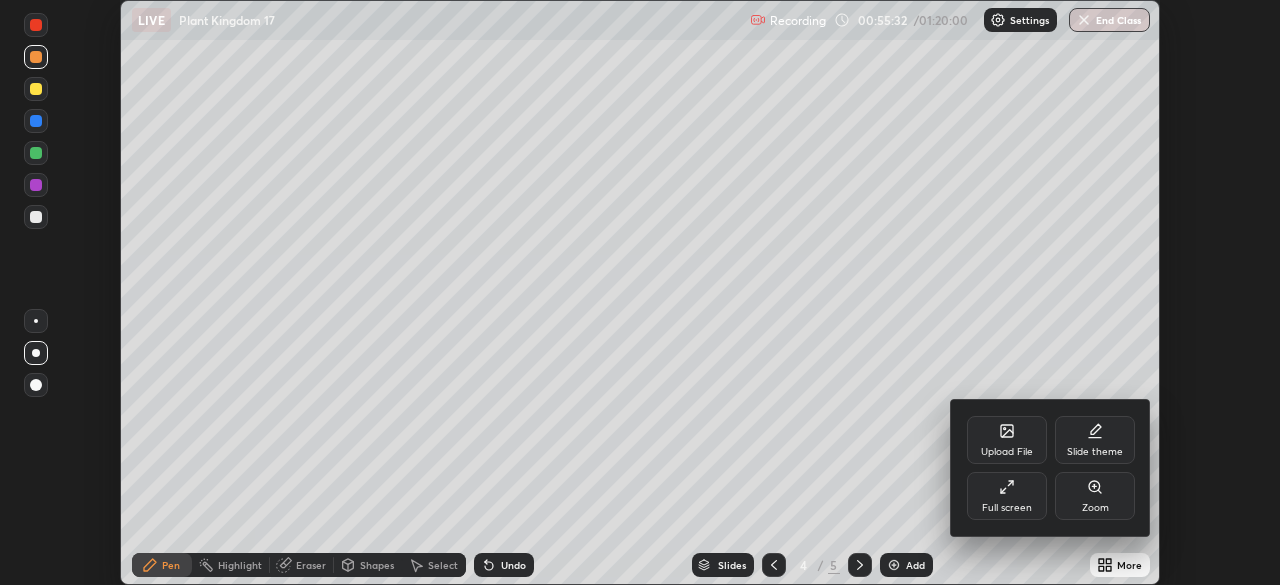 click on "Full screen" at bounding box center [1007, 496] 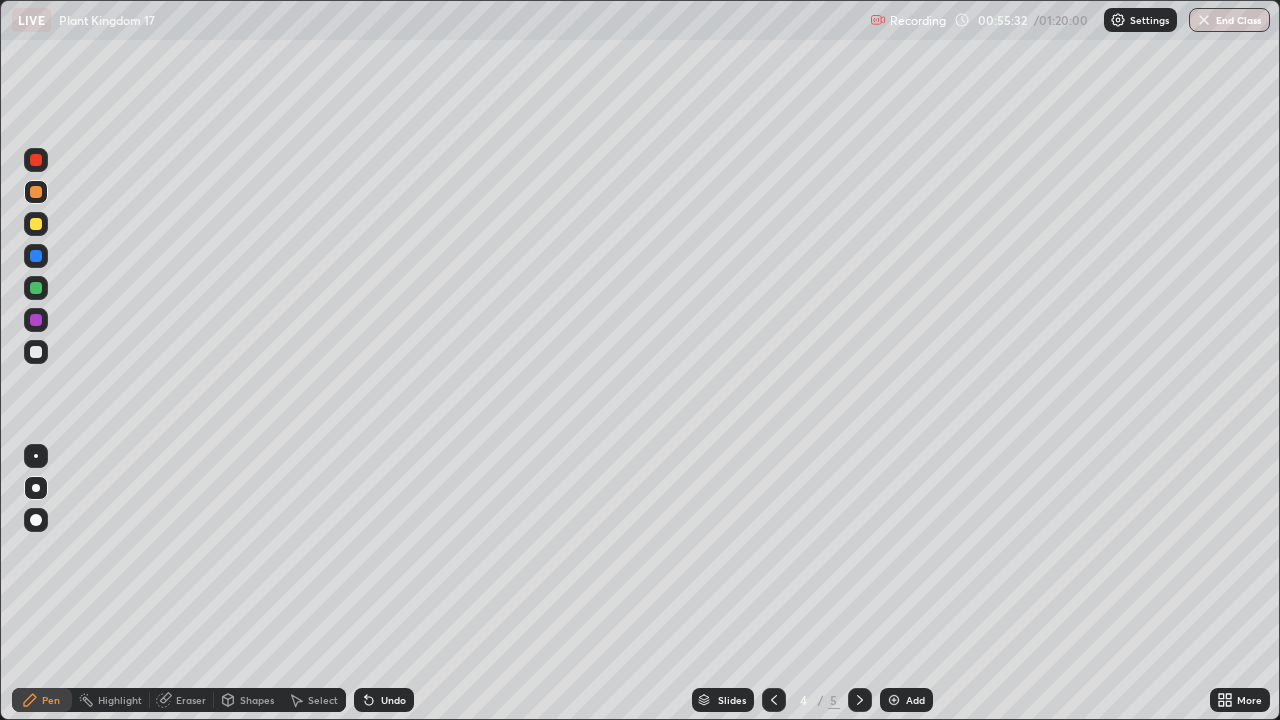 scroll, scrollTop: 99280, scrollLeft: 98720, axis: both 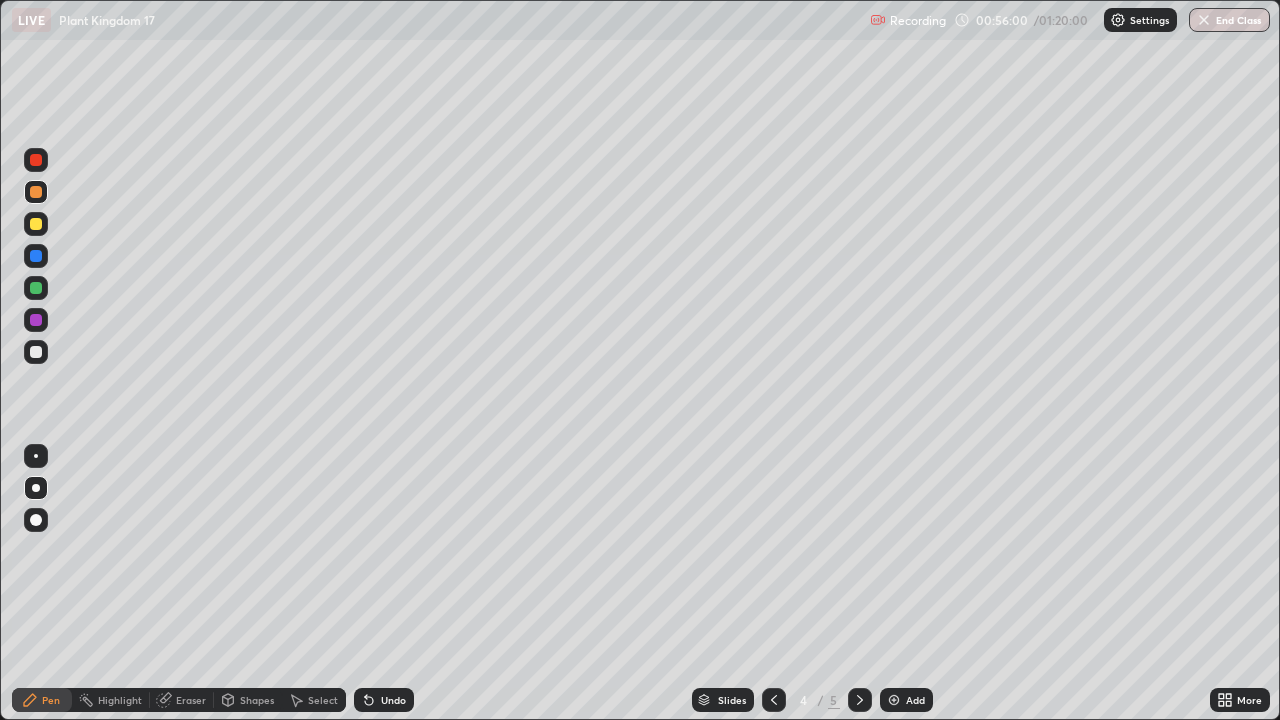 click at bounding box center [36, 224] 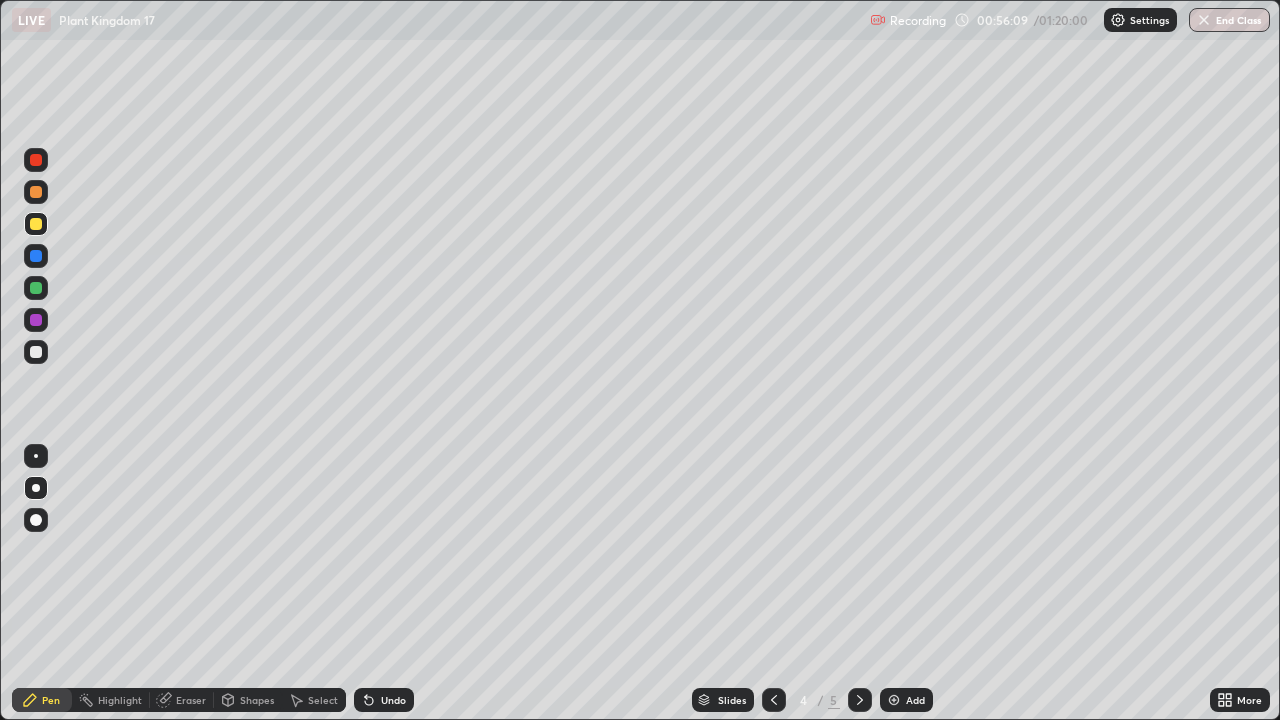 click on "Shapes" at bounding box center [257, 700] 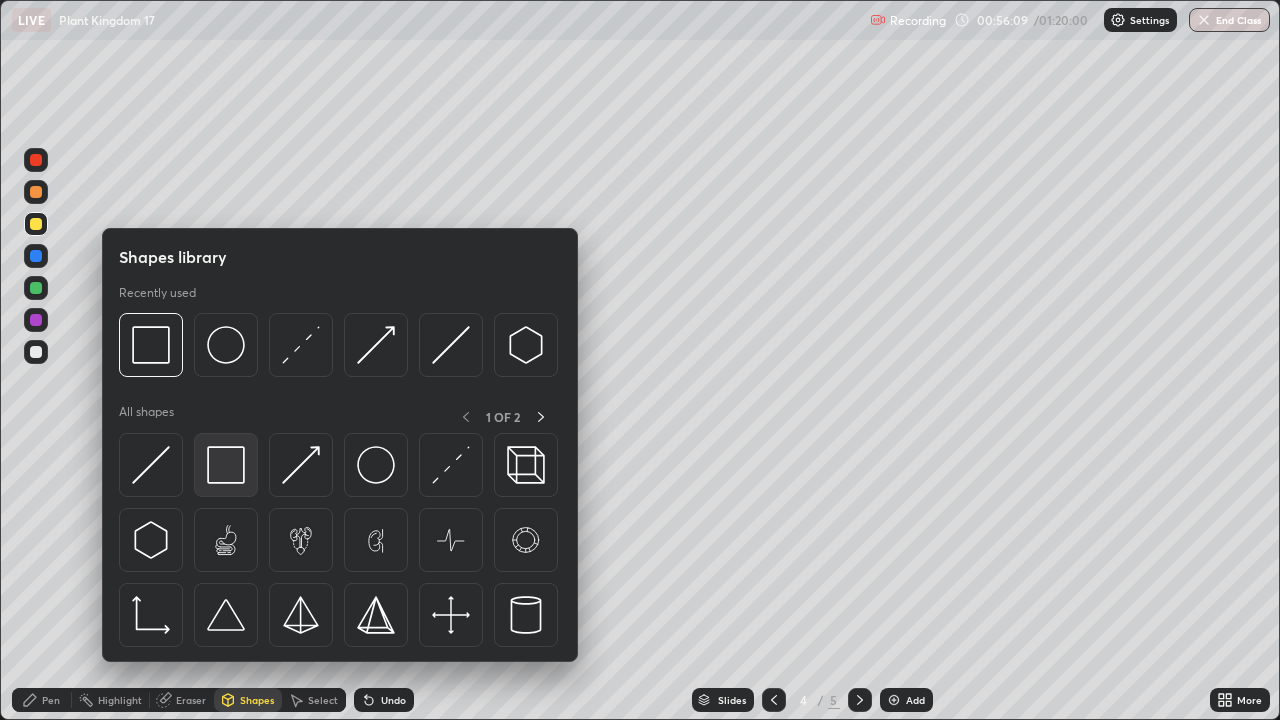 click at bounding box center [226, 465] 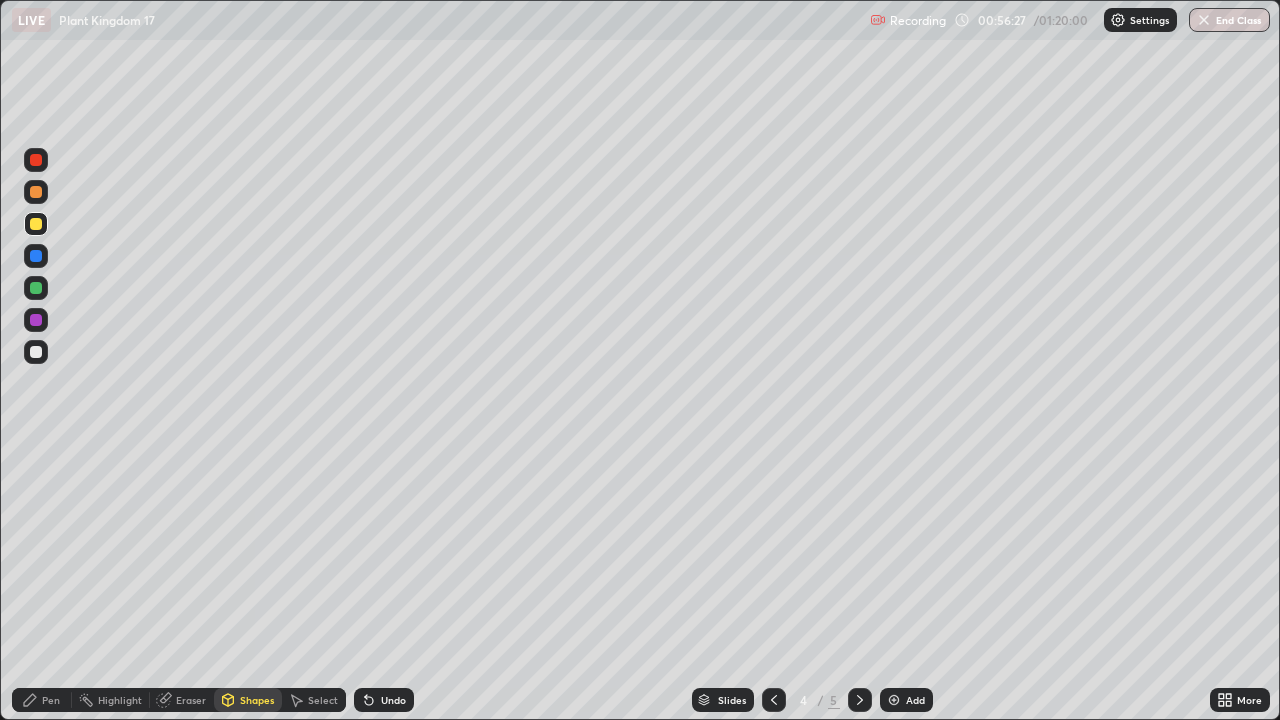 click 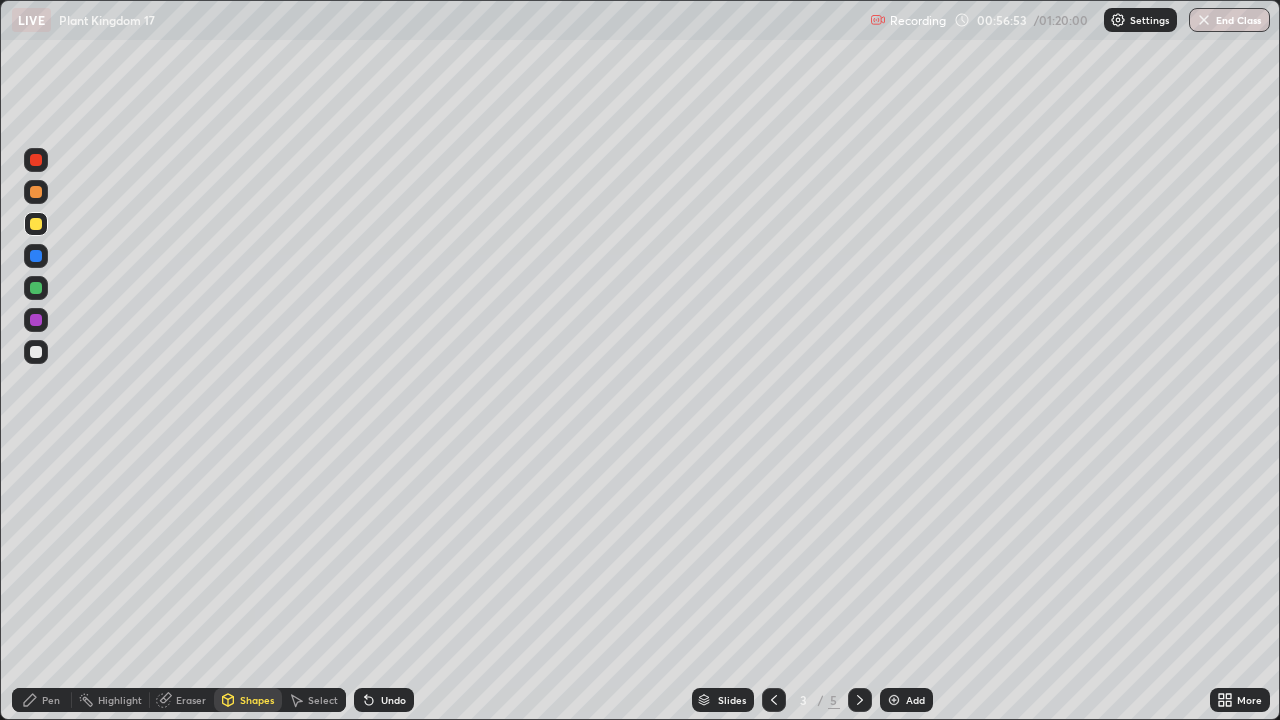 click at bounding box center [860, 700] 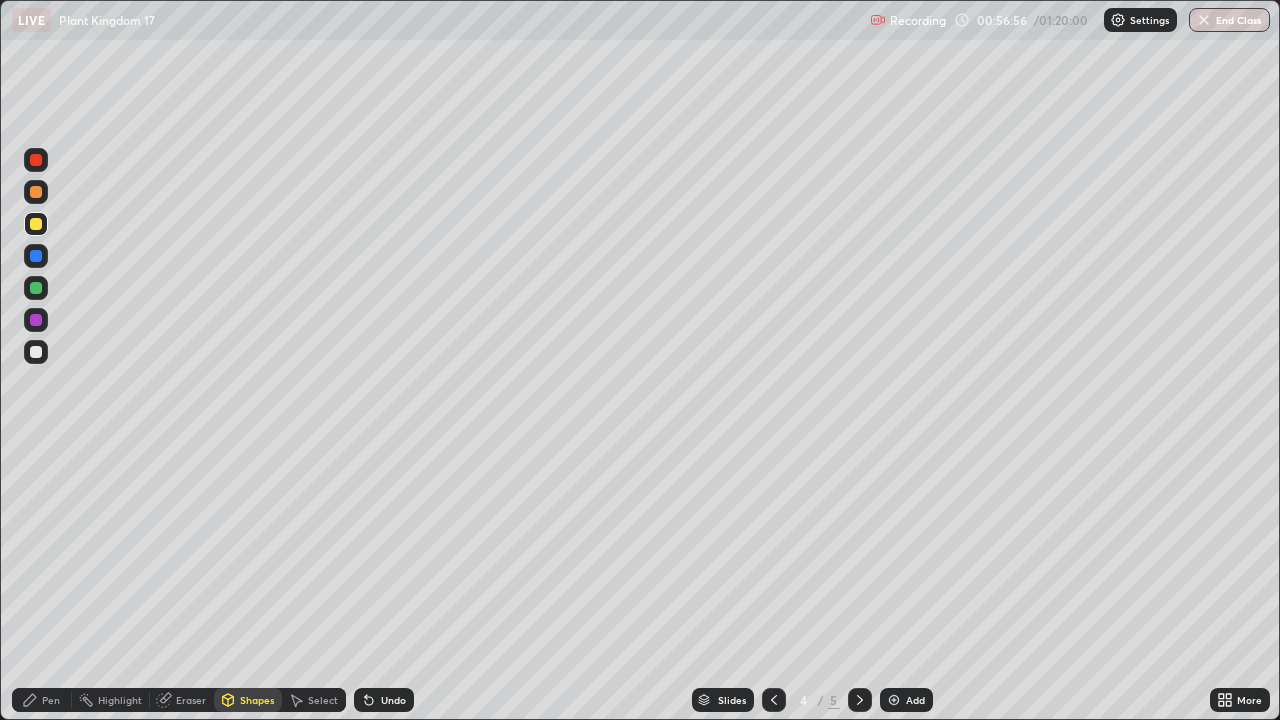 click at bounding box center [36, 352] 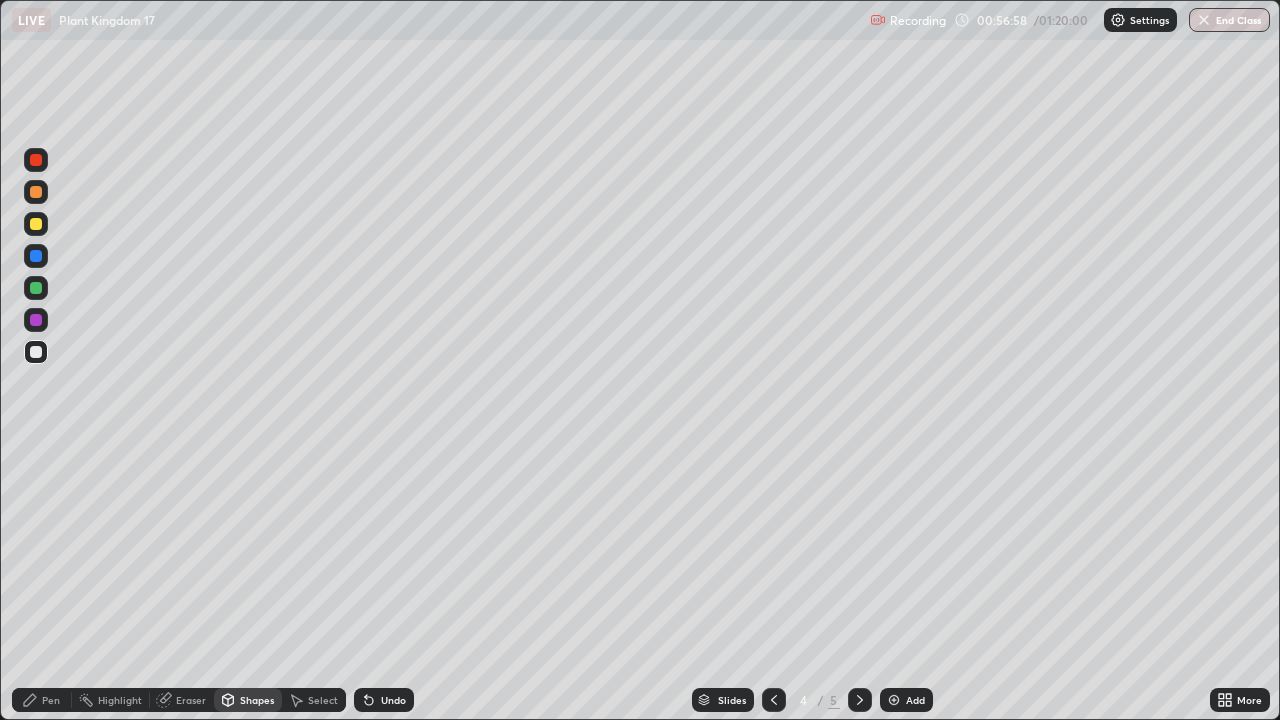 click on "Undo" at bounding box center (393, 700) 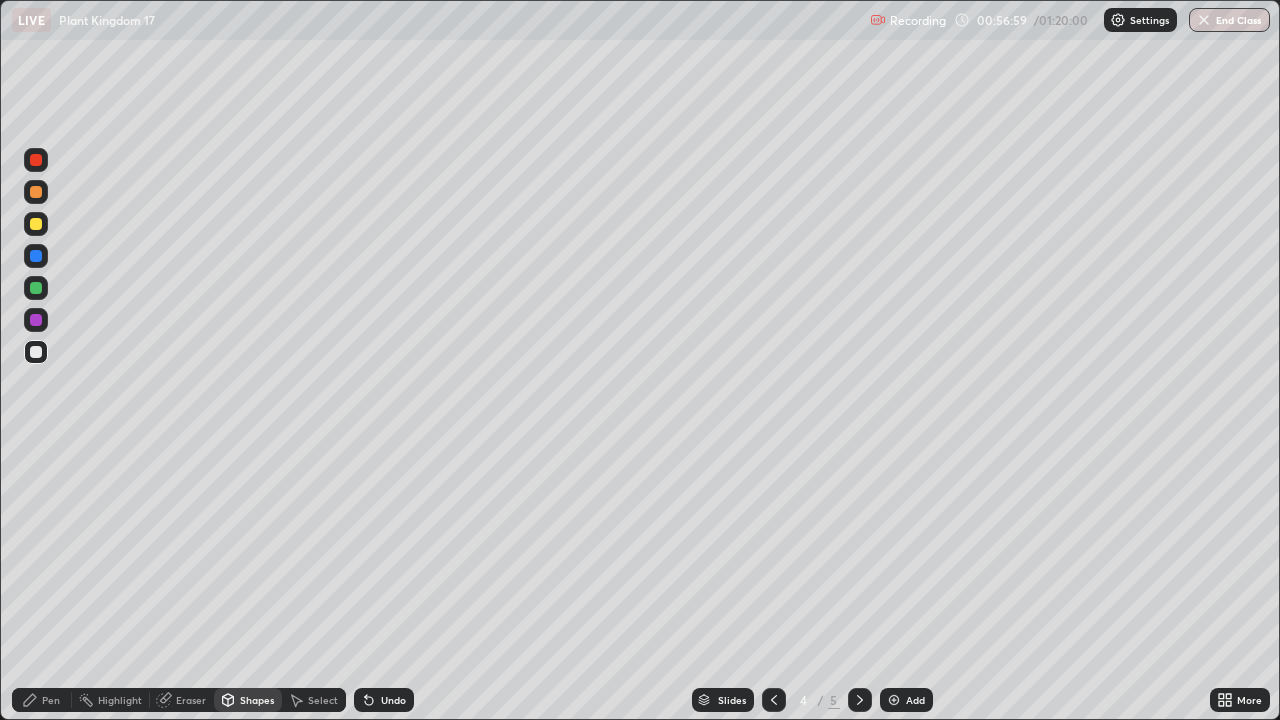 click on "Pen" at bounding box center [51, 700] 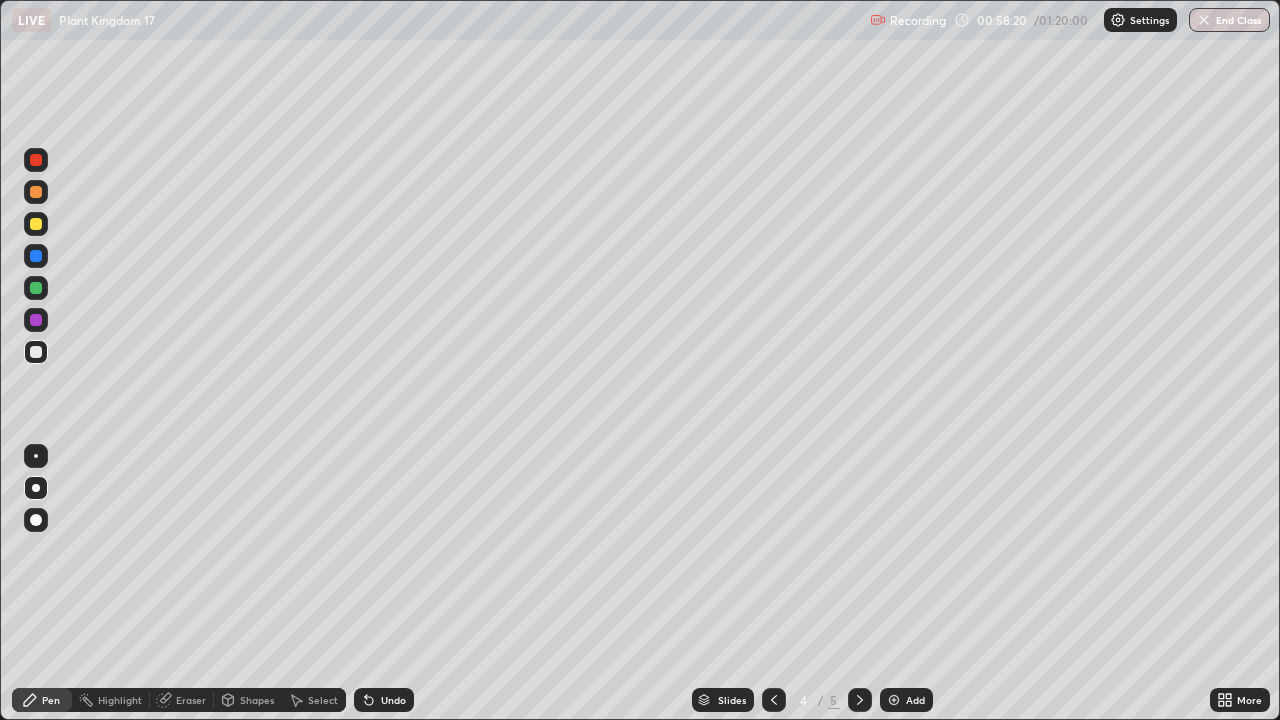 click at bounding box center (36, 224) 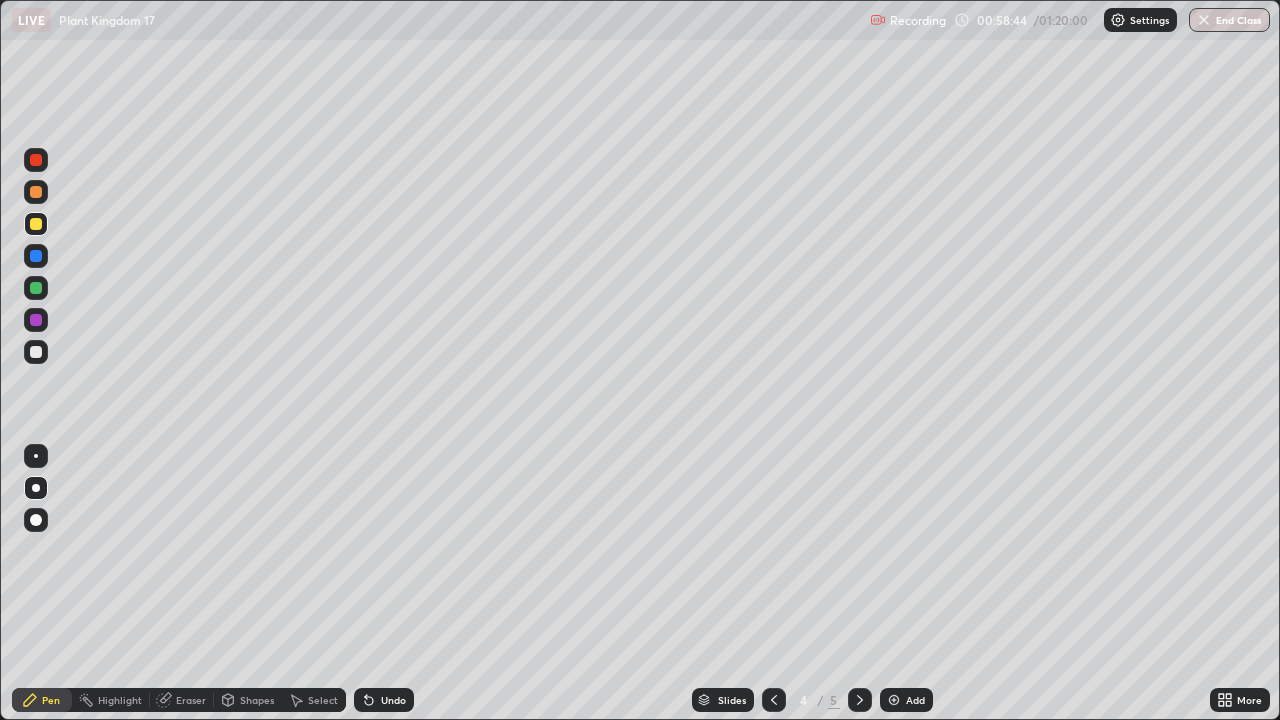 click on "Select" at bounding box center [323, 700] 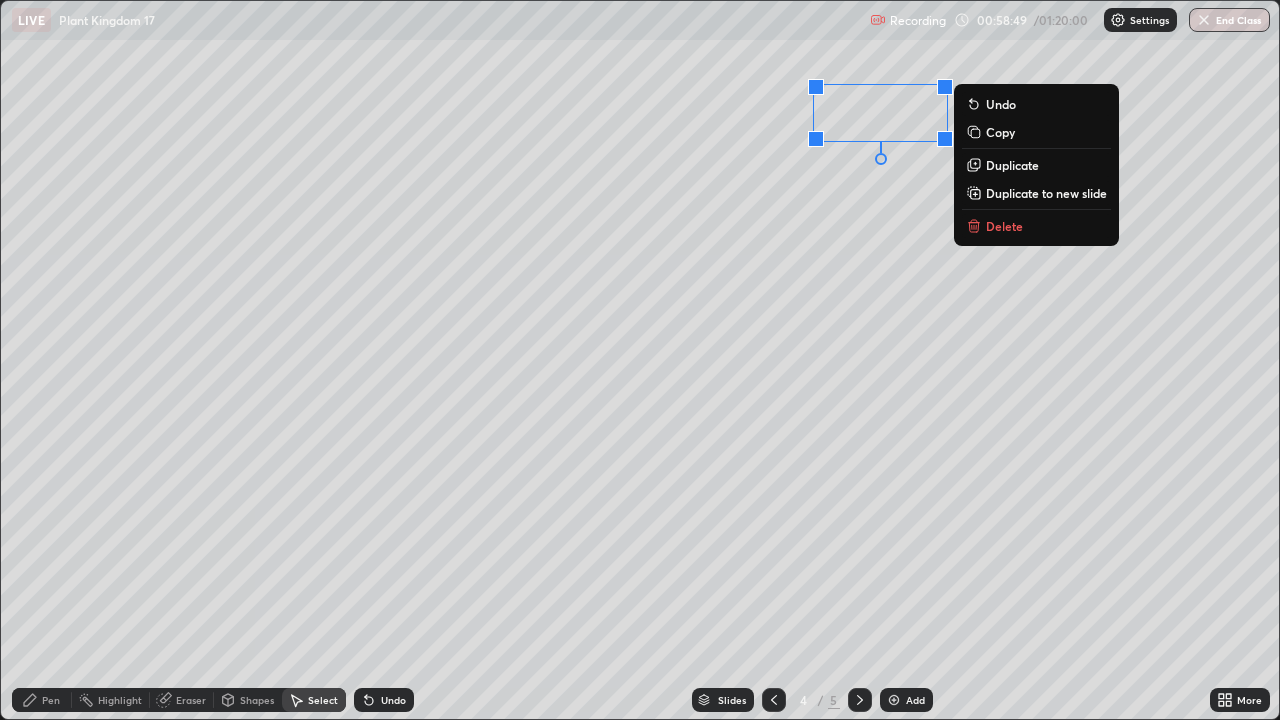 click on "0 ° Undo Copy Duplicate Duplicate to new slide Delete" at bounding box center [640, 360] 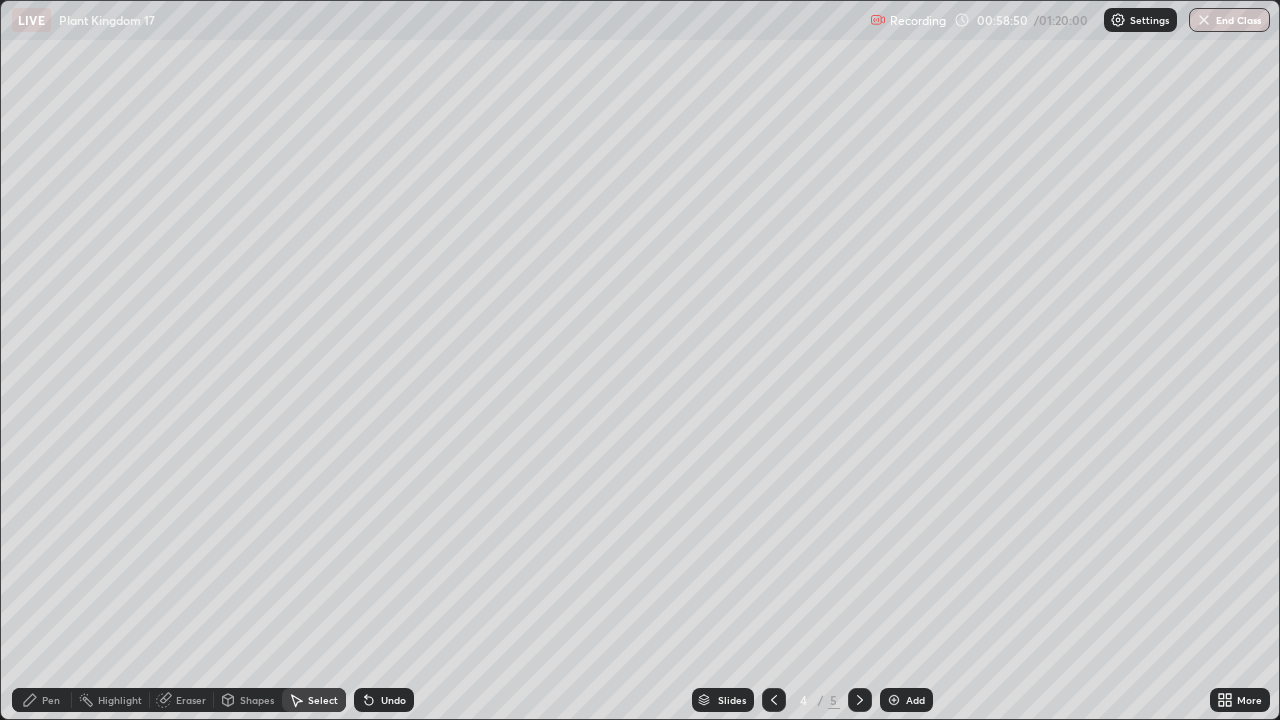 click 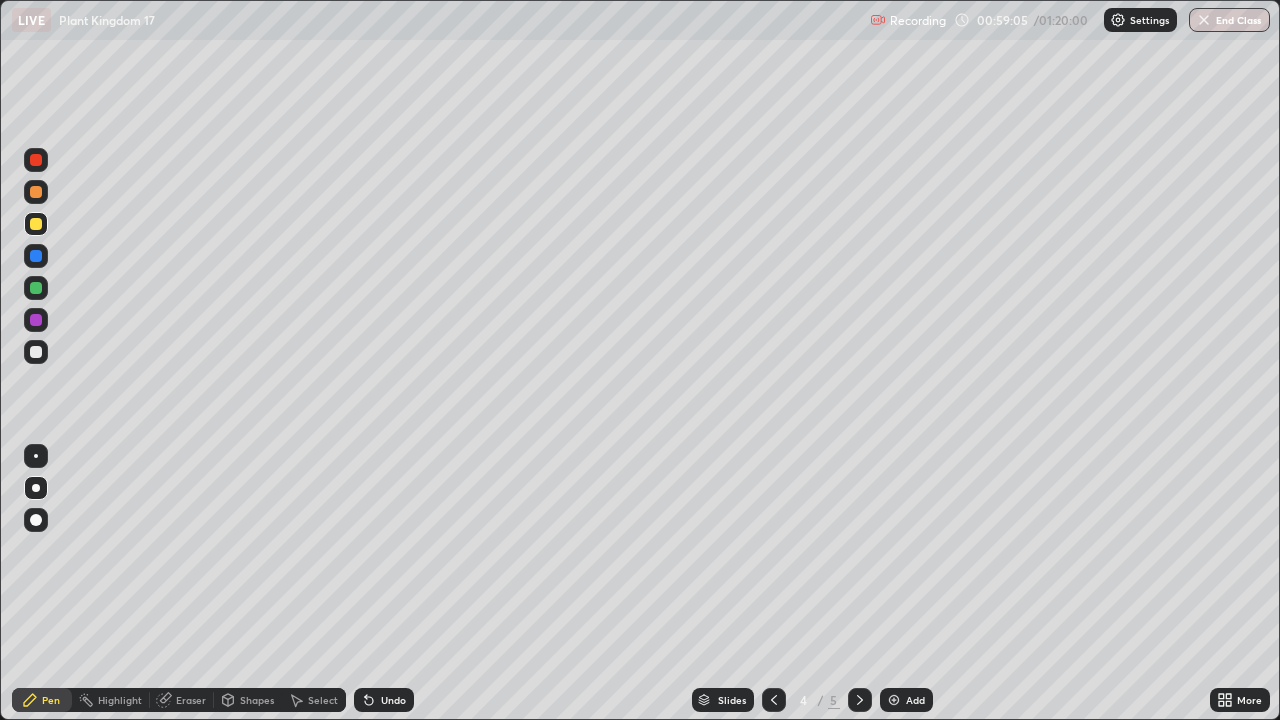 click at bounding box center (36, 320) 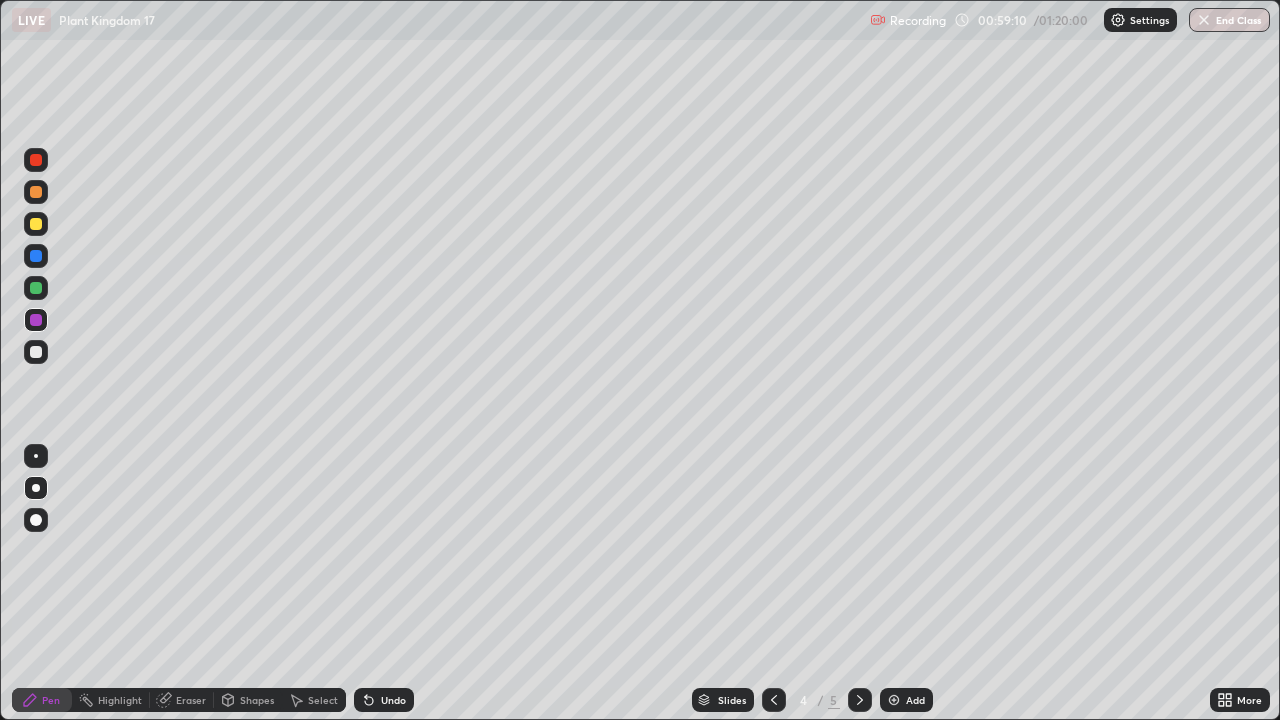 click at bounding box center [36, 224] 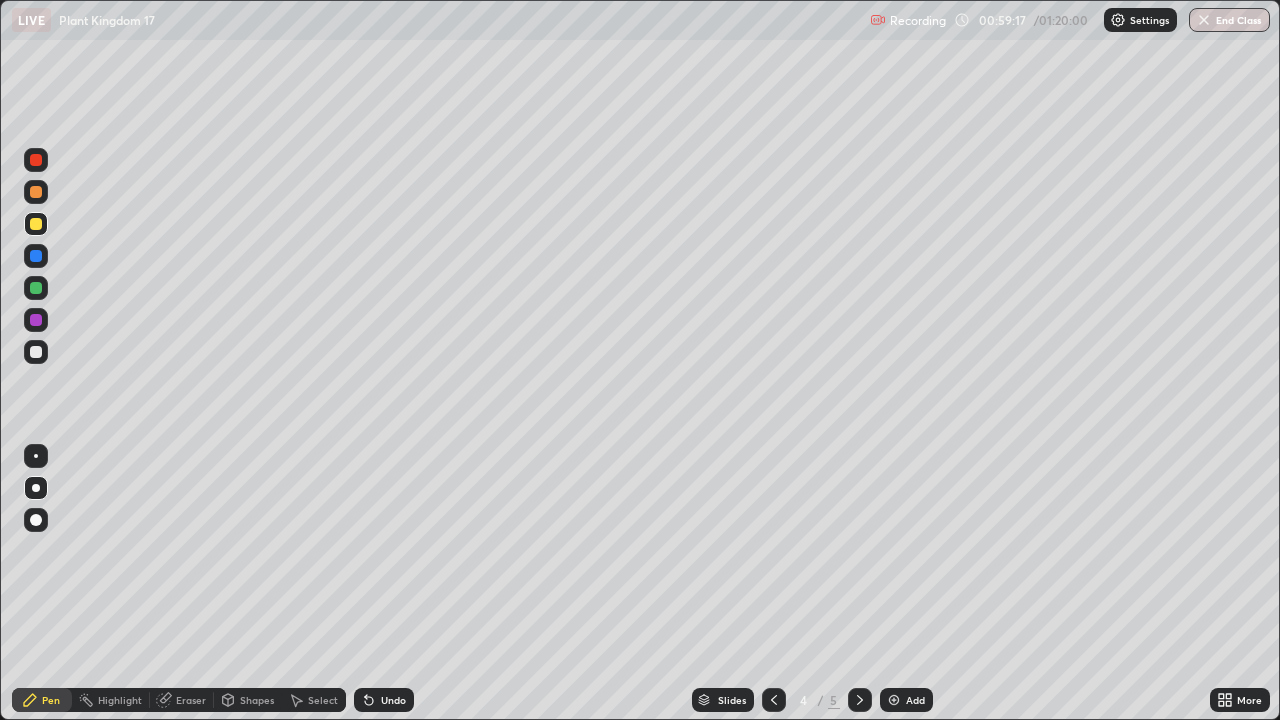 click at bounding box center (36, 288) 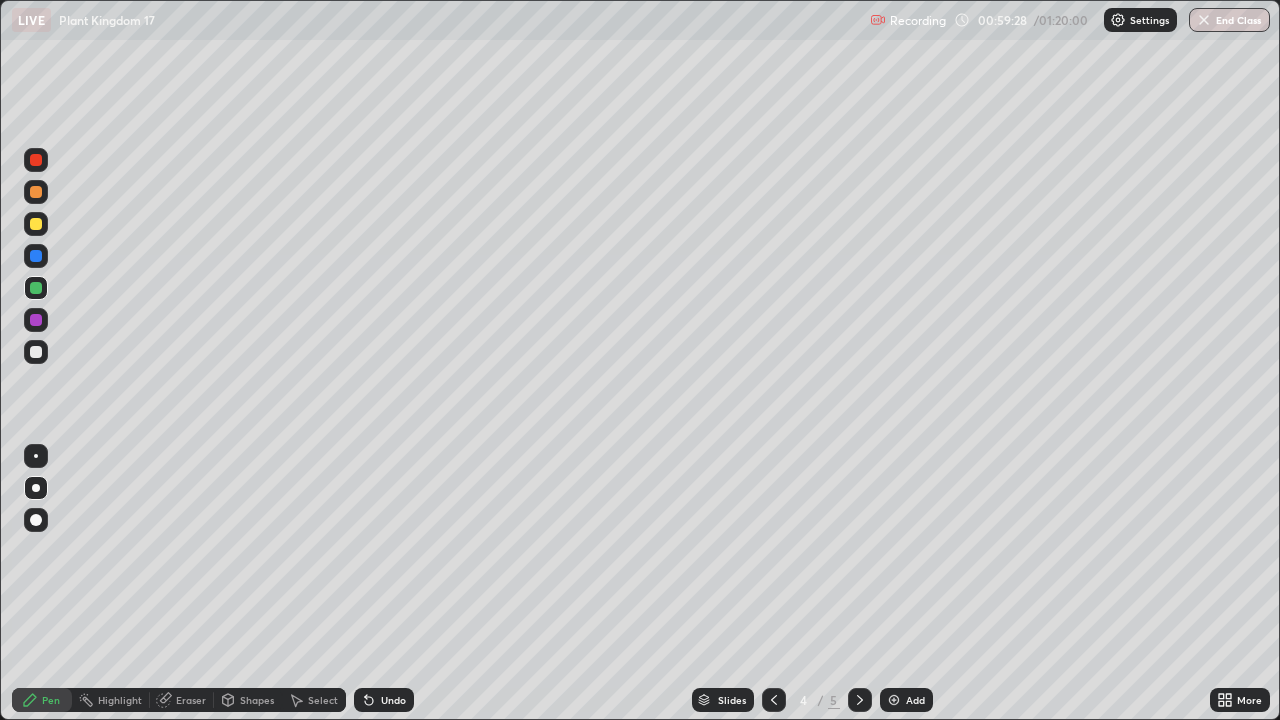 click at bounding box center (36, 224) 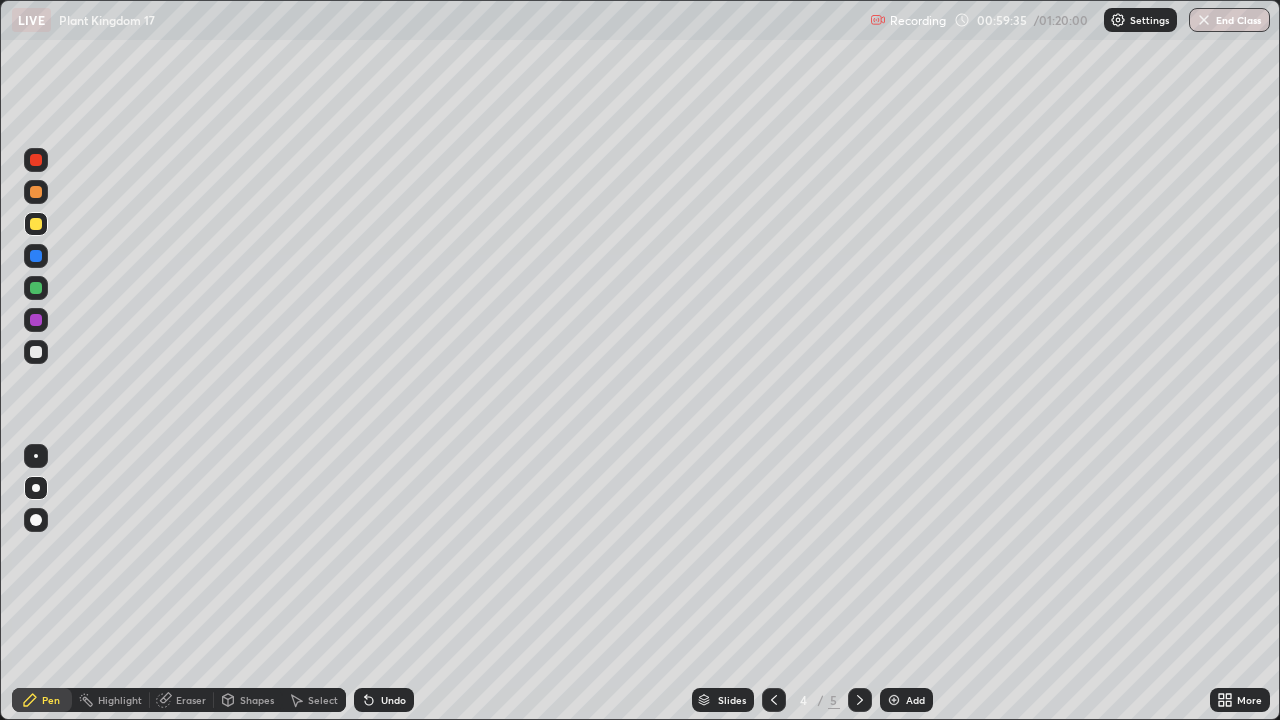 click on "Undo" at bounding box center [393, 700] 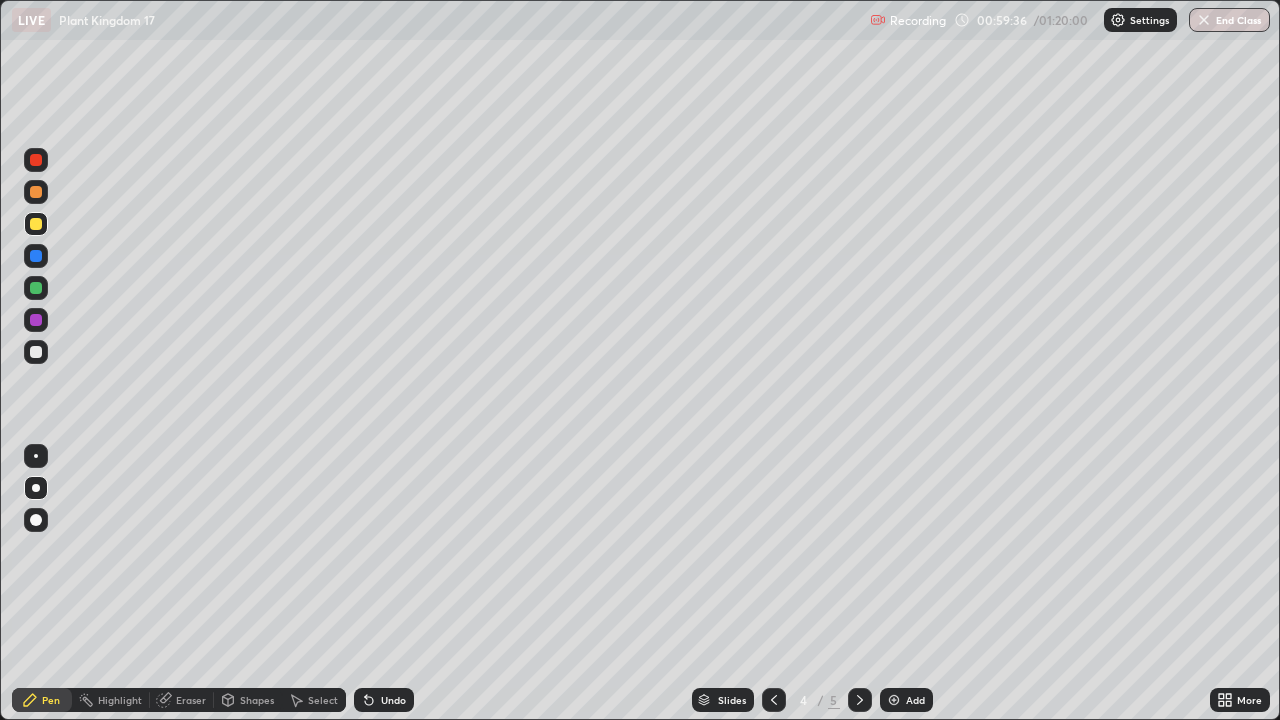 click on "Undo" at bounding box center (384, 700) 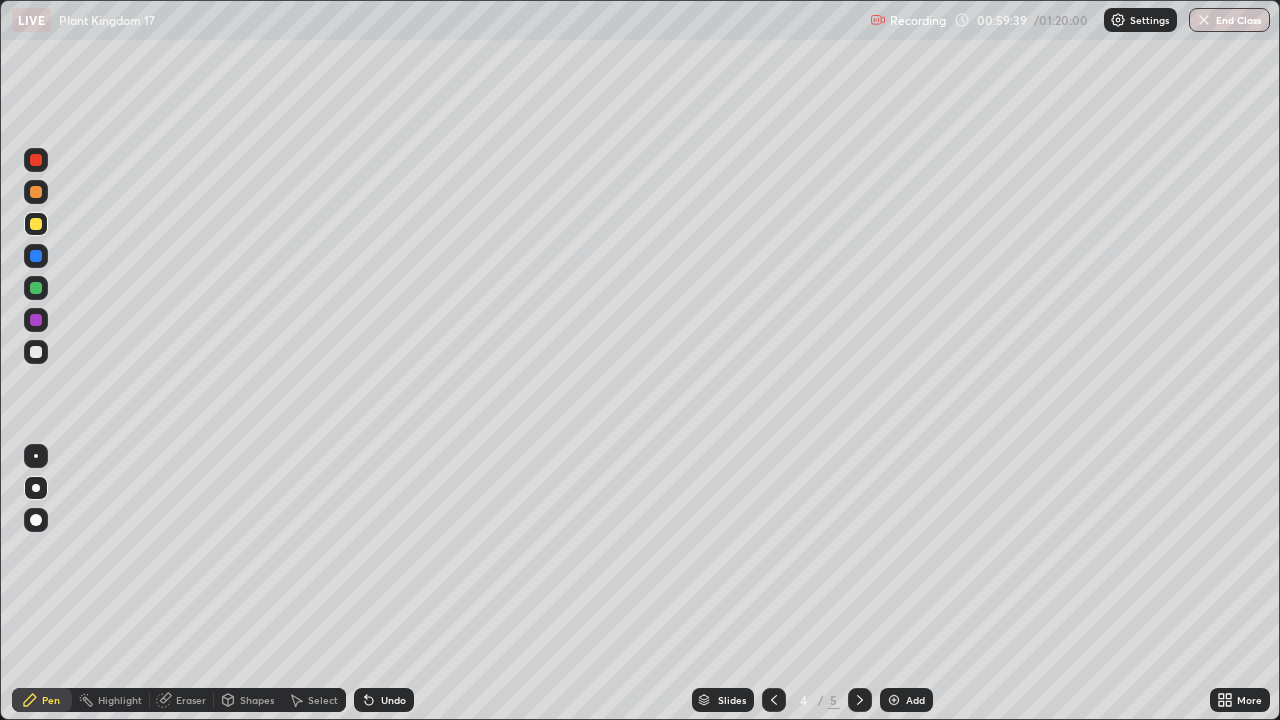 click on "Pen" at bounding box center (42, 700) 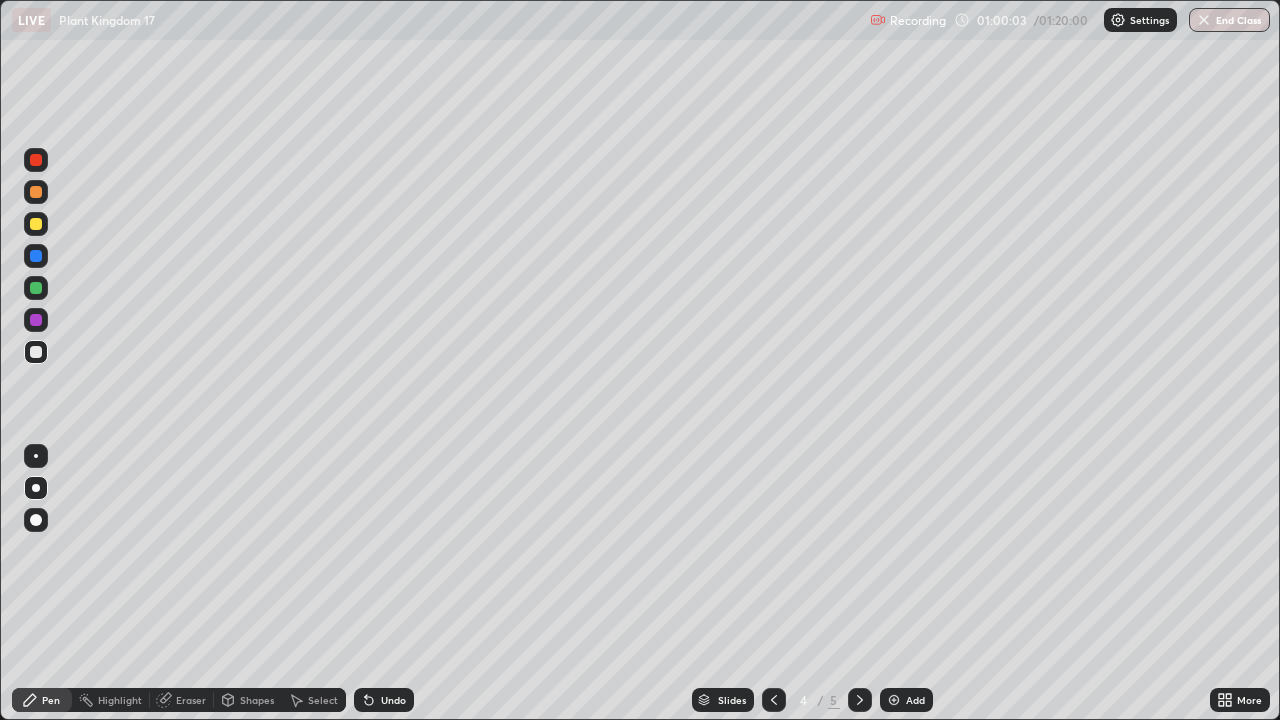 click on "Undo" at bounding box center (393, 700) 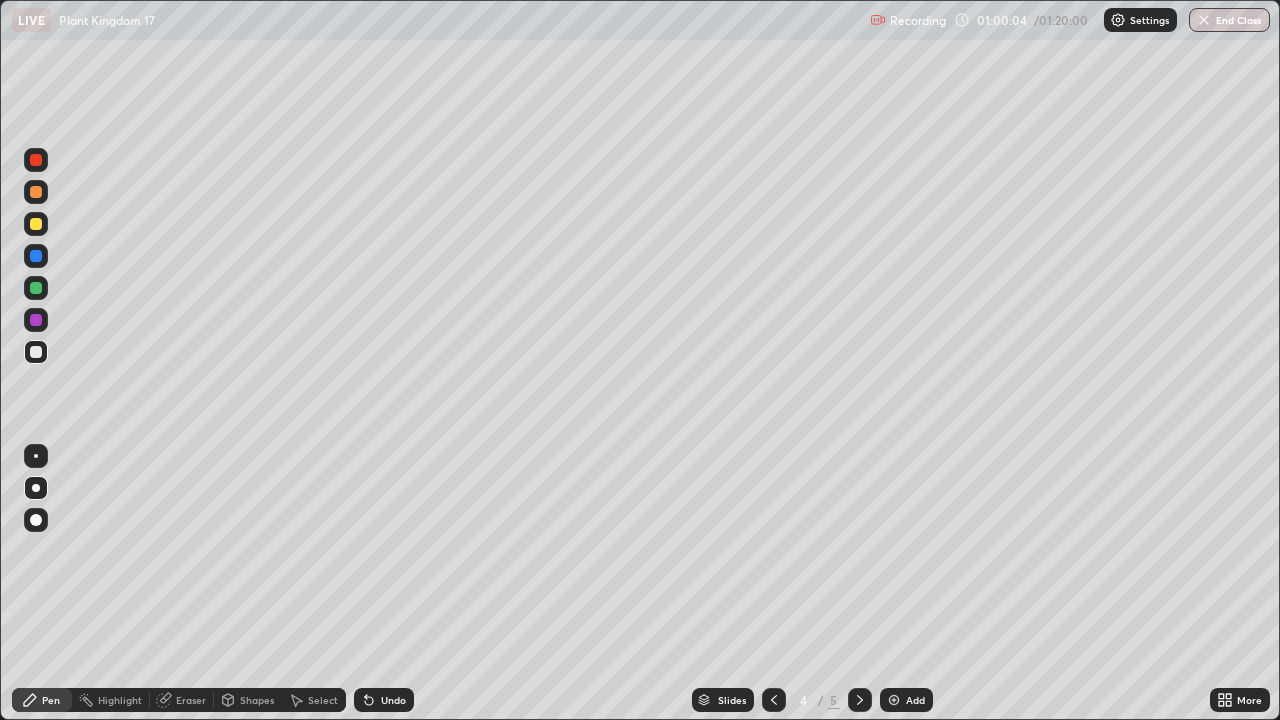 click on "Undo" at bounding box center [393, 700] 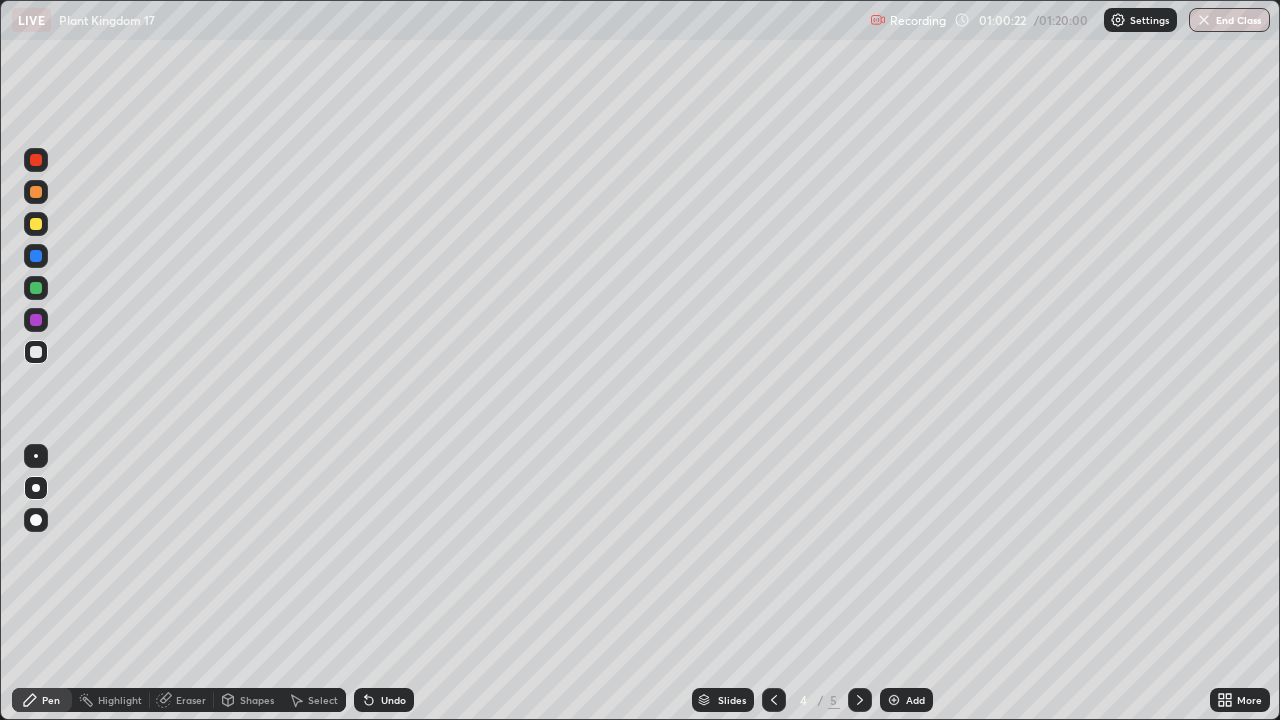 click at bounding box center [36, 320] 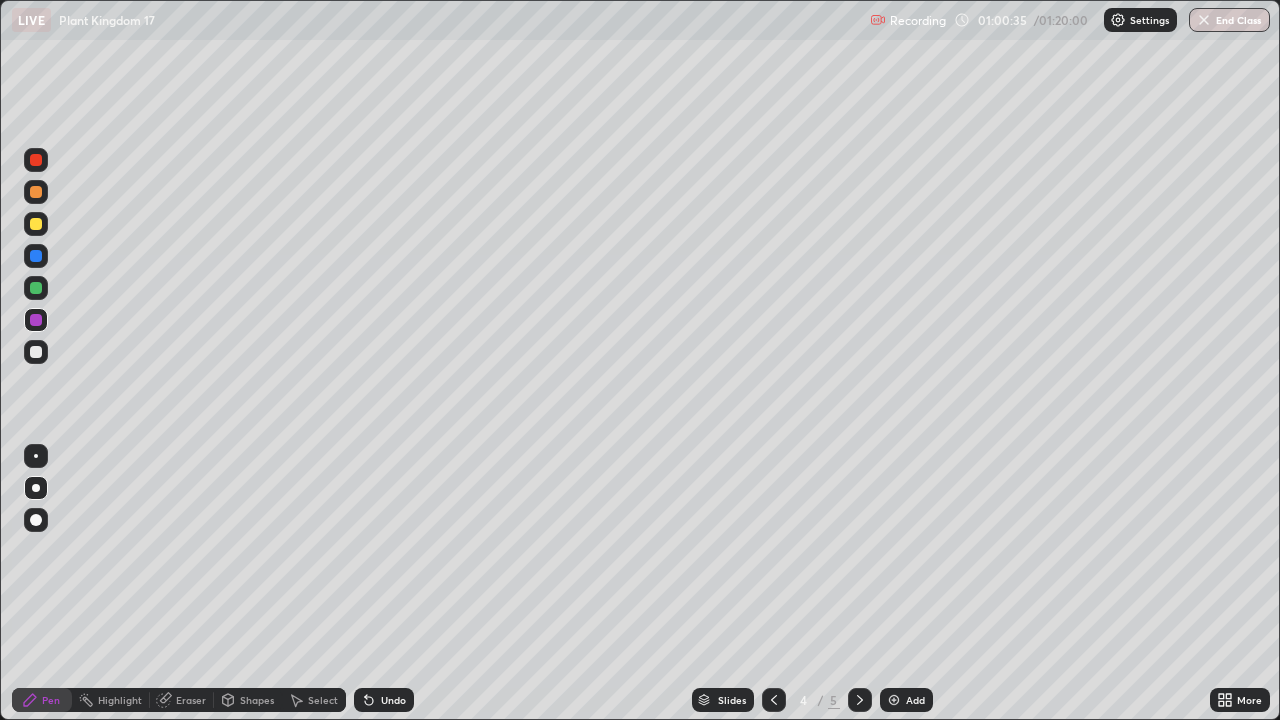 click on "Undo" at bounding box center [384, 700] 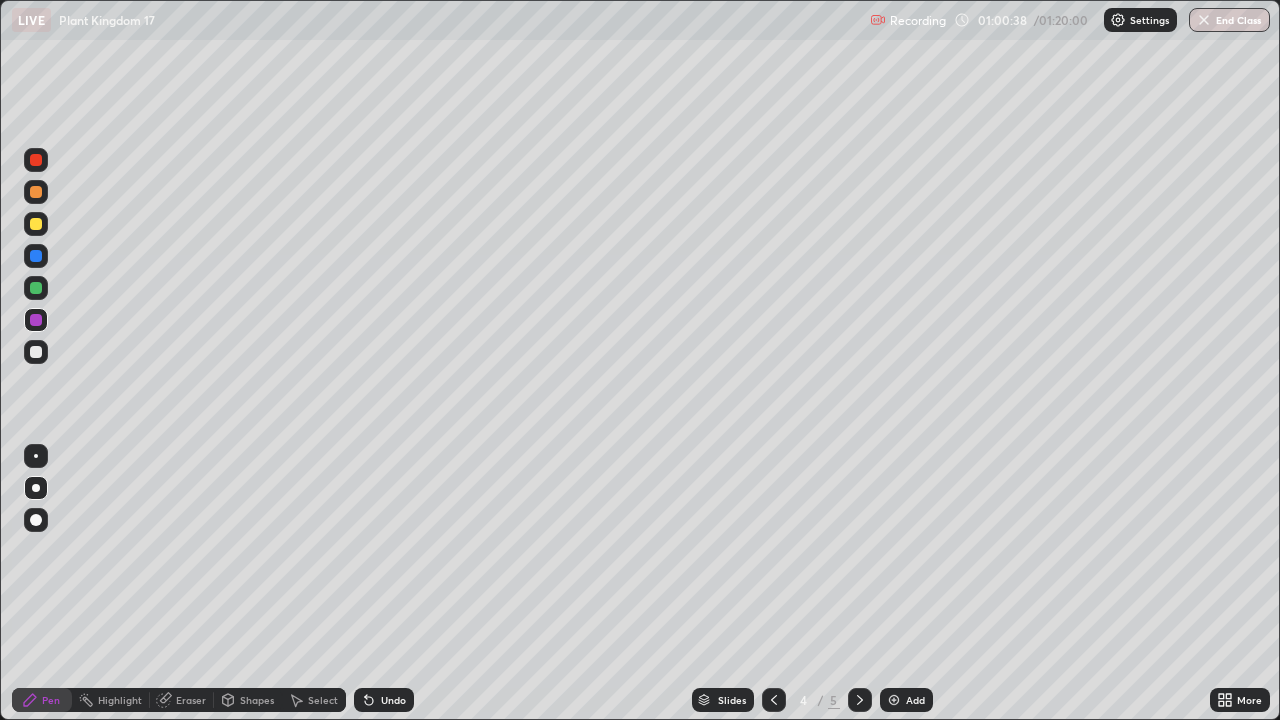 click at bounding box center (36, 288) 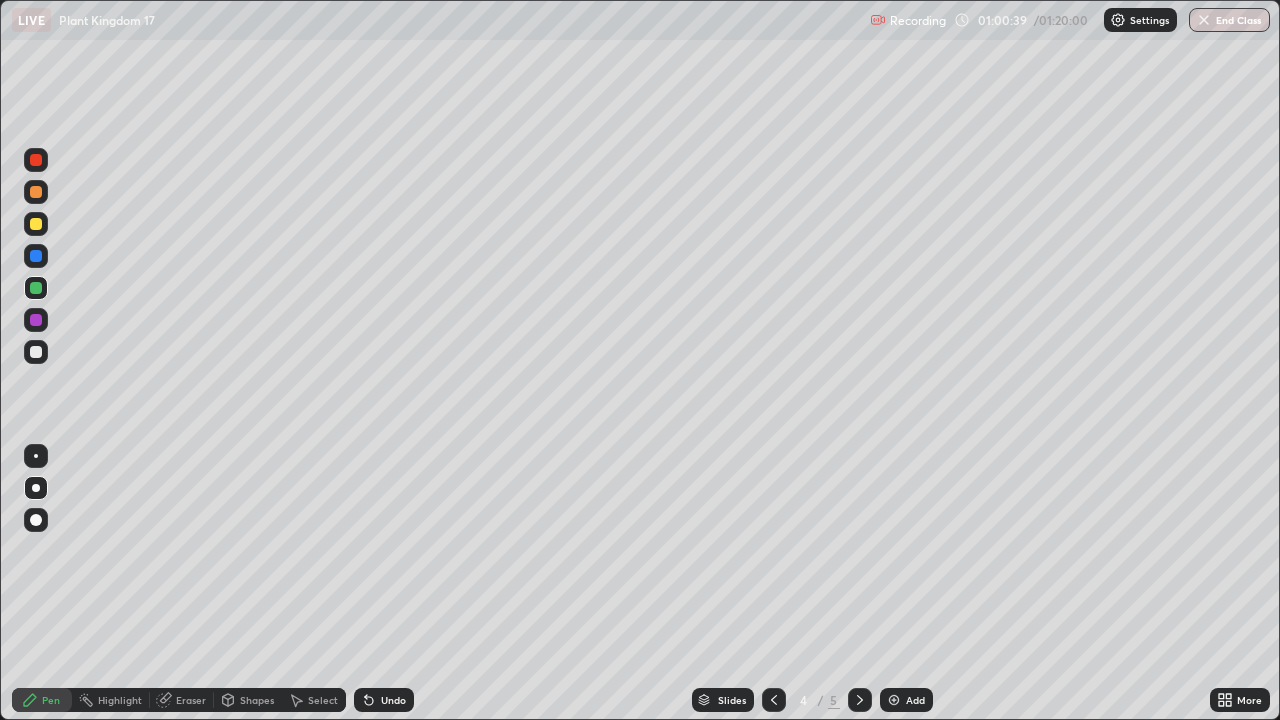 click at bounding box center [36, 192] 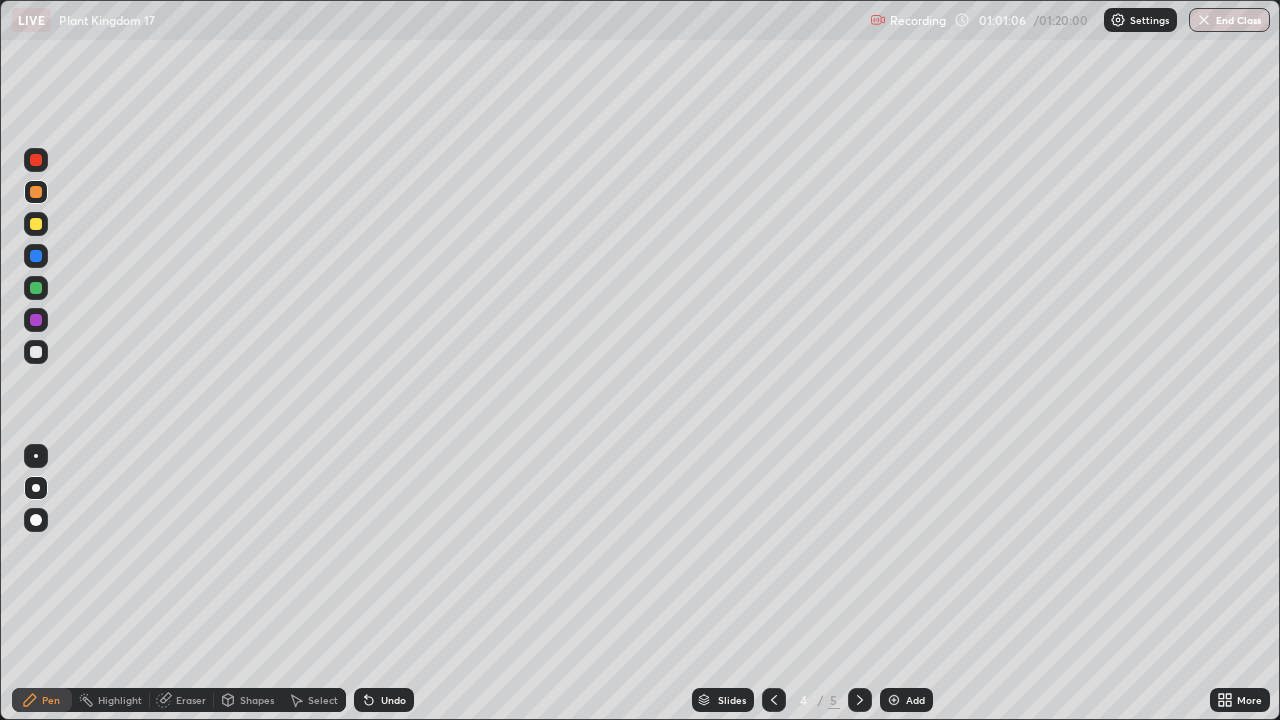 click at bounding box center (36, 160) 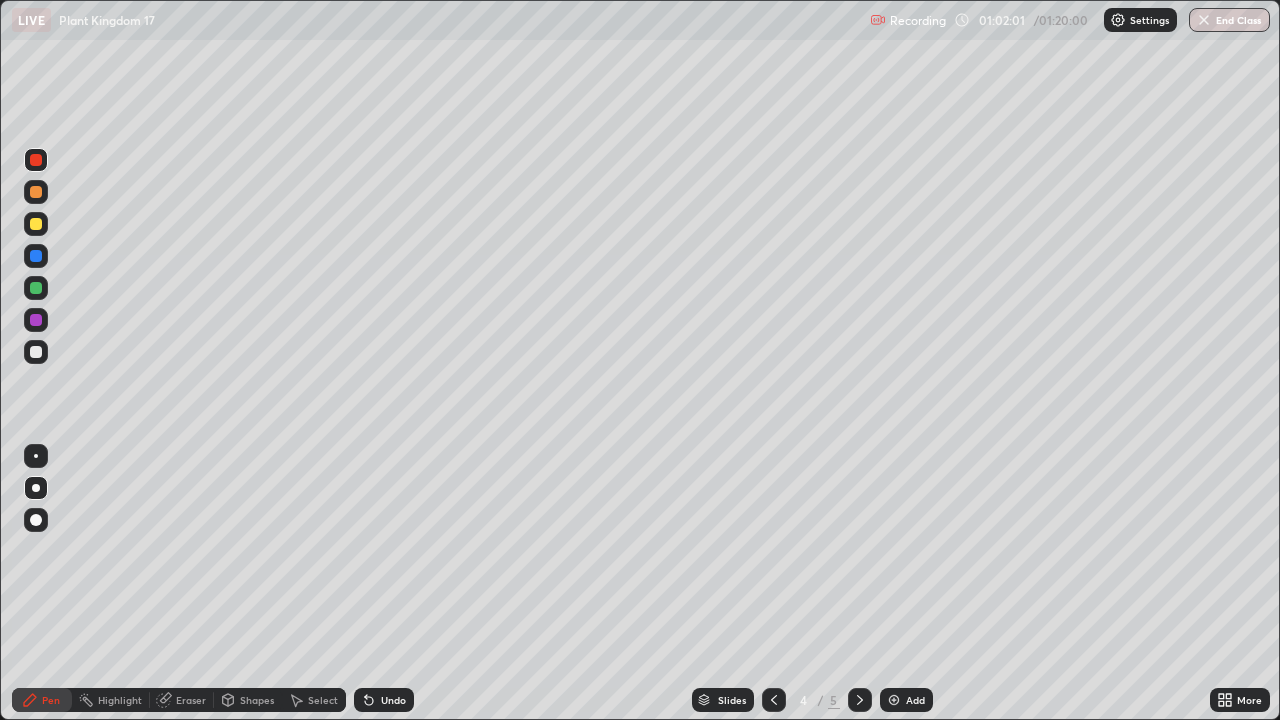 click 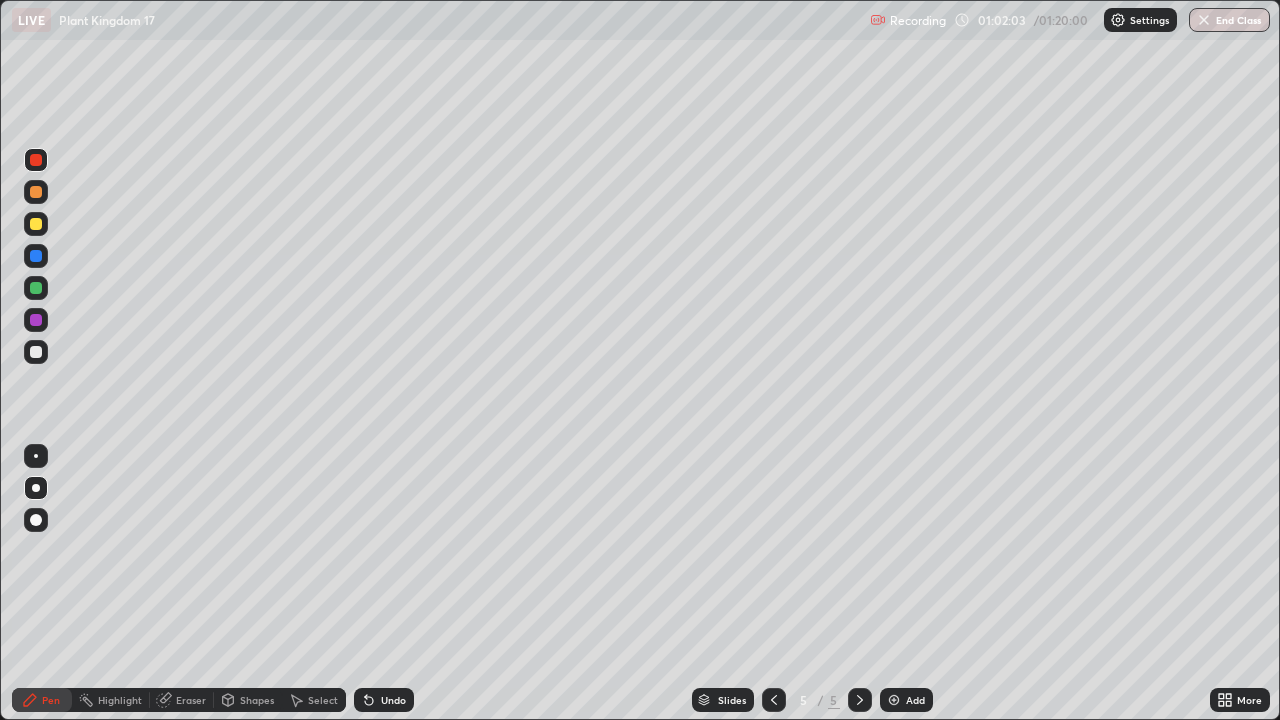 click on "Add" at bounding box center (906, 700) 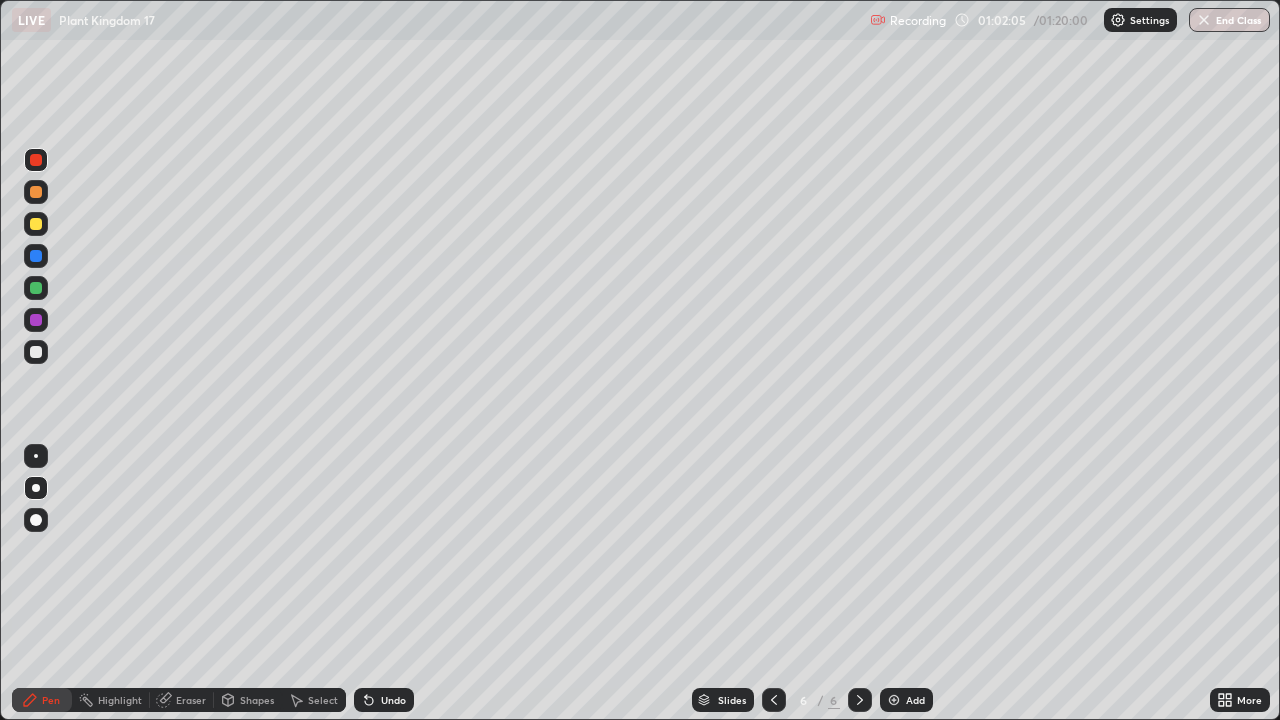 click at bounding box center (36, 352) 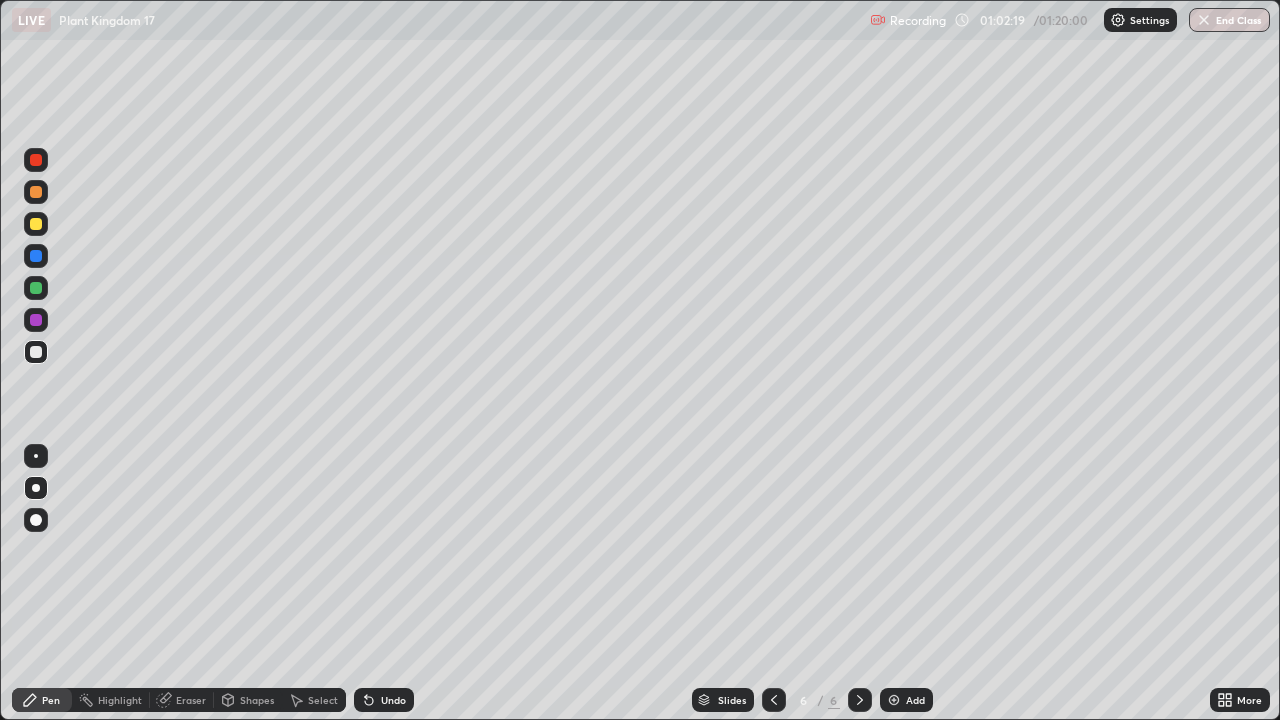click on "More" at bounding box center [1240, 700] 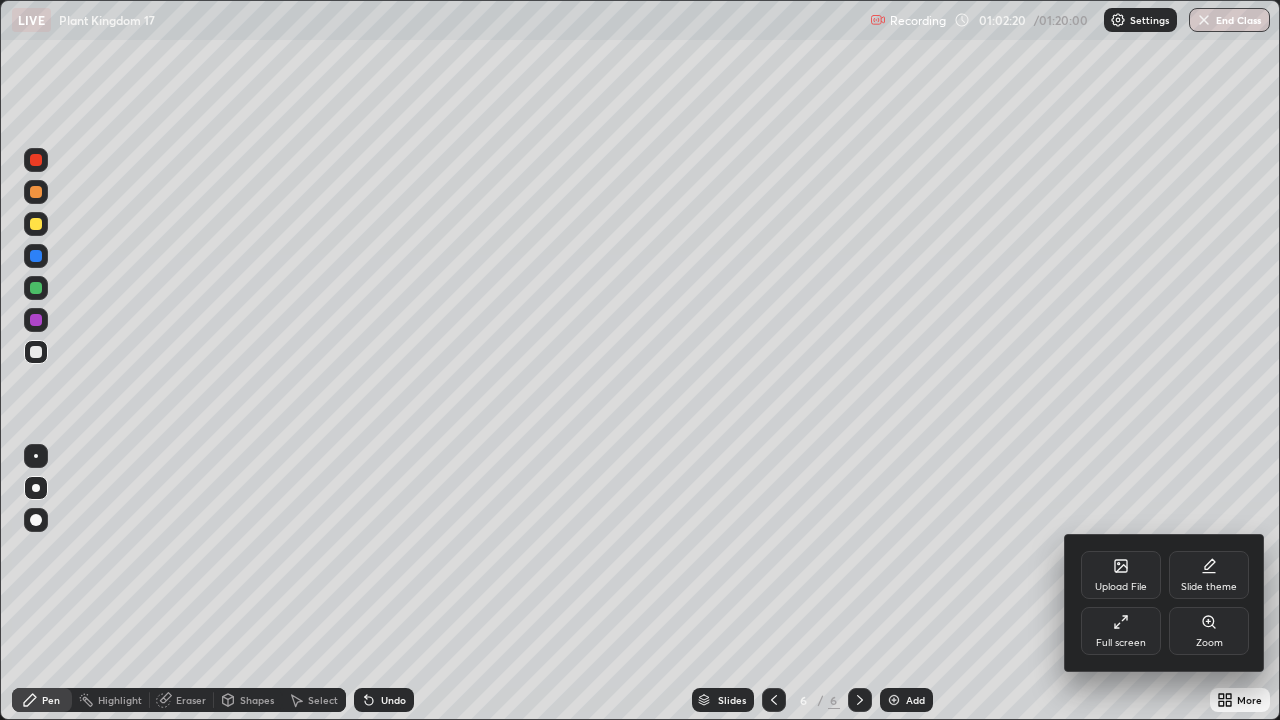 click on "Full screen" at bounding box center [1121, 631] 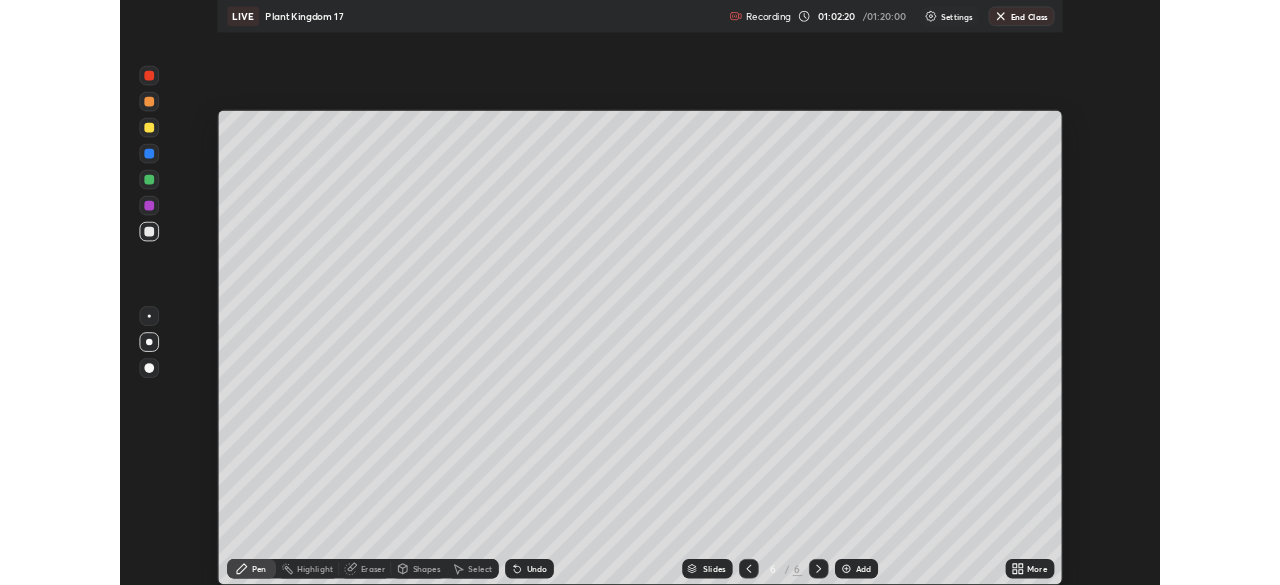 scroll, scrollTop: 585, scrollLeft: 1280, axis: both 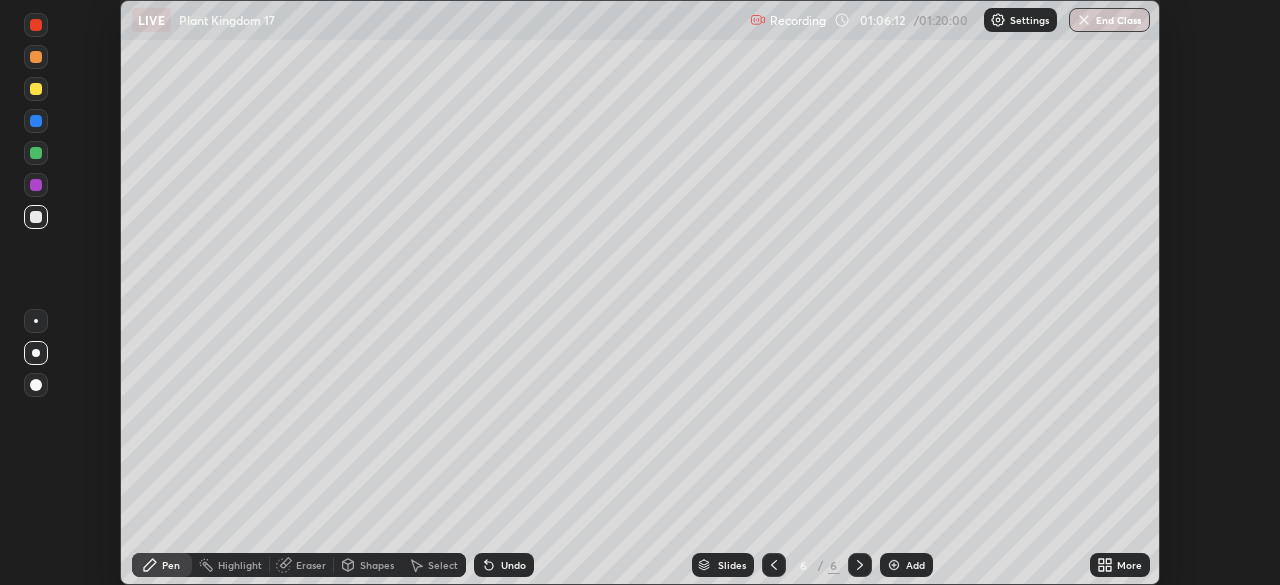 click on "More" at bounding box center (1120, 565) 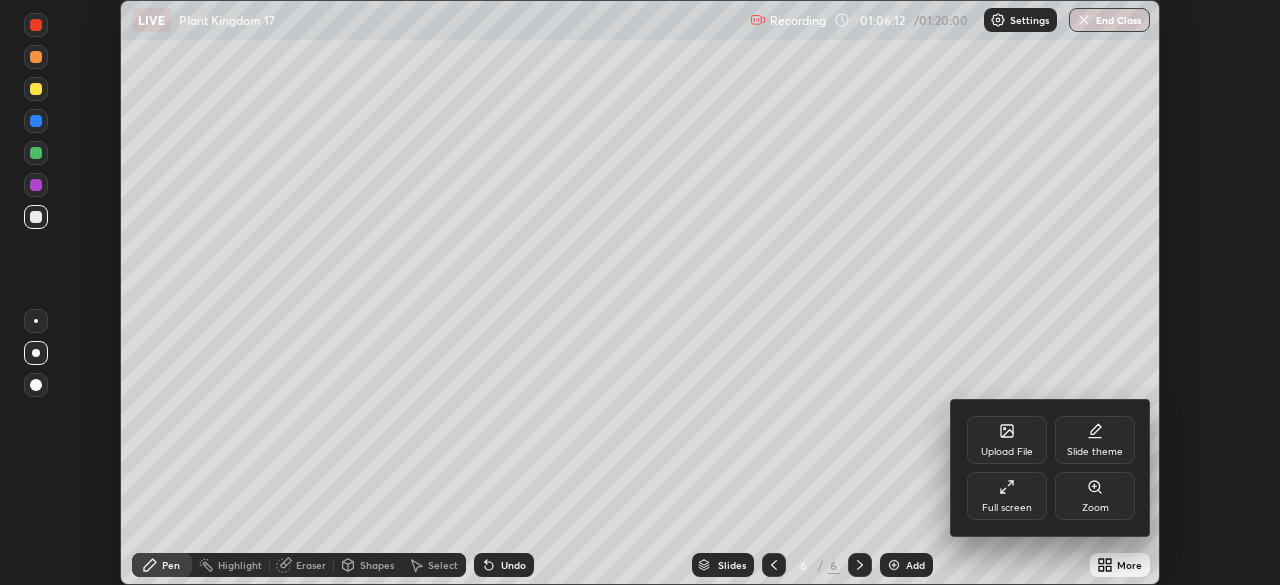 click 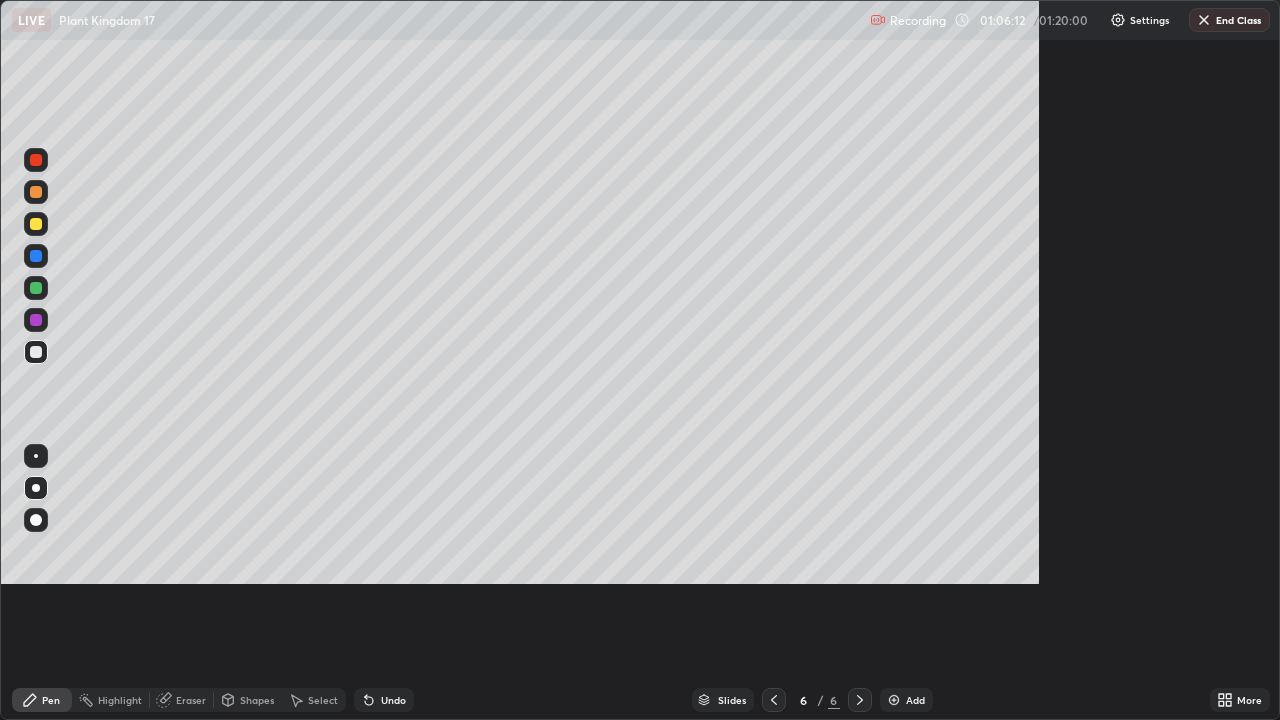 scroll, scrollTop: 99280, scrollLeft: 98720, axis: both 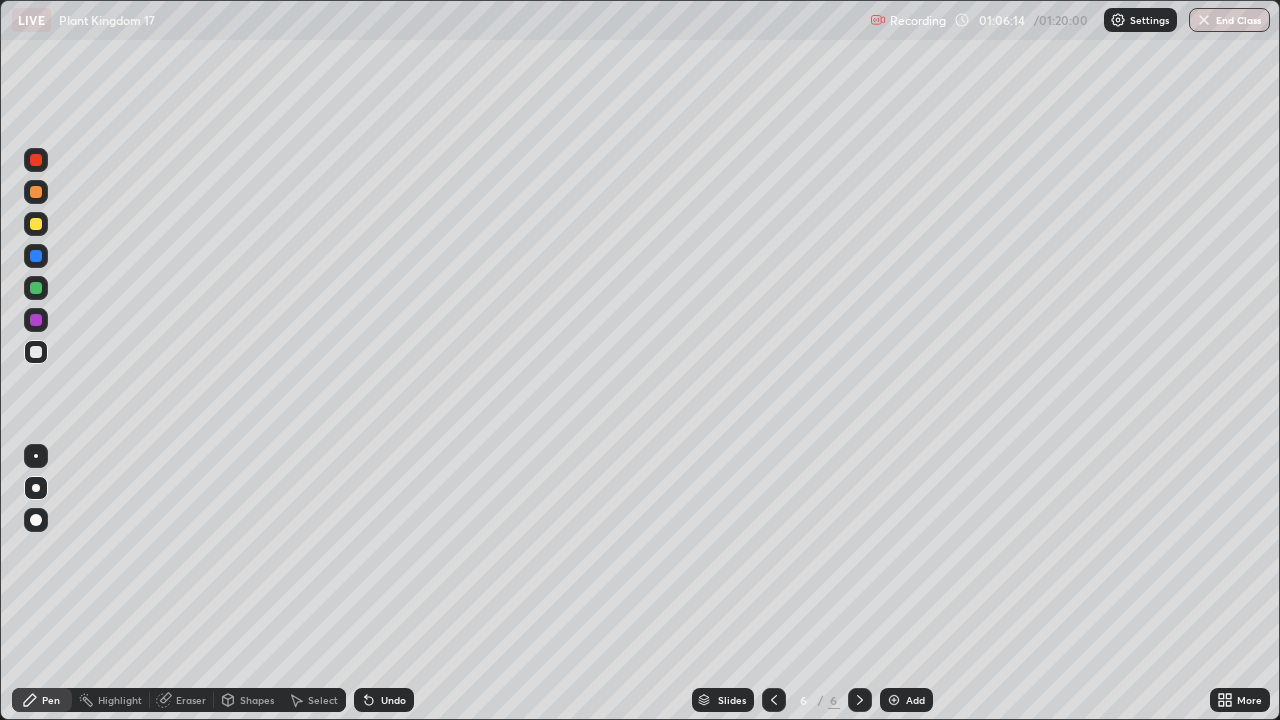 click at bounding box center [36, 320] 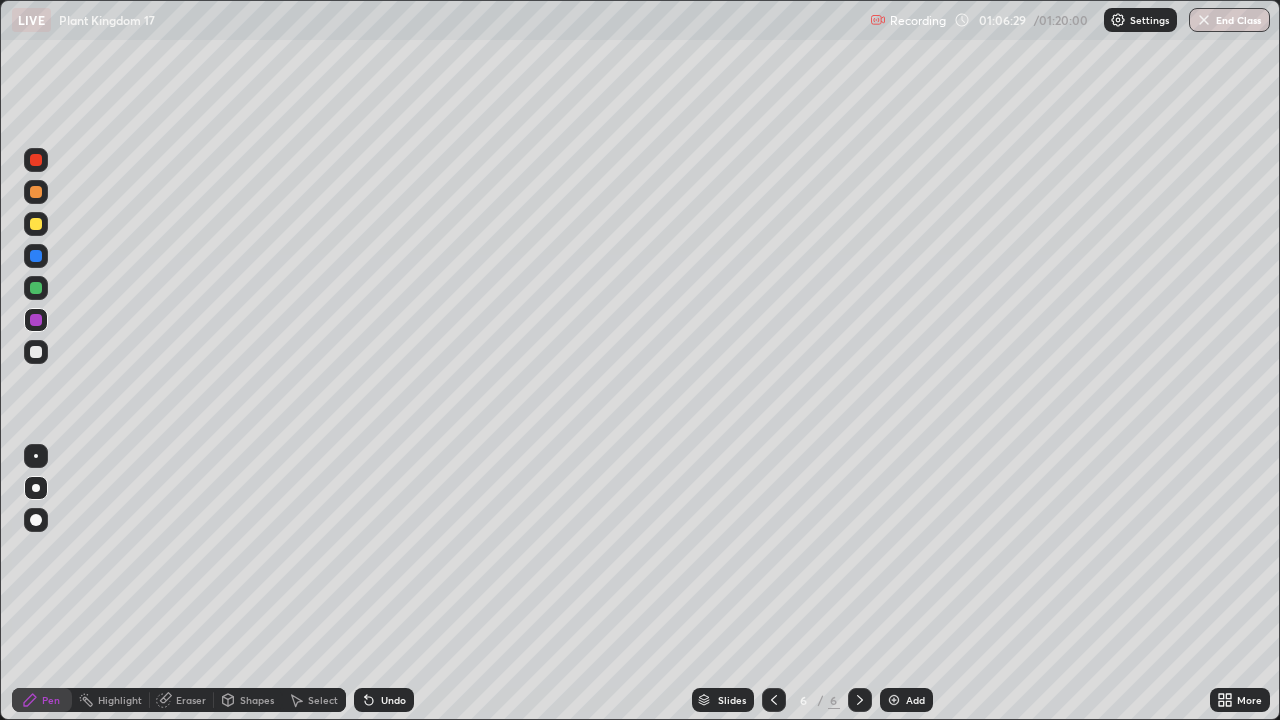 click at bounding box center [36, 224] 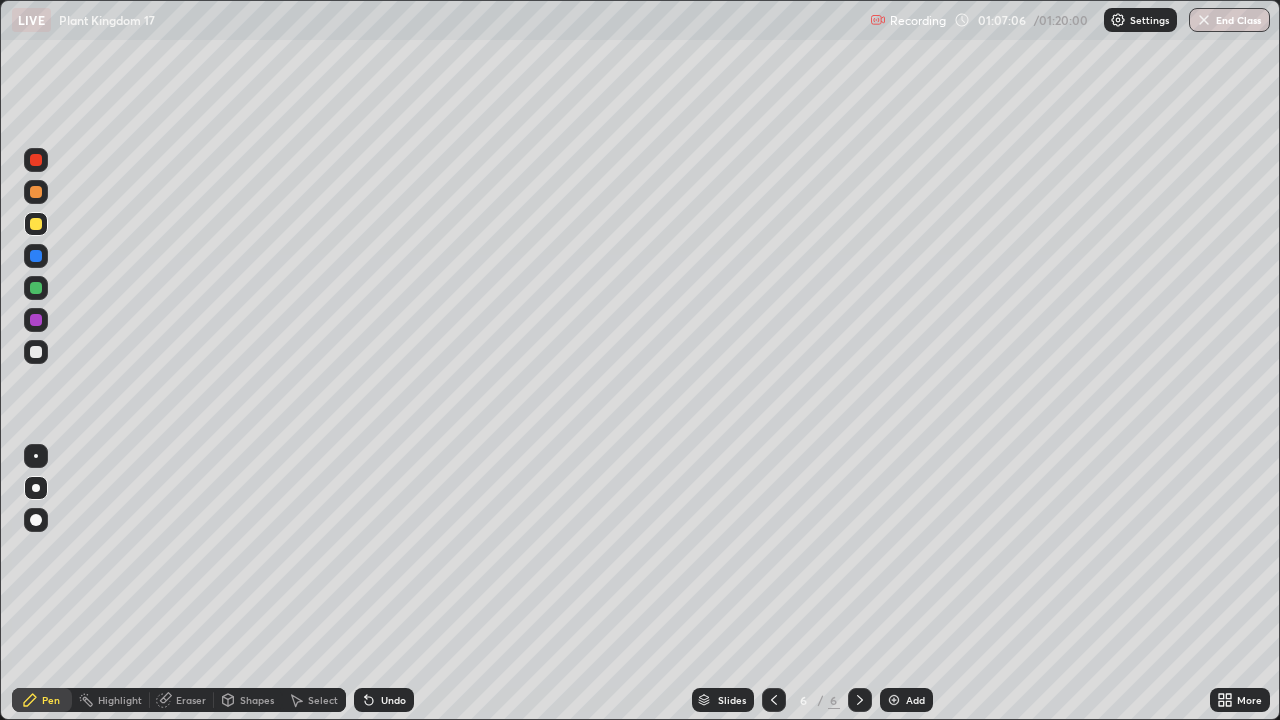 click at bounding box center [36, 192] 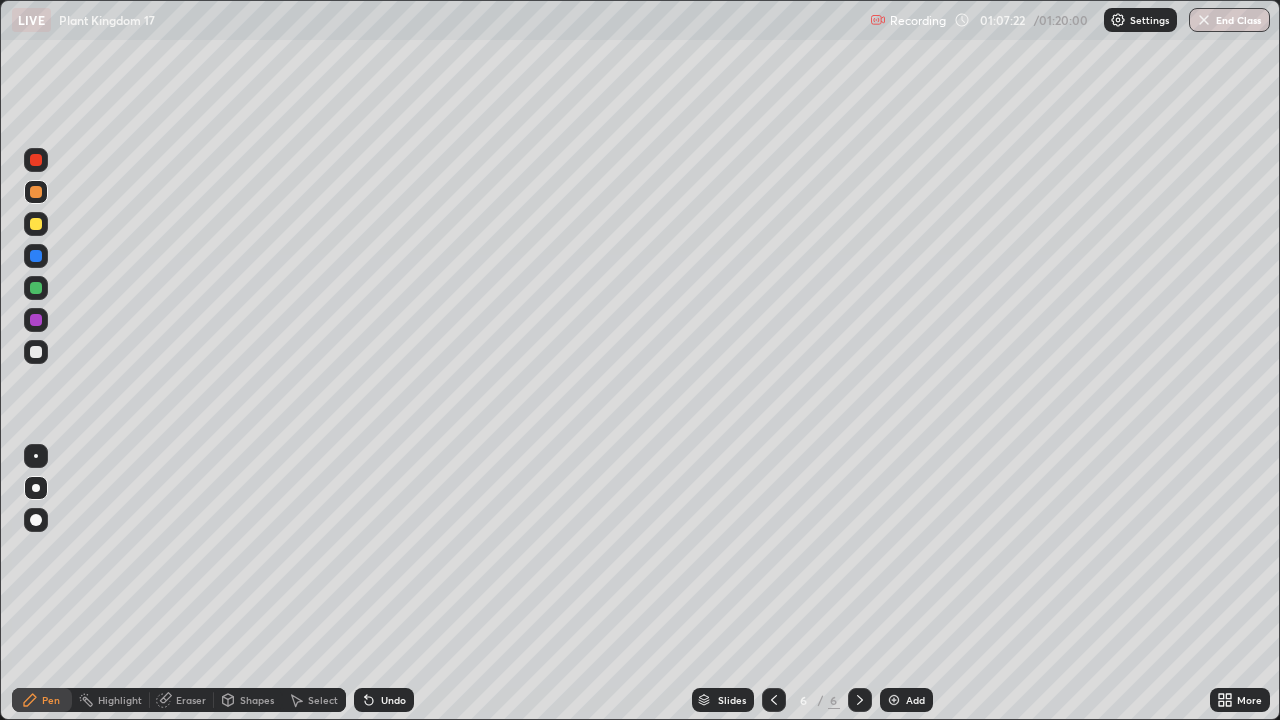 click at bounding box center (36, 320) 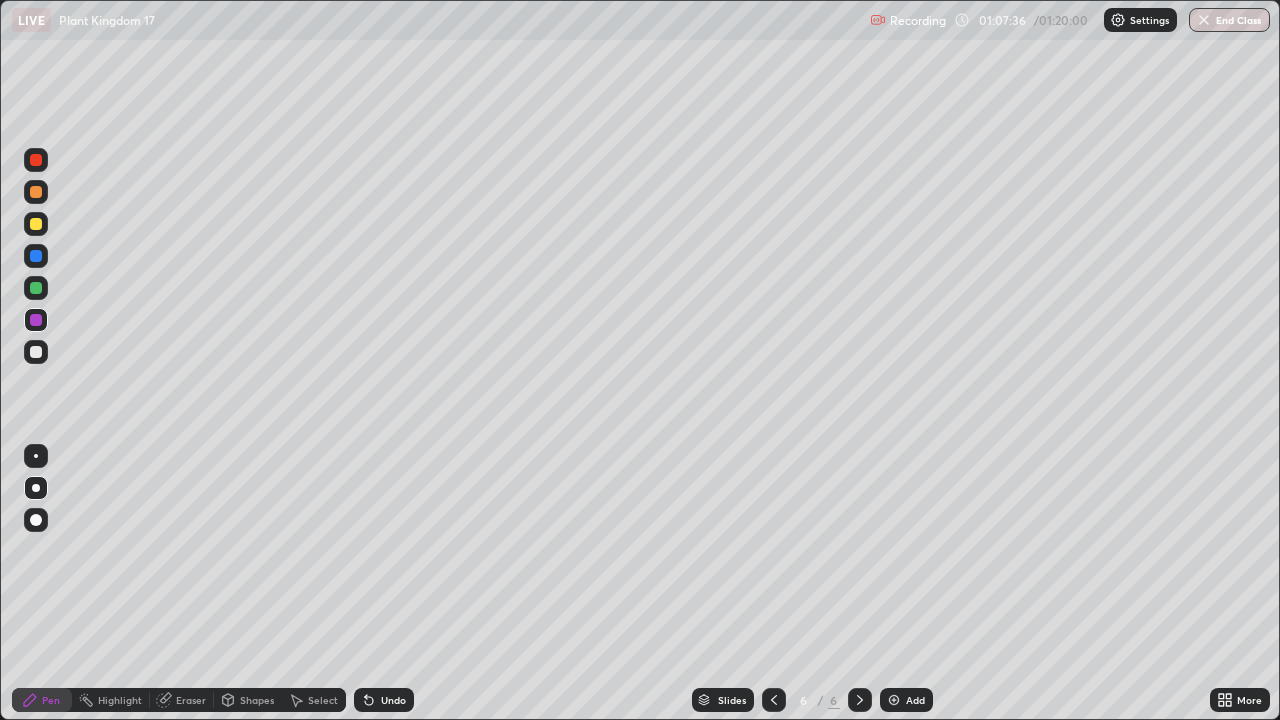 click on "Undo" at bounding box center (393, 700) 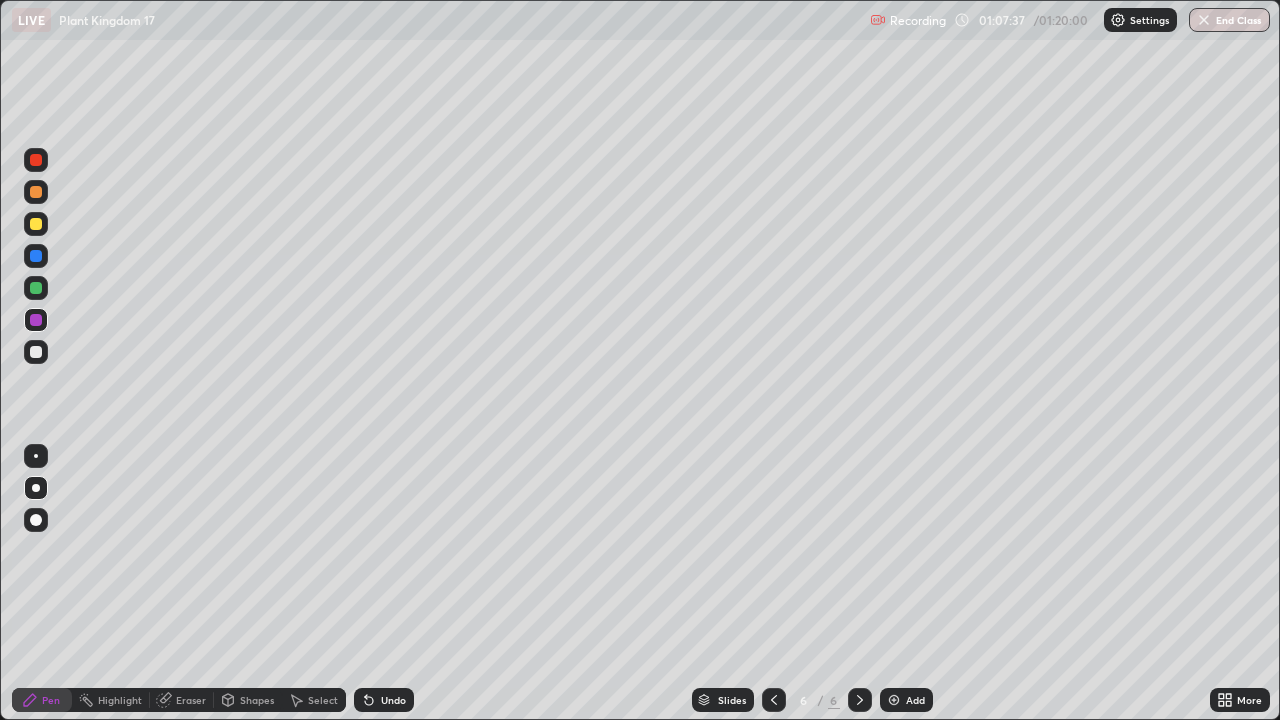 click on "Undo" at bounding box center (393, 700) 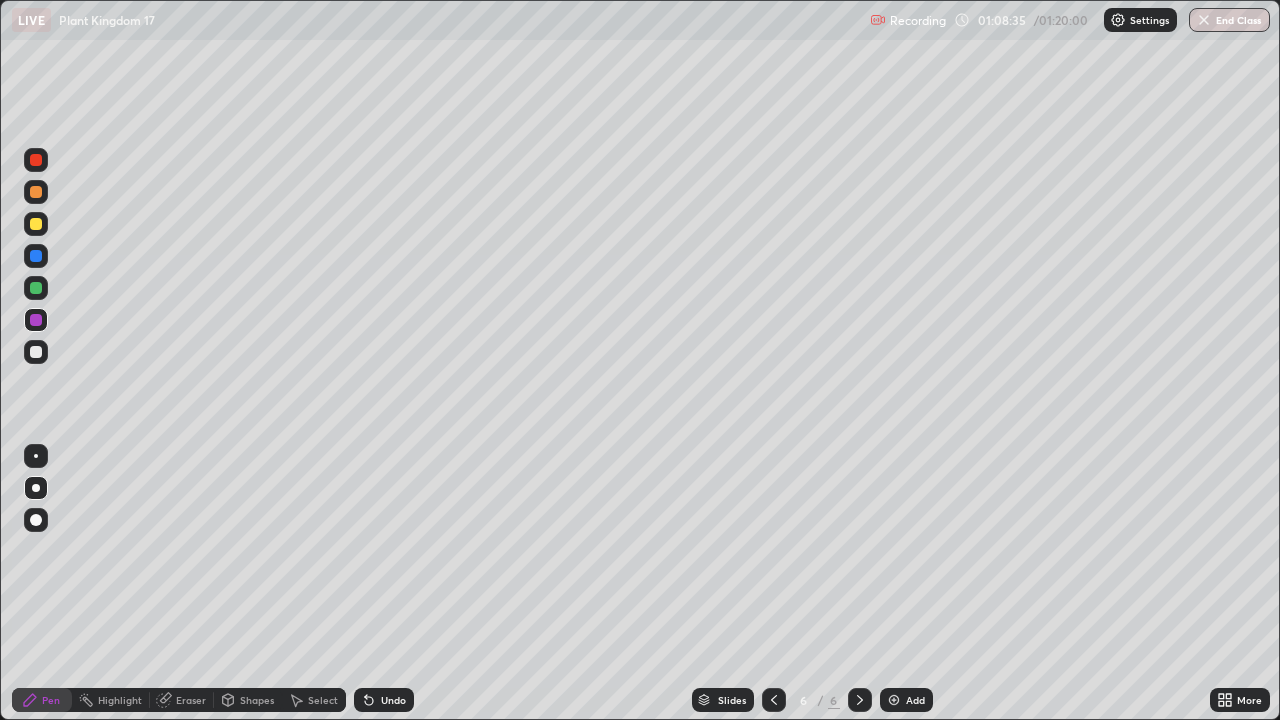 click on "Select" at bounding box center [323, 700] 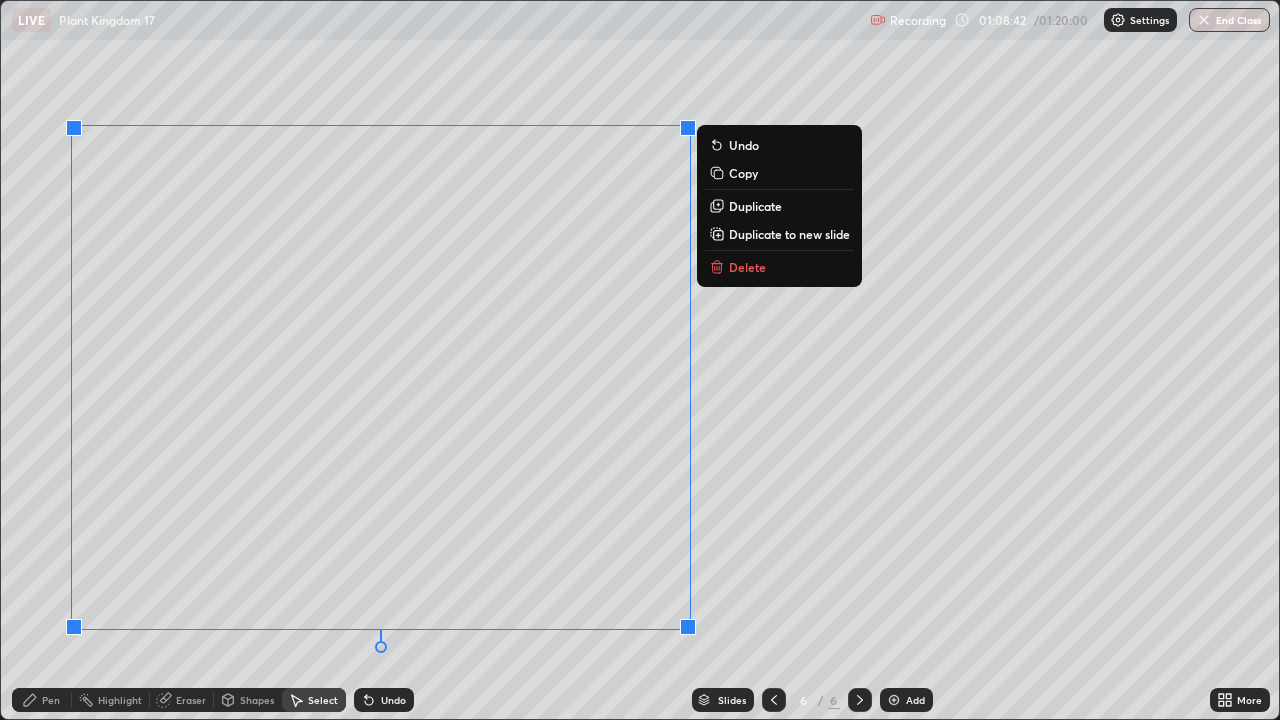click on "0 ° Undo Copy Duplicate Duplicate to new slide Delete" at bounding box center (640, 360) 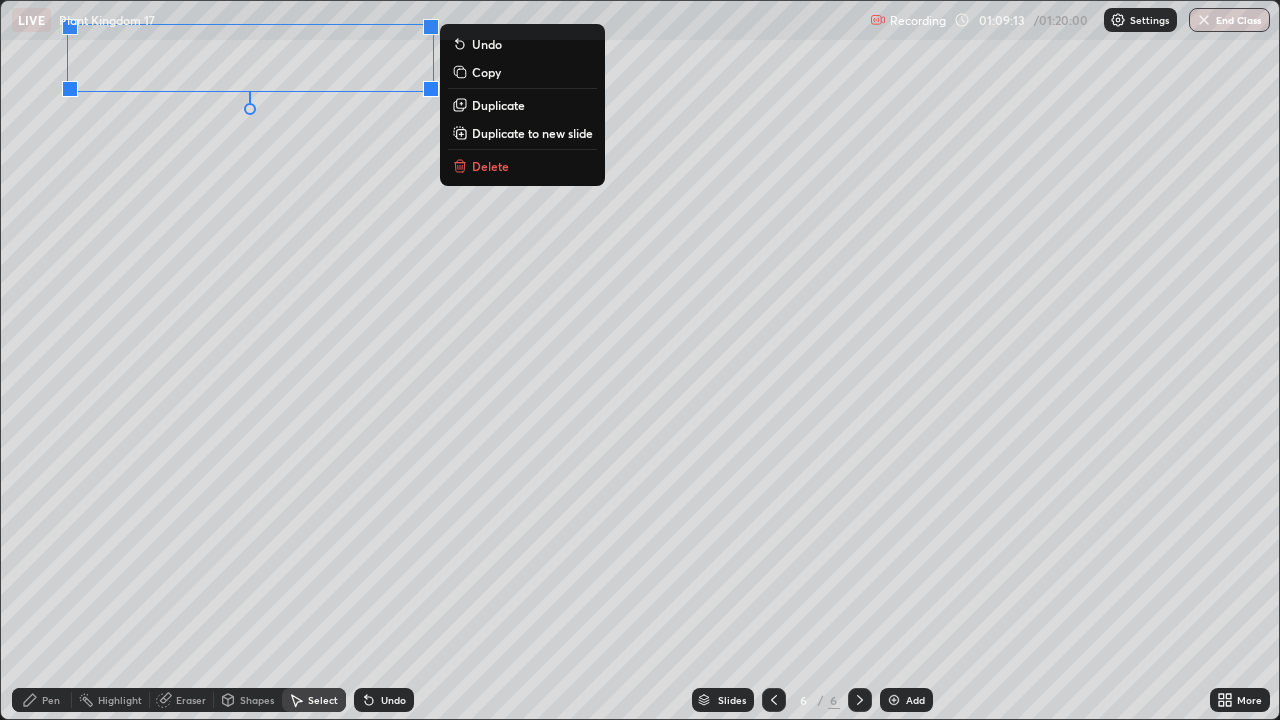 click on "0 ° Undo Copy Duplicate Duplicate to new slide Delete" at bounding box center [640, 360] 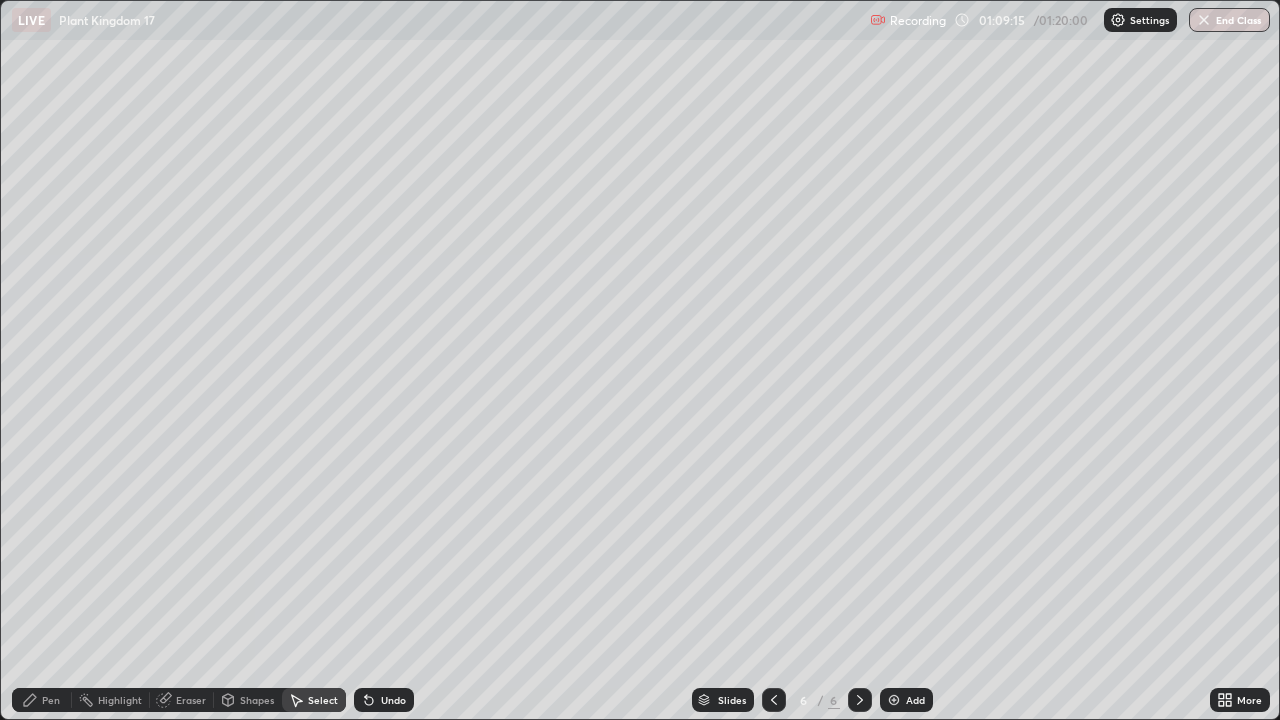 click on "Pen" at bounding box center [42, 700] 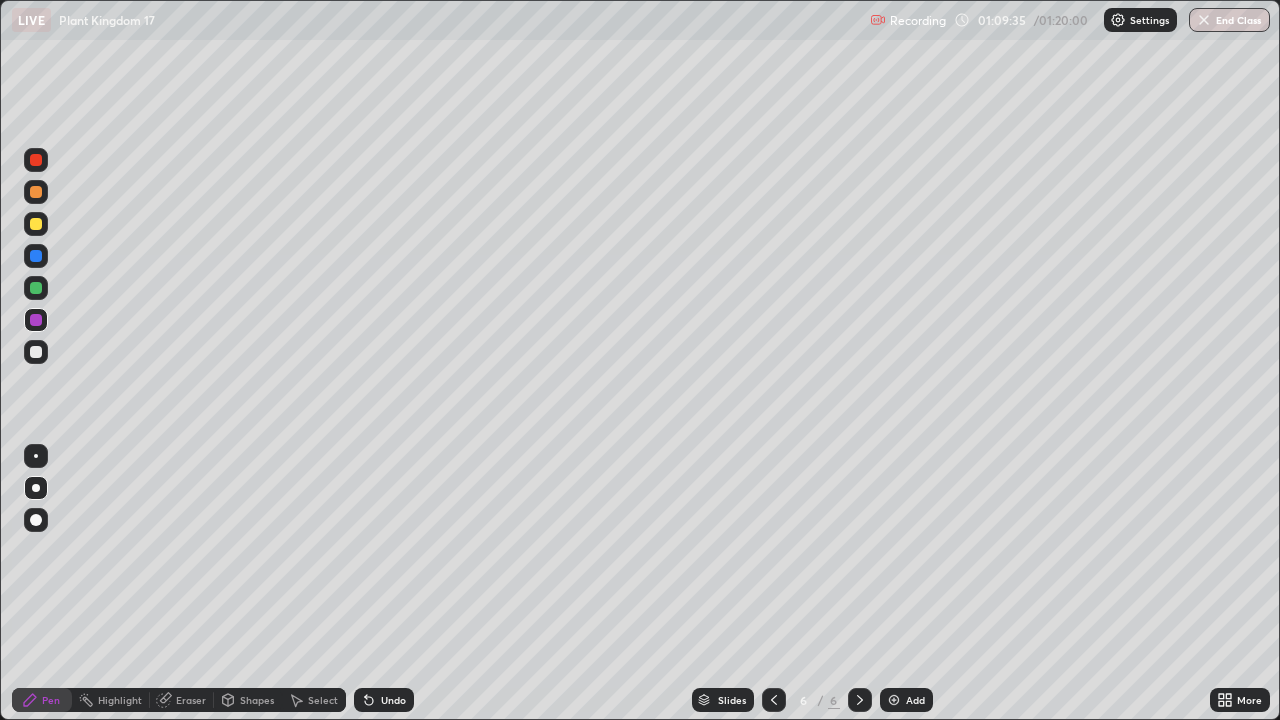 click on "Undo" at bounding box center (393, 700) 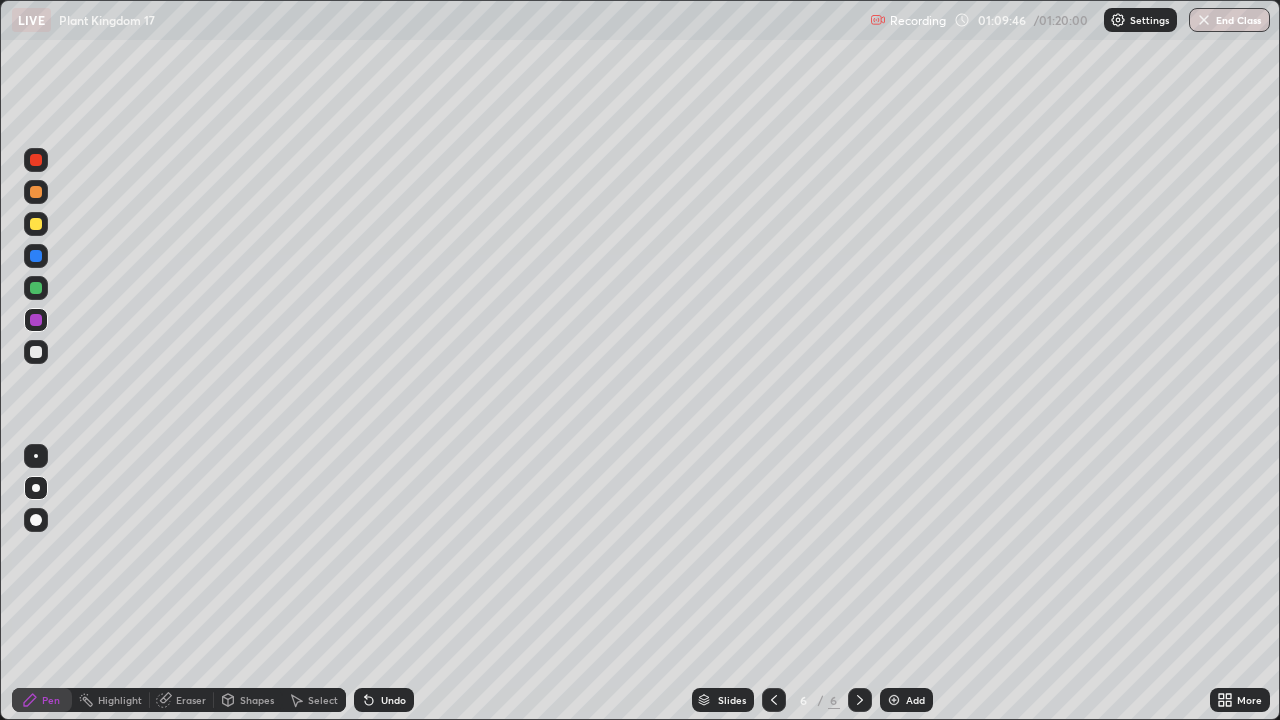 click at bounding box center [36, 288] 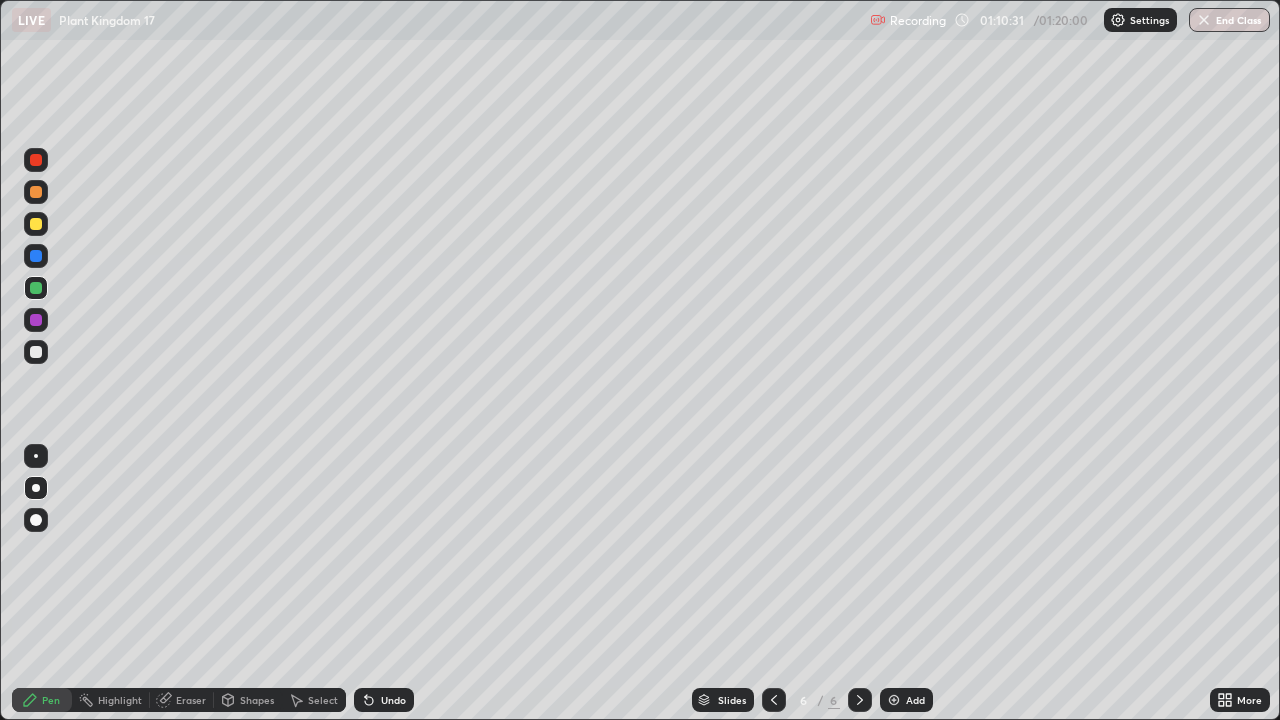 click at bounding box center (36, 320) 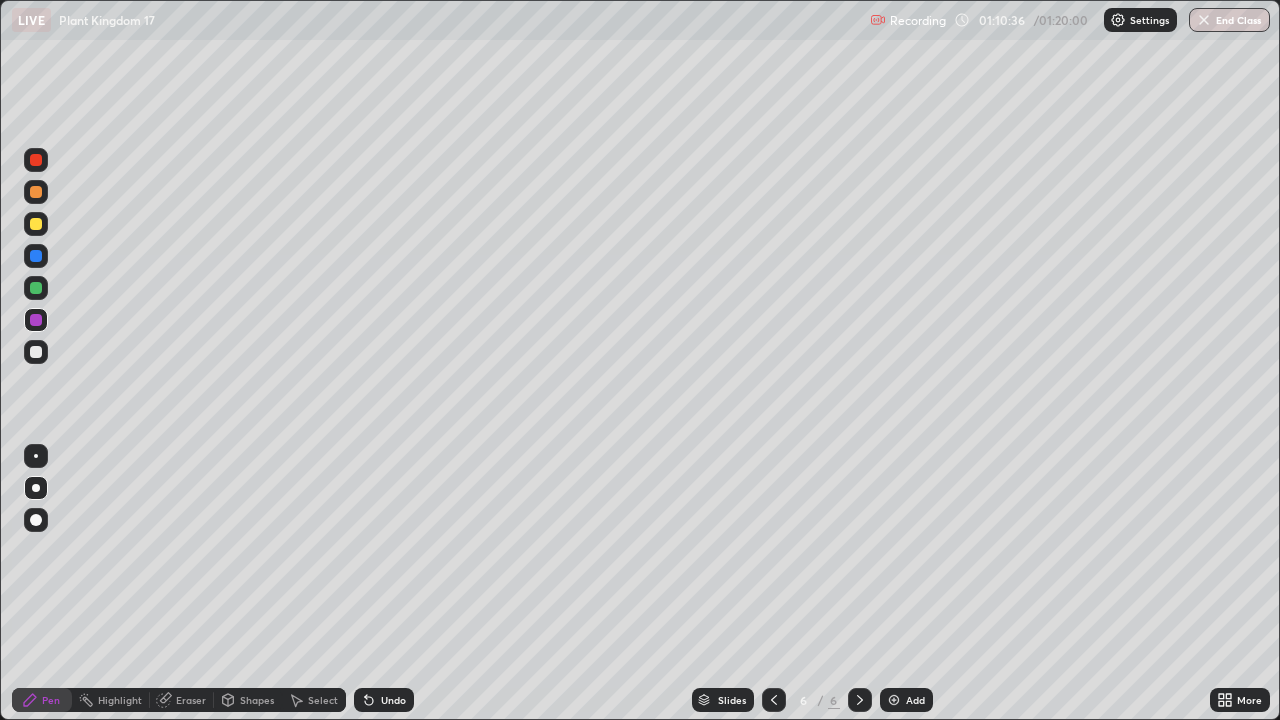 click on "Undo" at bounding box center [384, 700] 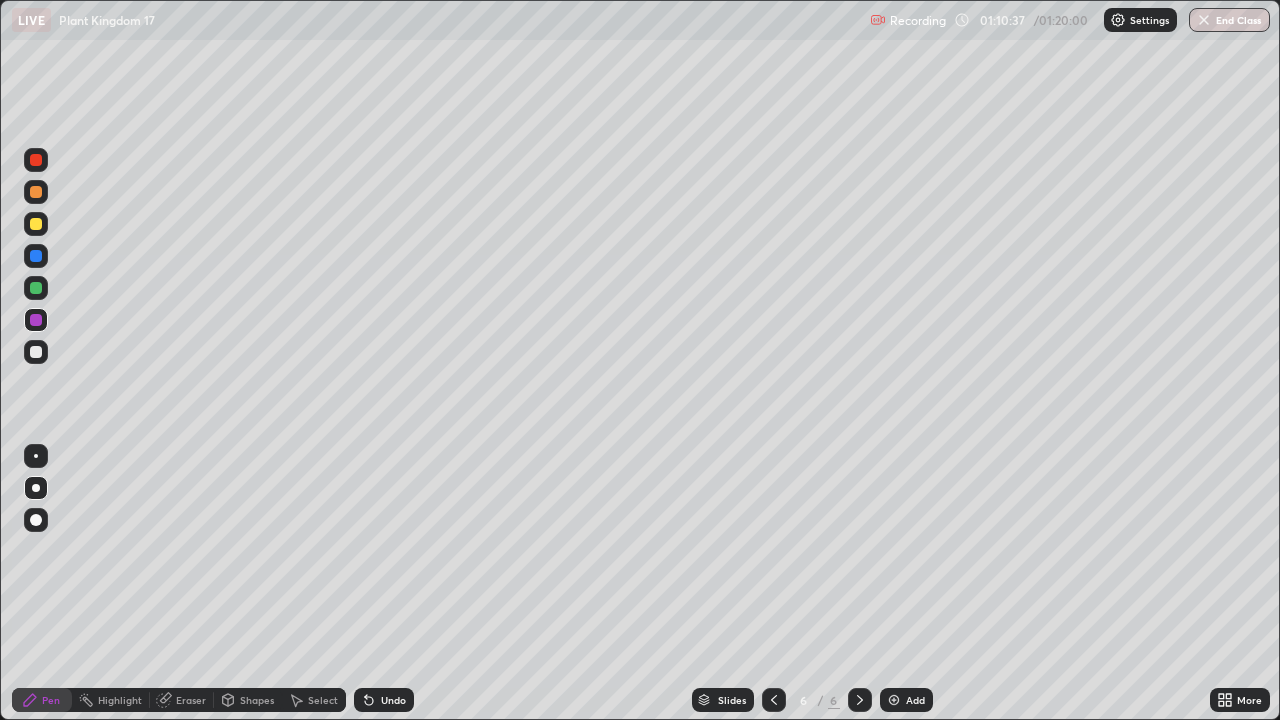 click 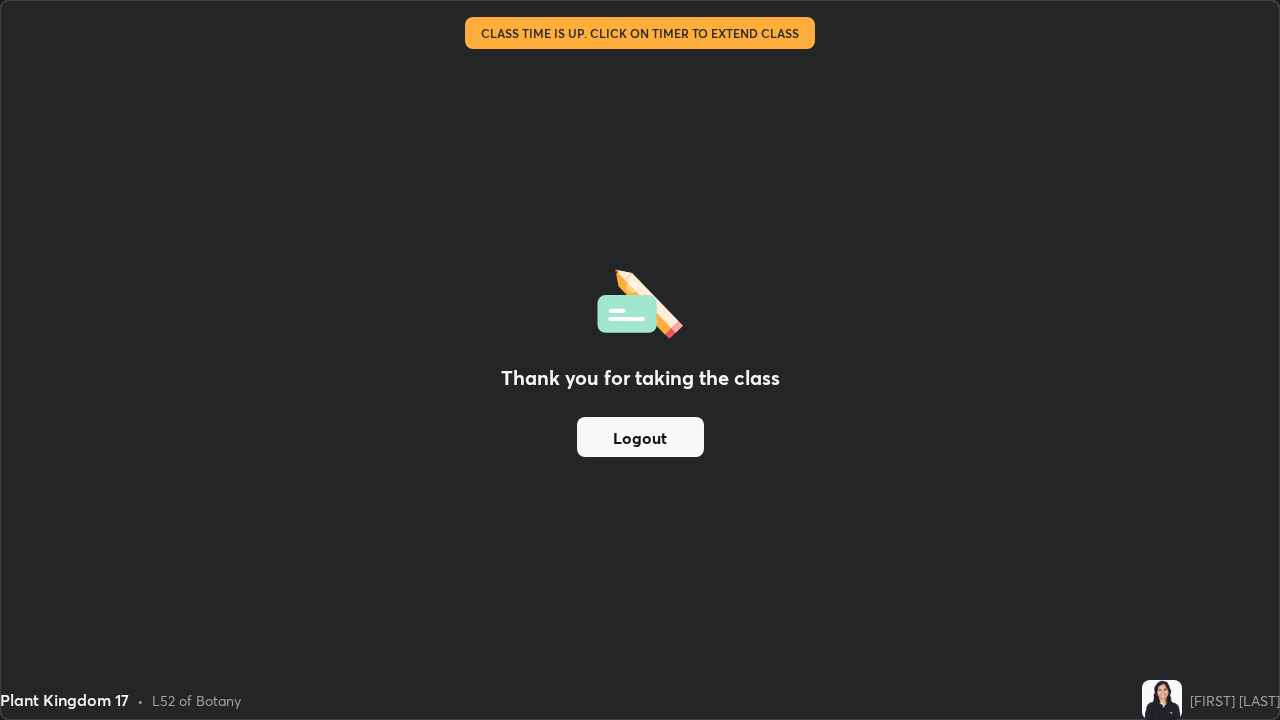 click on "Logout" at bounding box center [640, 437] 